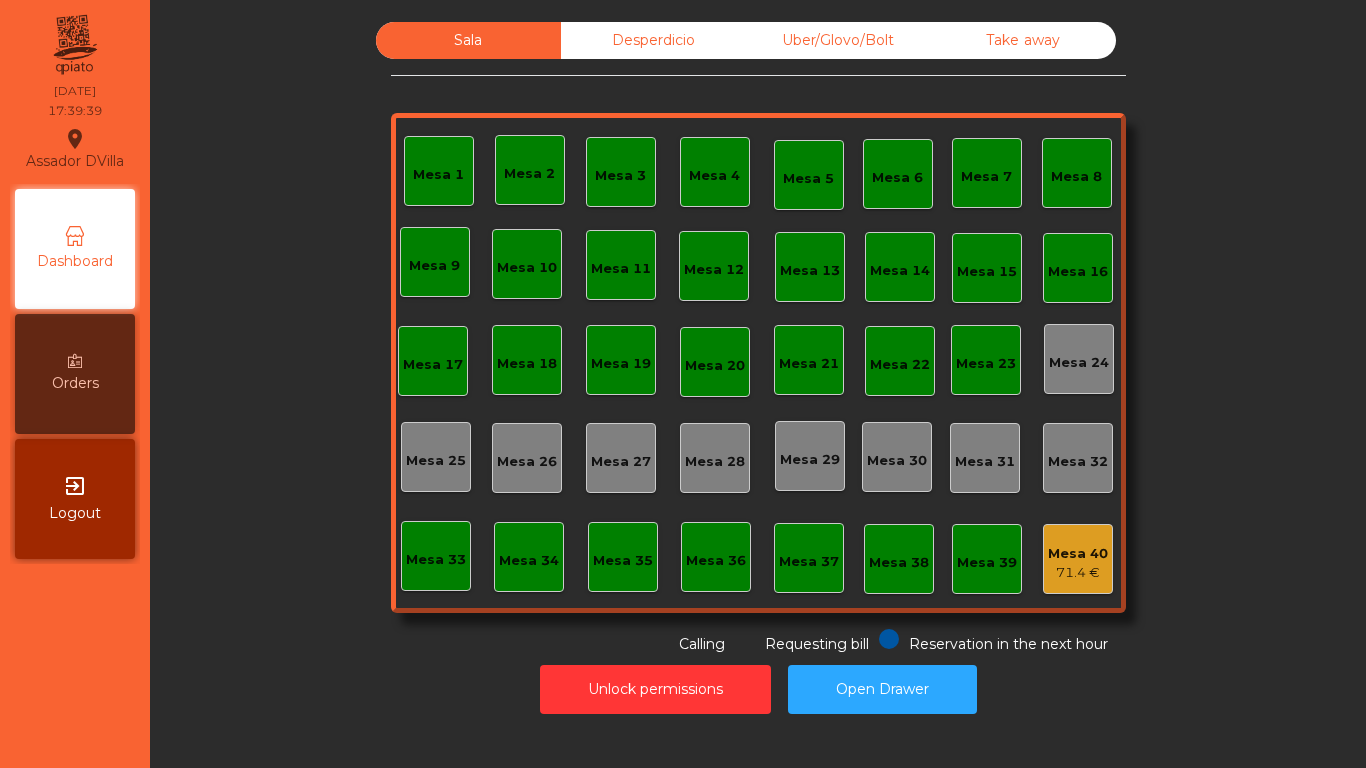 scroll, scrollTop: 0, scrollLeft: 0, axis: both 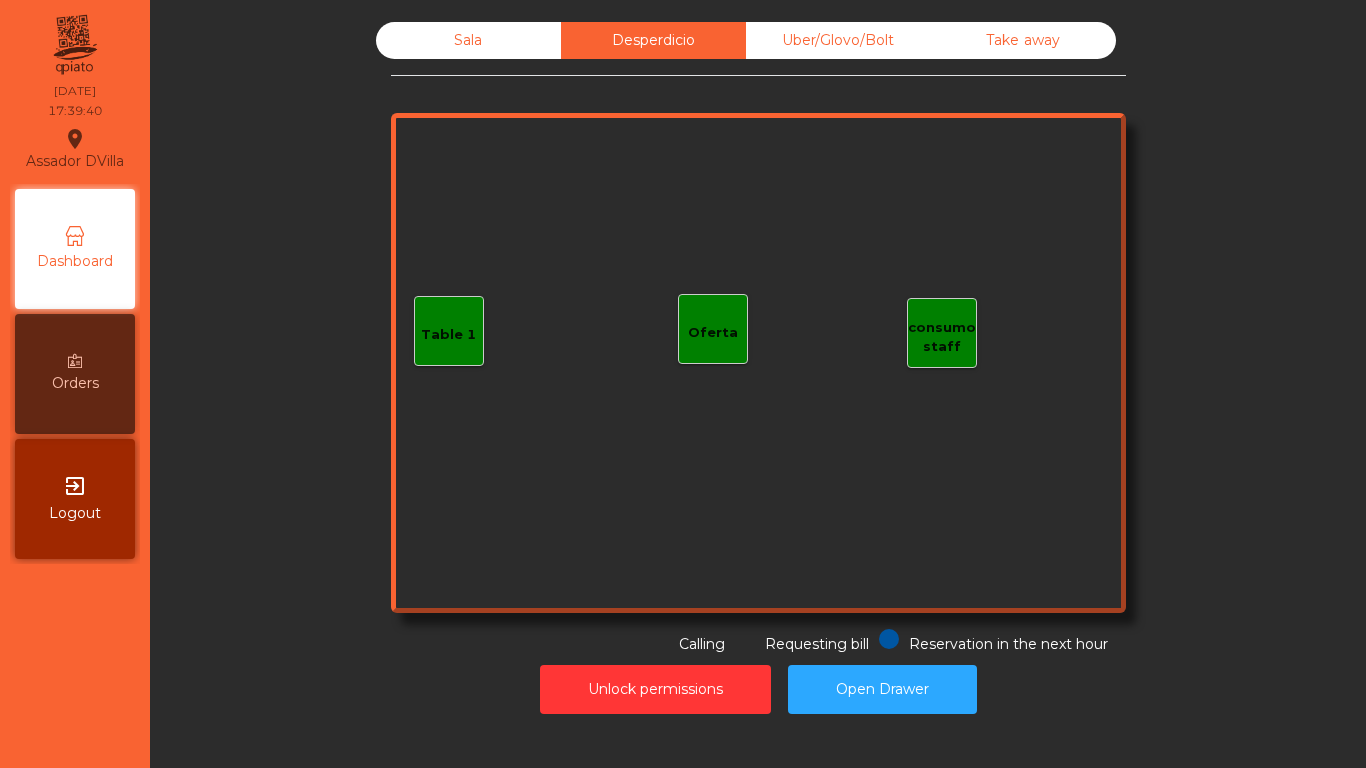 click on "Uber/Glovo/Bolt" 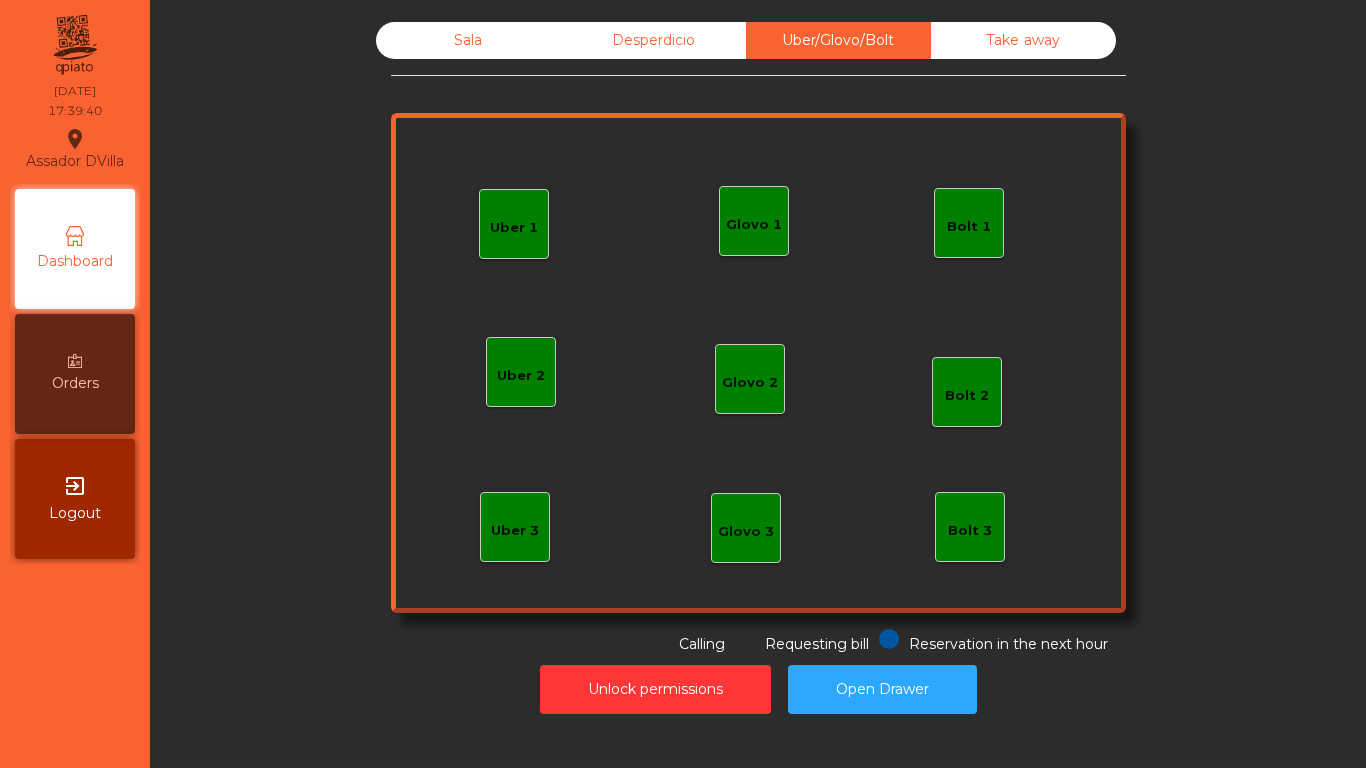 click on "Take away" 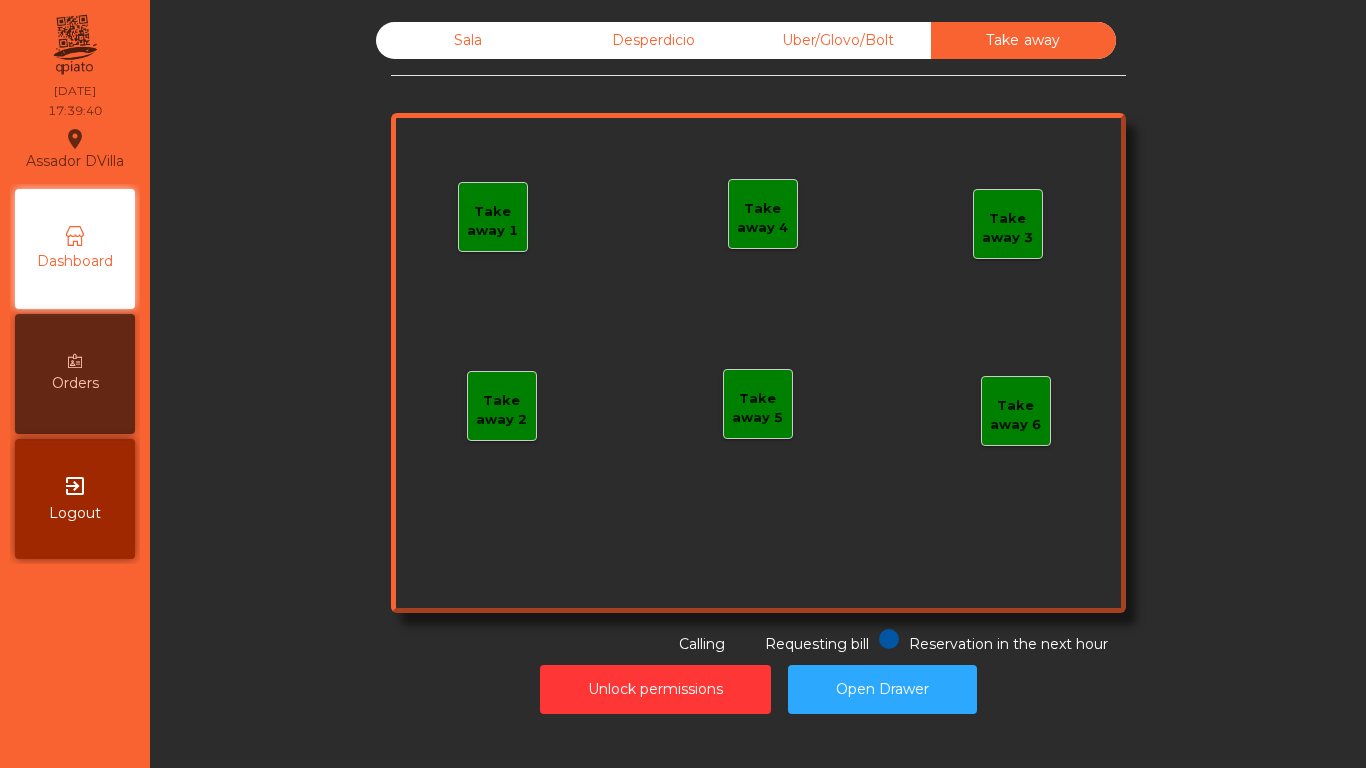 click on "Sala" 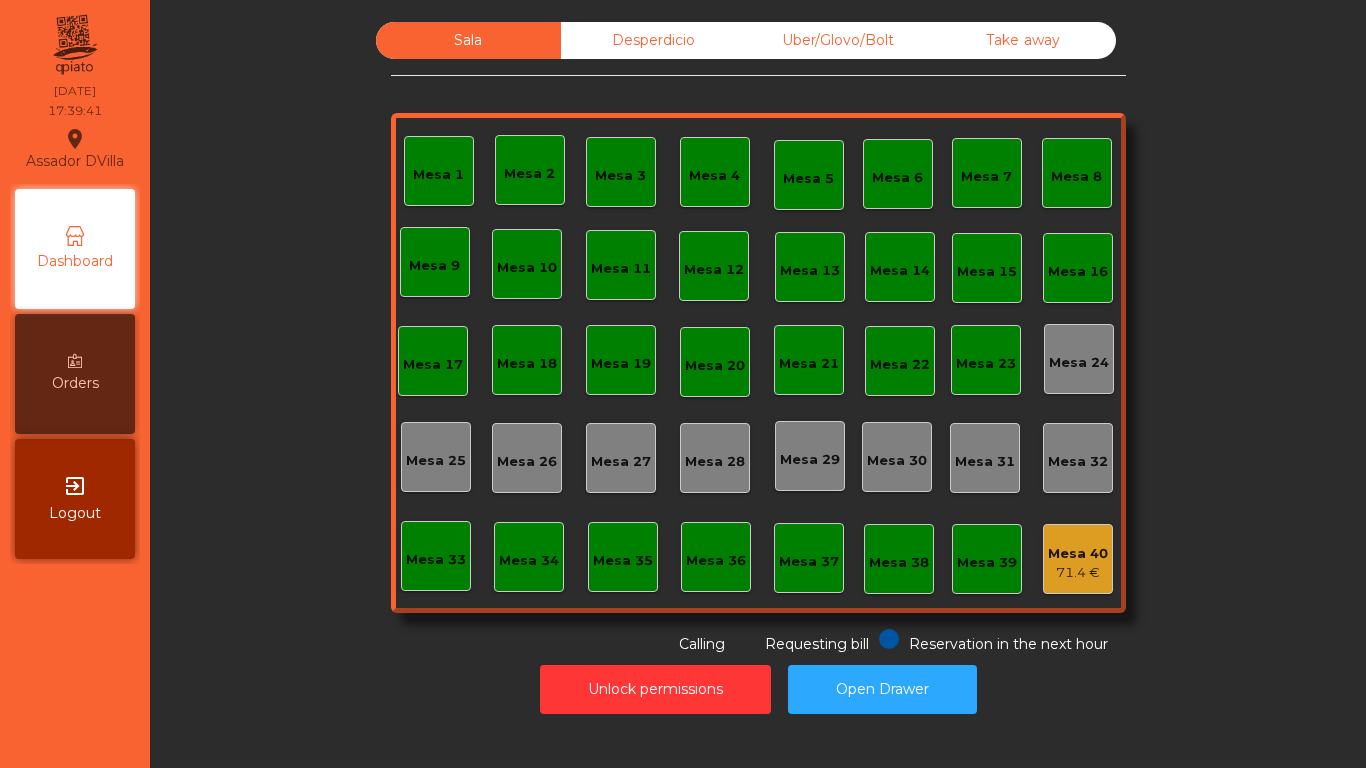 click on "Sala   Desperdicio   Uber/Glovo/Bolt   Take away   Mesa 1   Mesa 2   [GEOGRAPHIC_DATA] 4   [GEOGRAPHIC_DATA] 6   [GEOGRAPHIC_DATA] 8   [GEOGRAPHIC_DATA] 10   [GEOGRAPHIC_DATA] 12   [GEOGRAPHIC_DATA] 14   [GEOGRAPHIC_DATA] 15   [GEOGRAPHIC_DATA] 17   [GEOGRAPHIC_DATA] 19   [GEOGRAPHIC_DATA] [GEOGRAPHIC_DATA] [GEOGRAPHIC_DATA] 22   [GEOGRAPHIC_DATA] 24   [GEOGRAPHIC_DATA] 26   [GEOGRAPHIC_DATA] 27   [GEOGRAPHIC_DATA] 29   [GEOGRAPHIC_DATA] 30   [GEOGRAPHIC_DATA] 32   [GEOGRAPHIC_DATA] 34   [GEOGRAPHIC_DATA] 35   [GEOGRAPHIC_DATA] 37   [GEOGRAPHIC_DATA] 38   [GEOGRAPHIC_DATA] 40   71.4 €  Reservation in the next hour Requesting bill Calling" 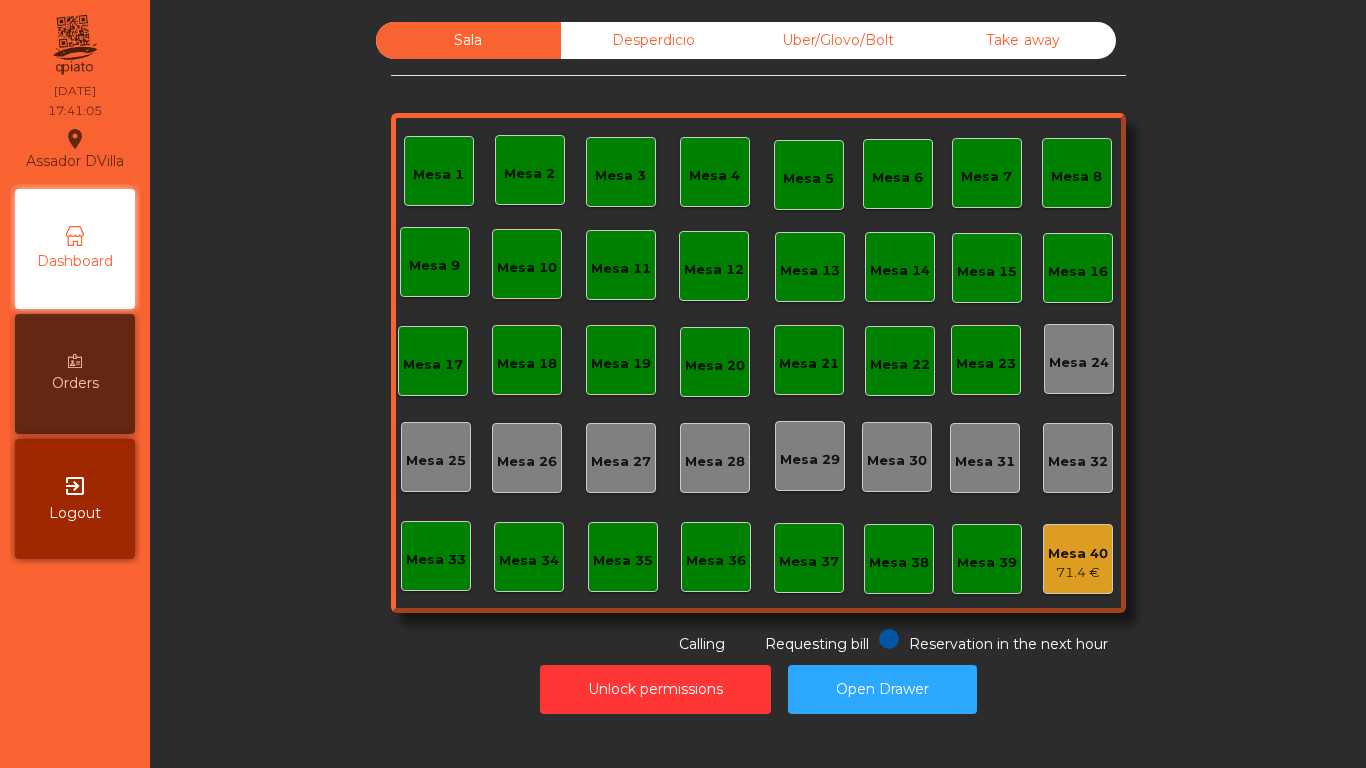 click on "Mesa 18" 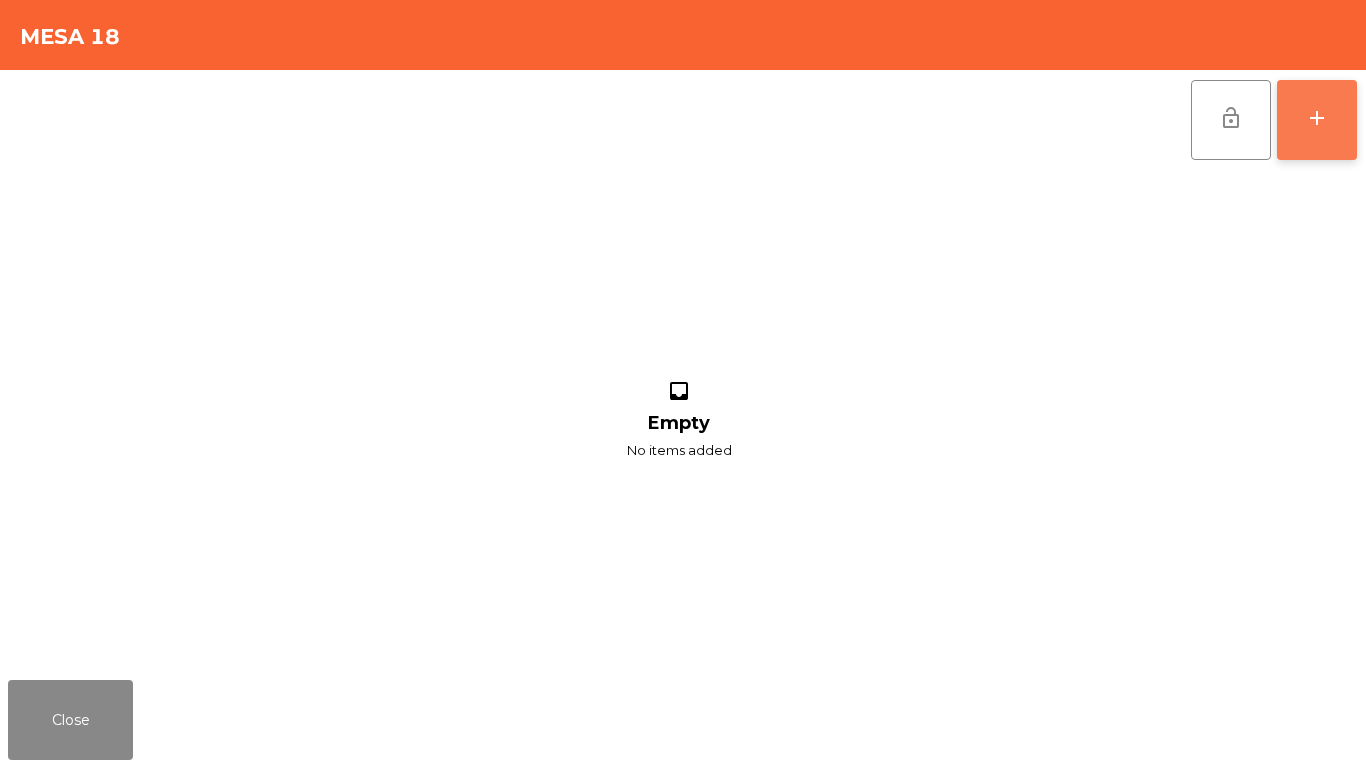 click on "add" 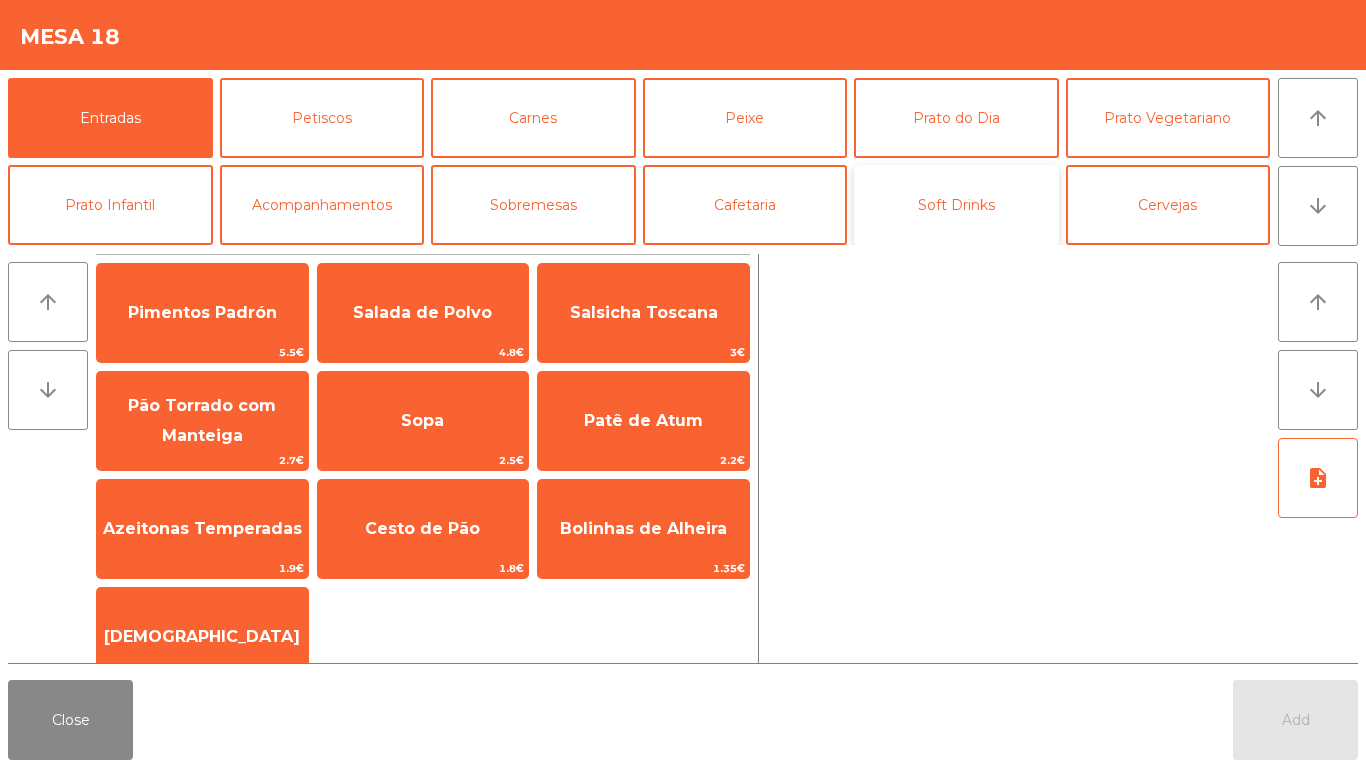 click on "Soft Drinks" 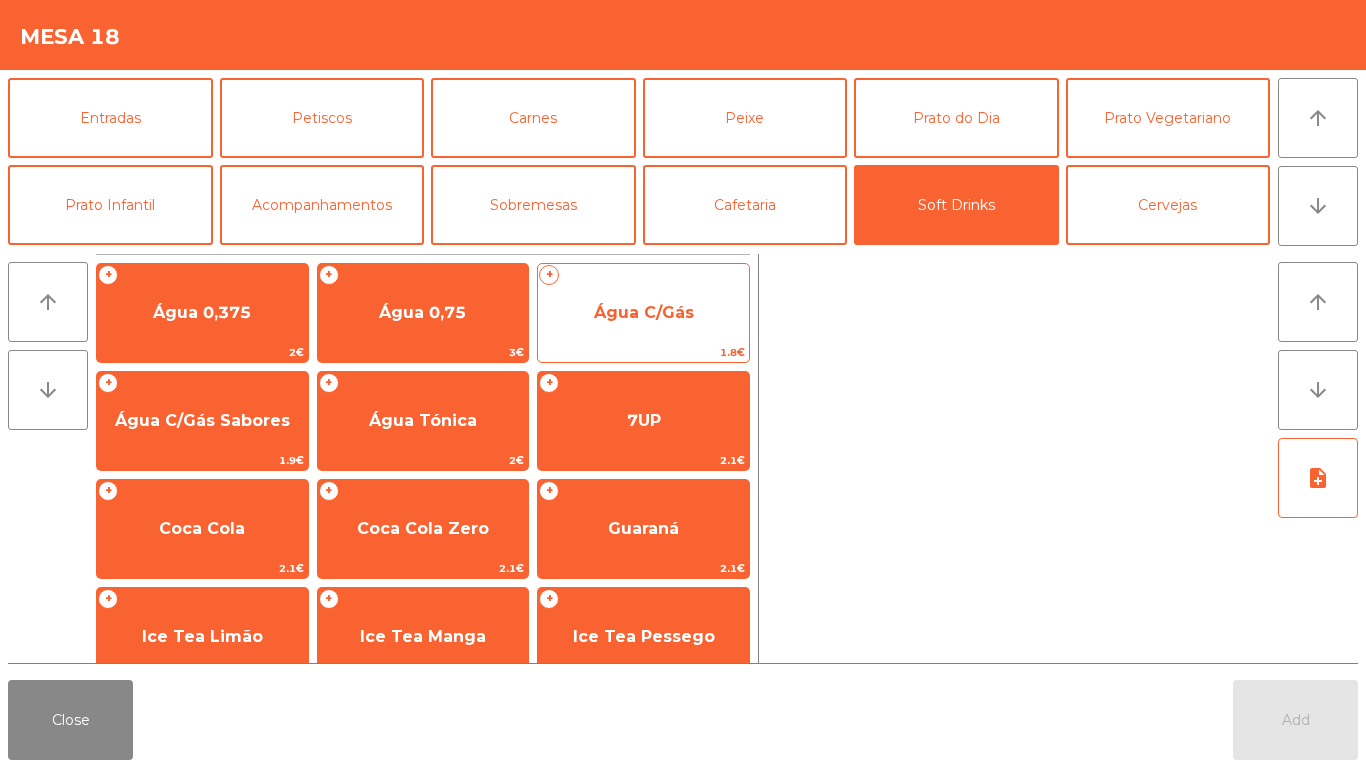click on "Água C/Gás" 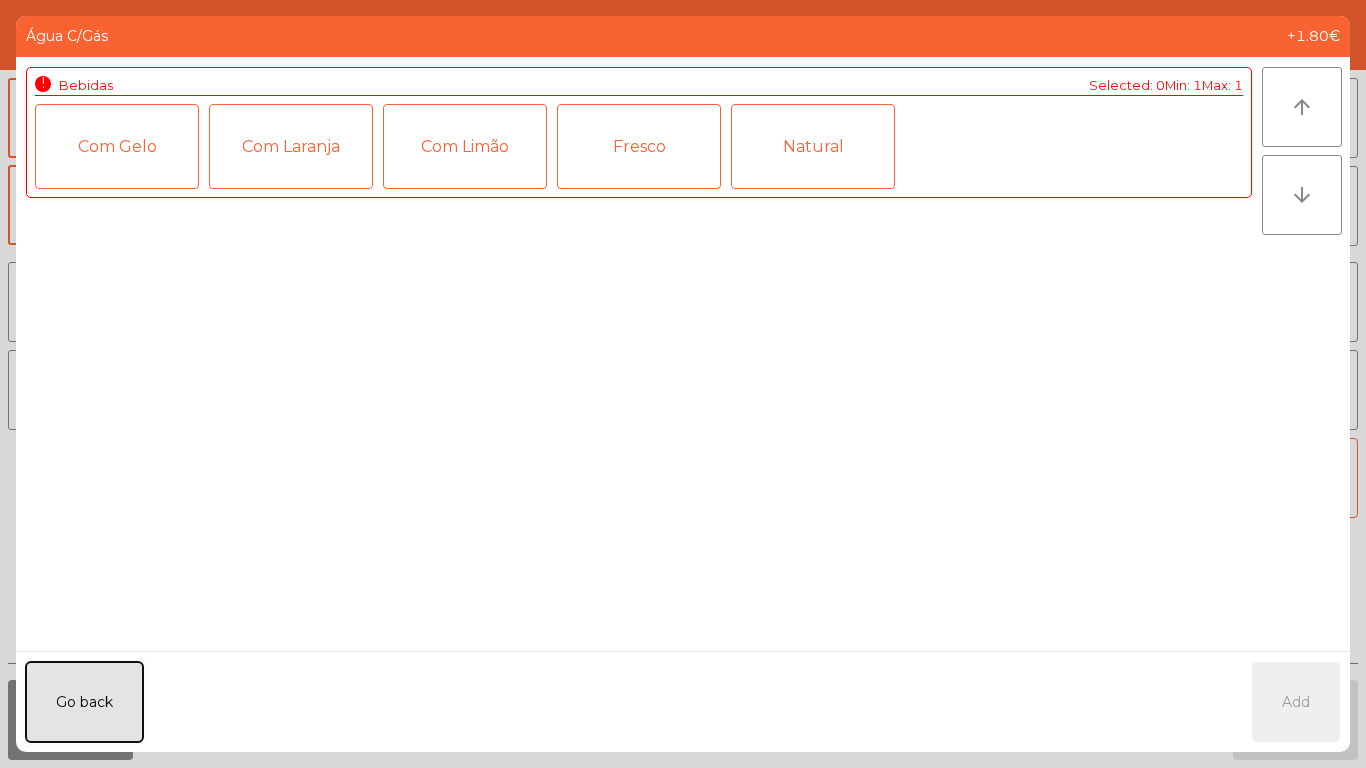 click on "Go back" 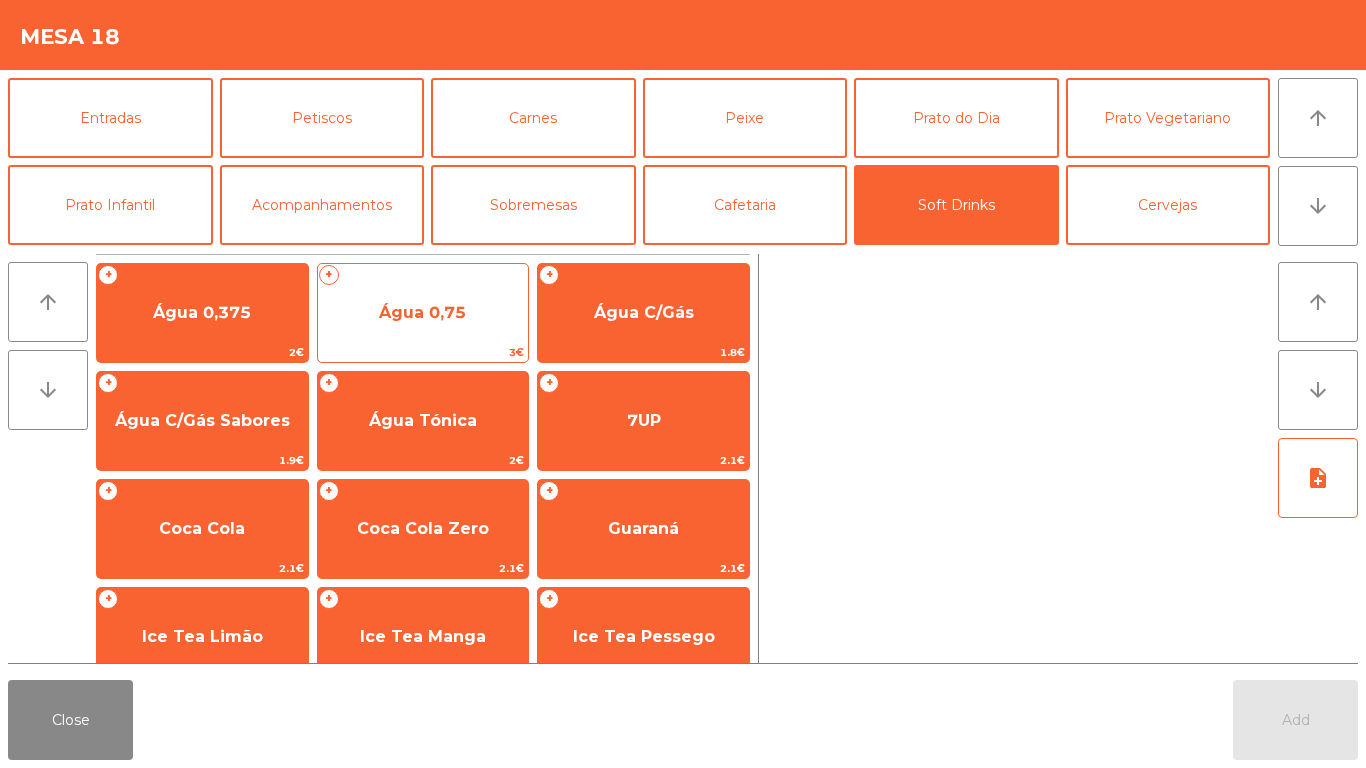 click on "Água 0,75" 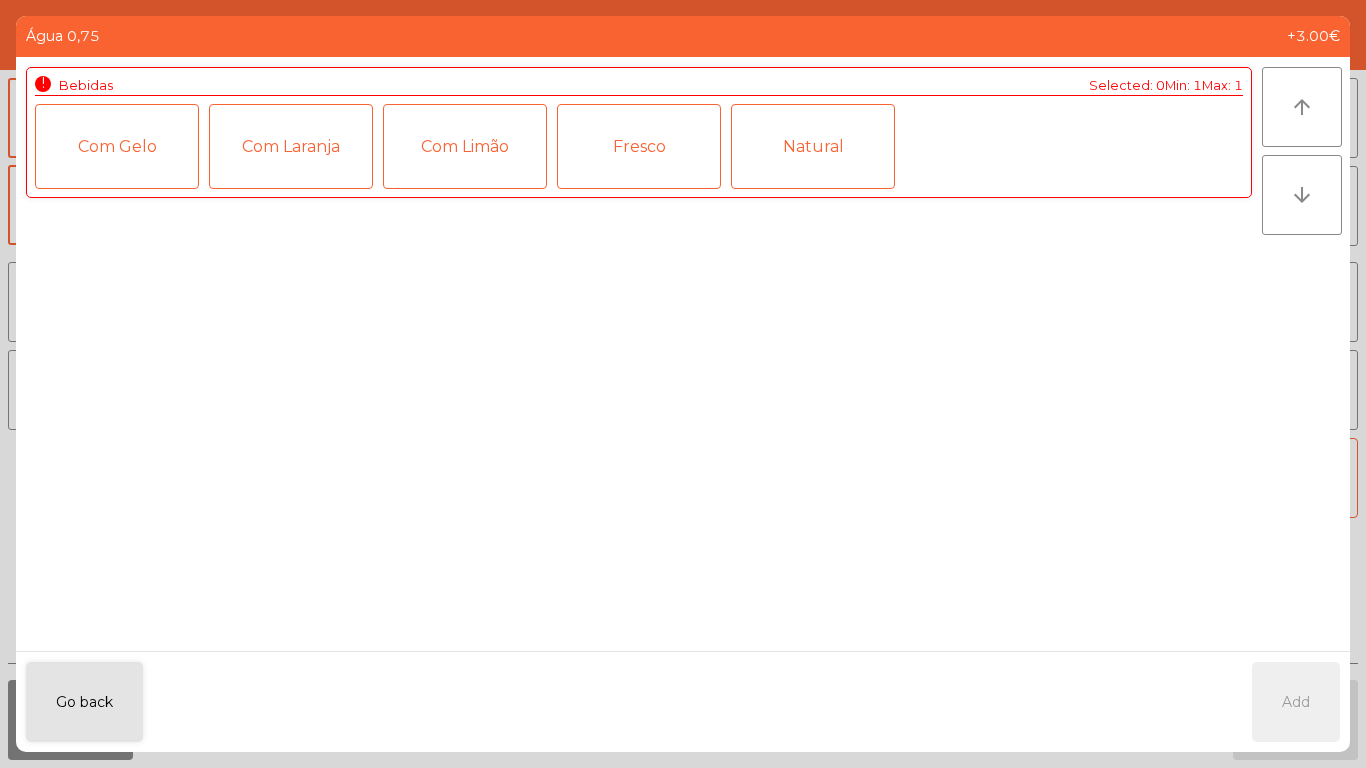 click on "!   Bebidas  Selected: 0  Min: 1   Max: 1   Com Gelo   Com Laranja   Com Limão   Fresco   Natural" 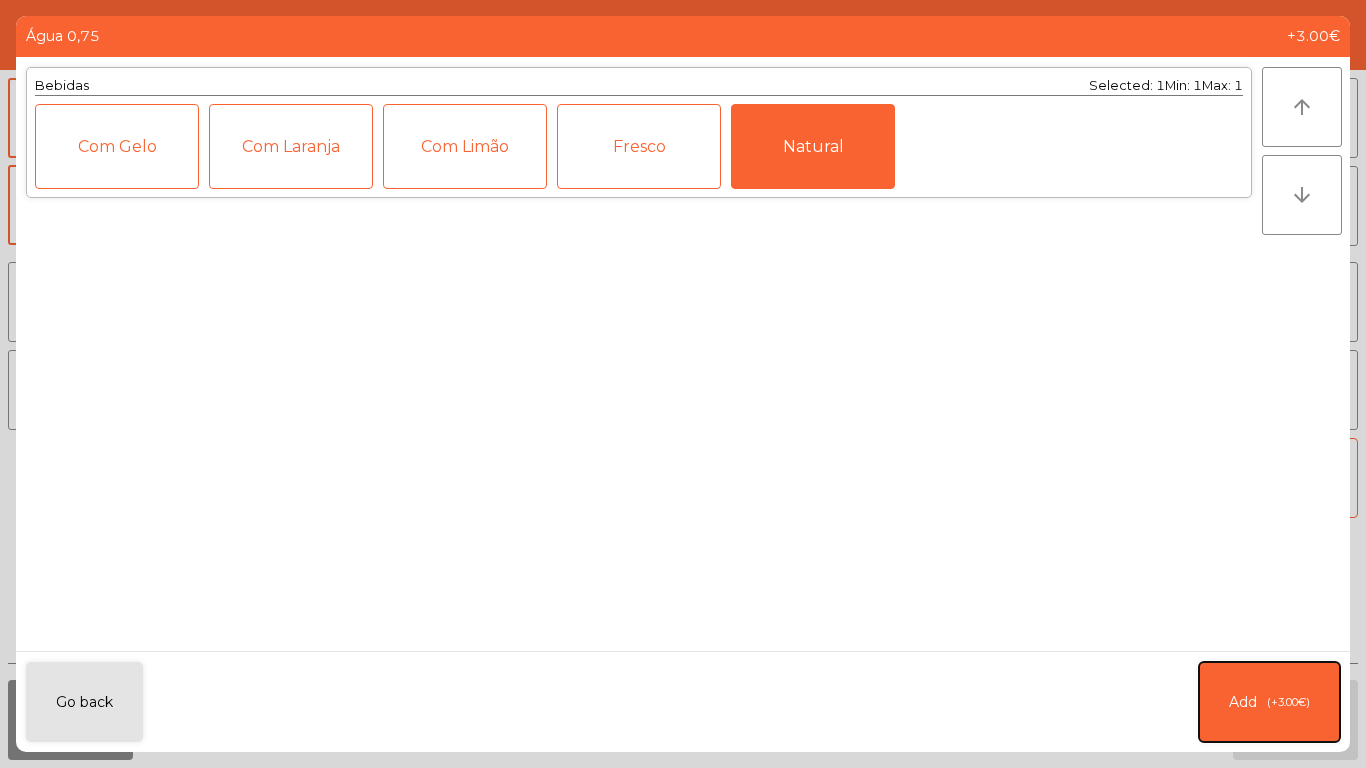 click on "(+3.00€)" 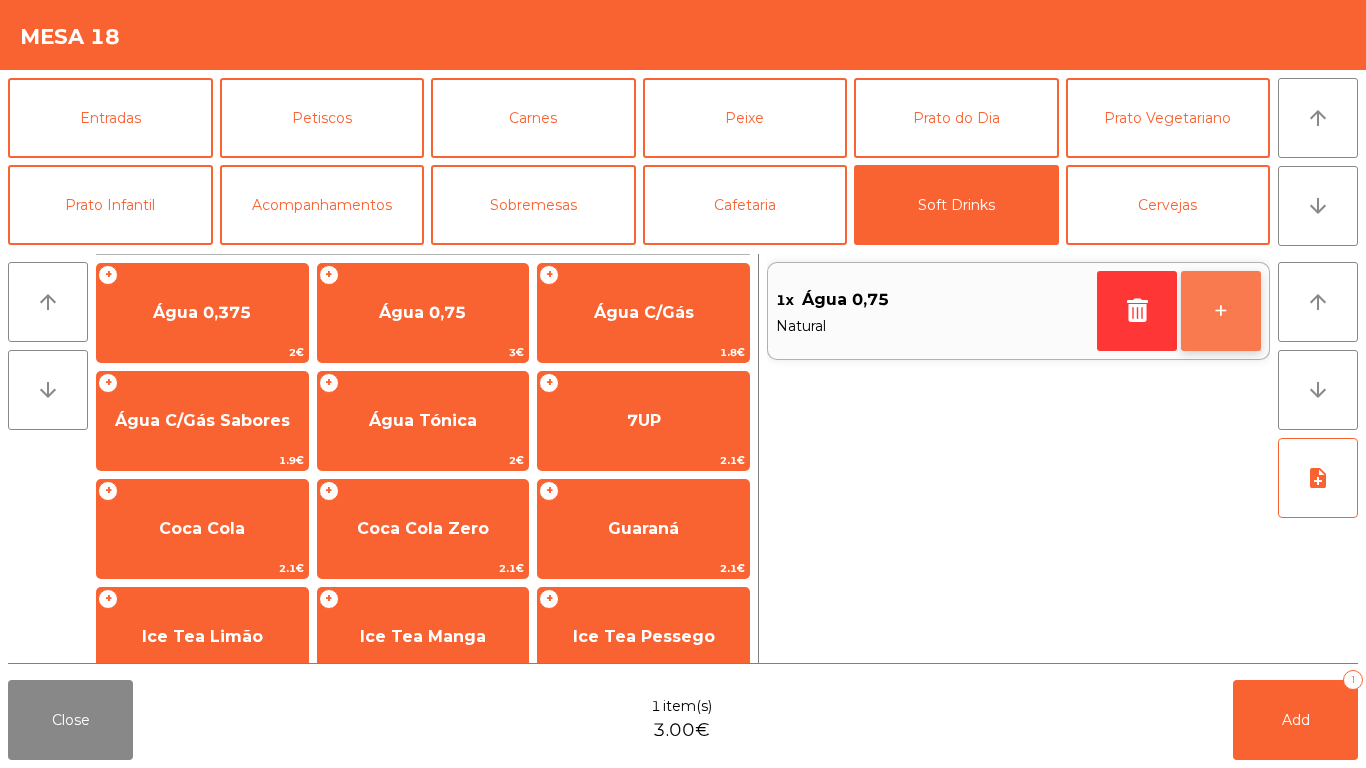 click on "+" 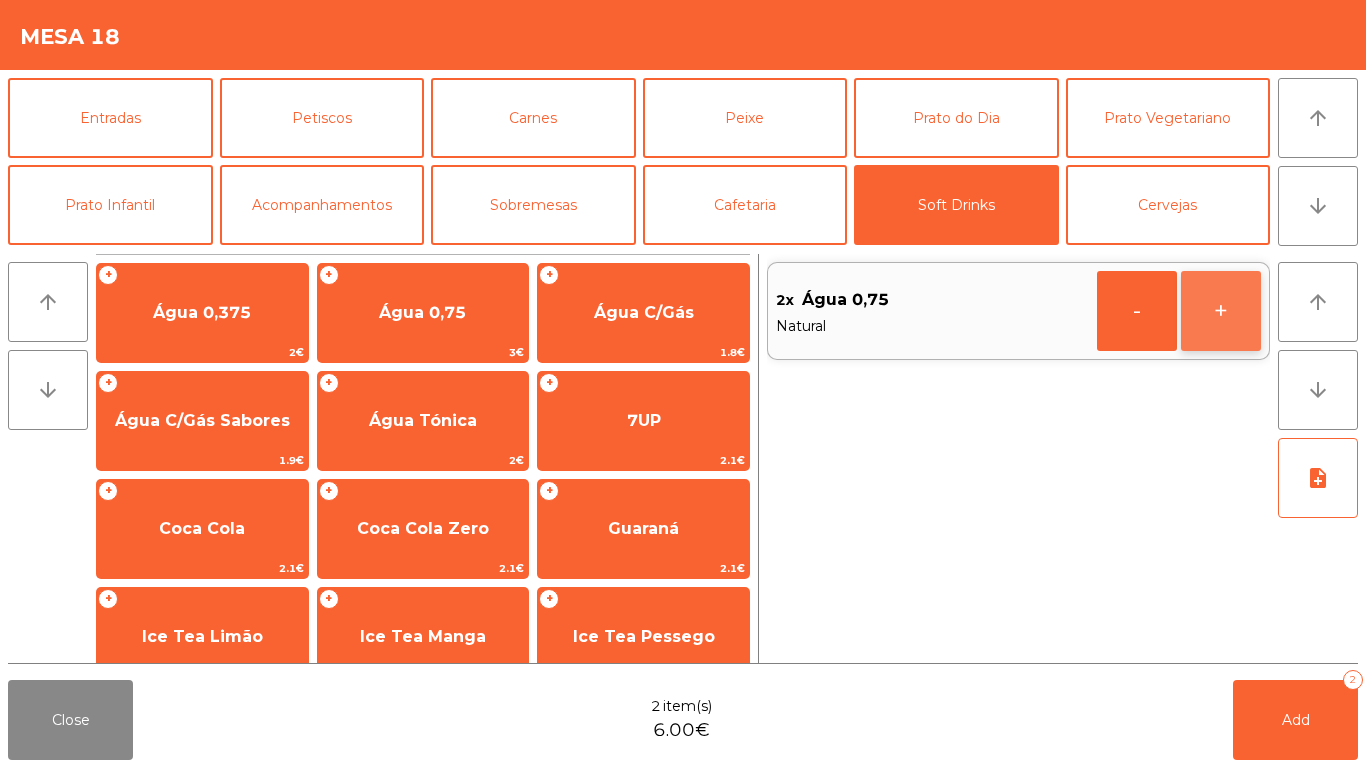 click on "+" 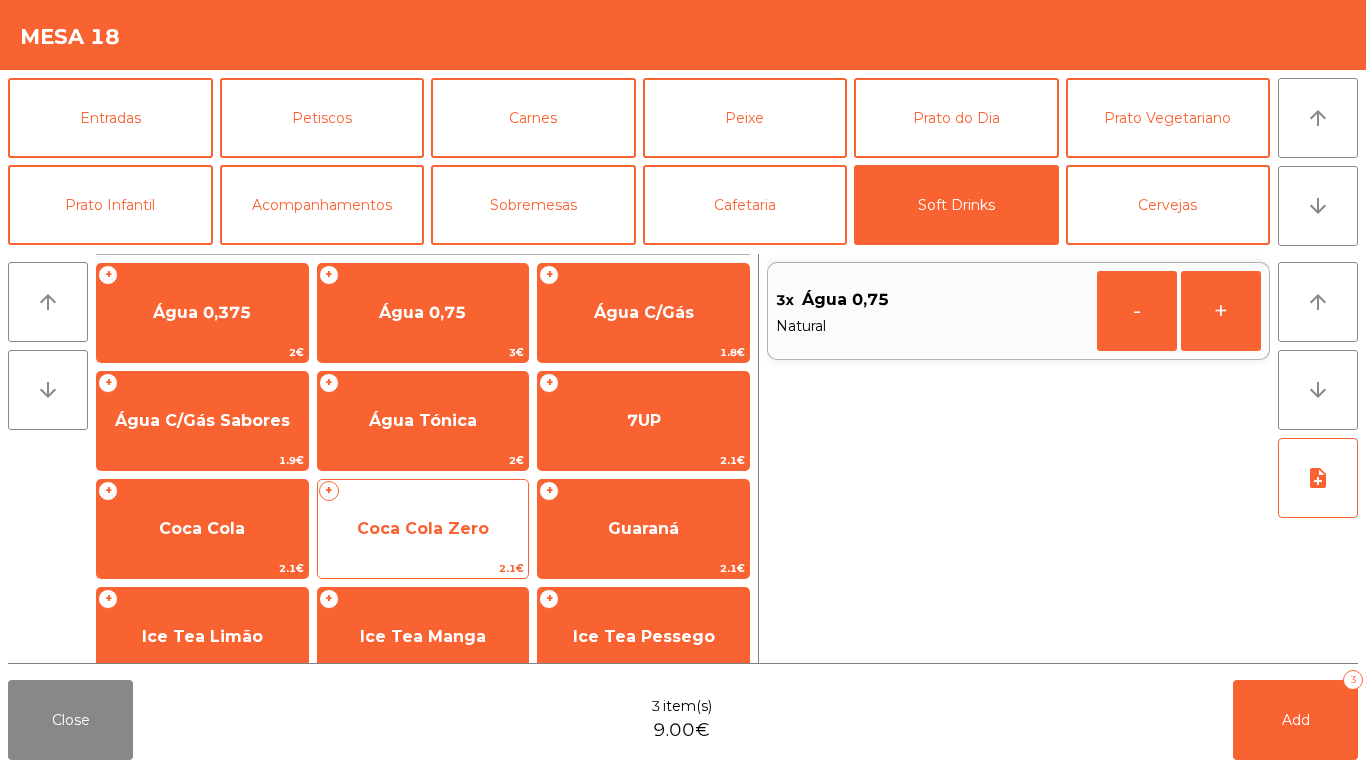 click on "Coca Cola Zero" 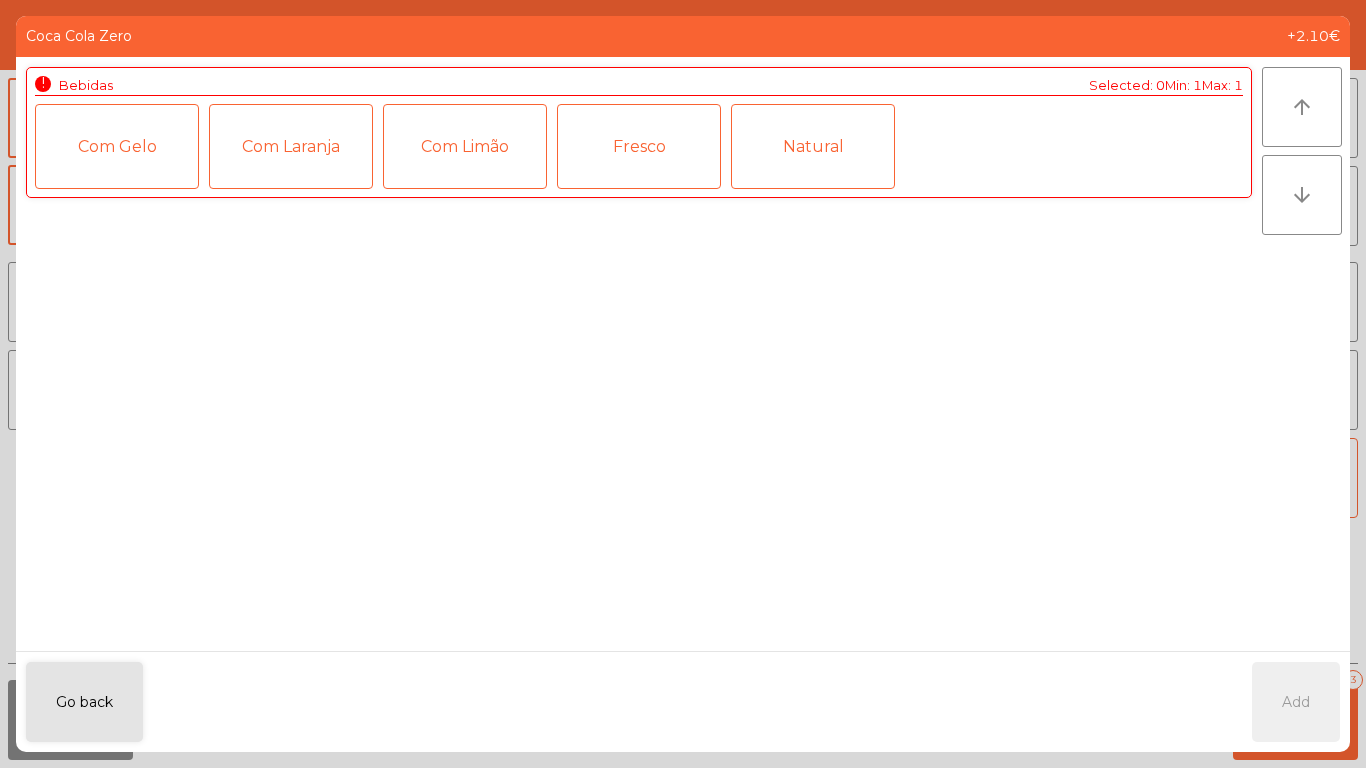 click on "Go back   Add" 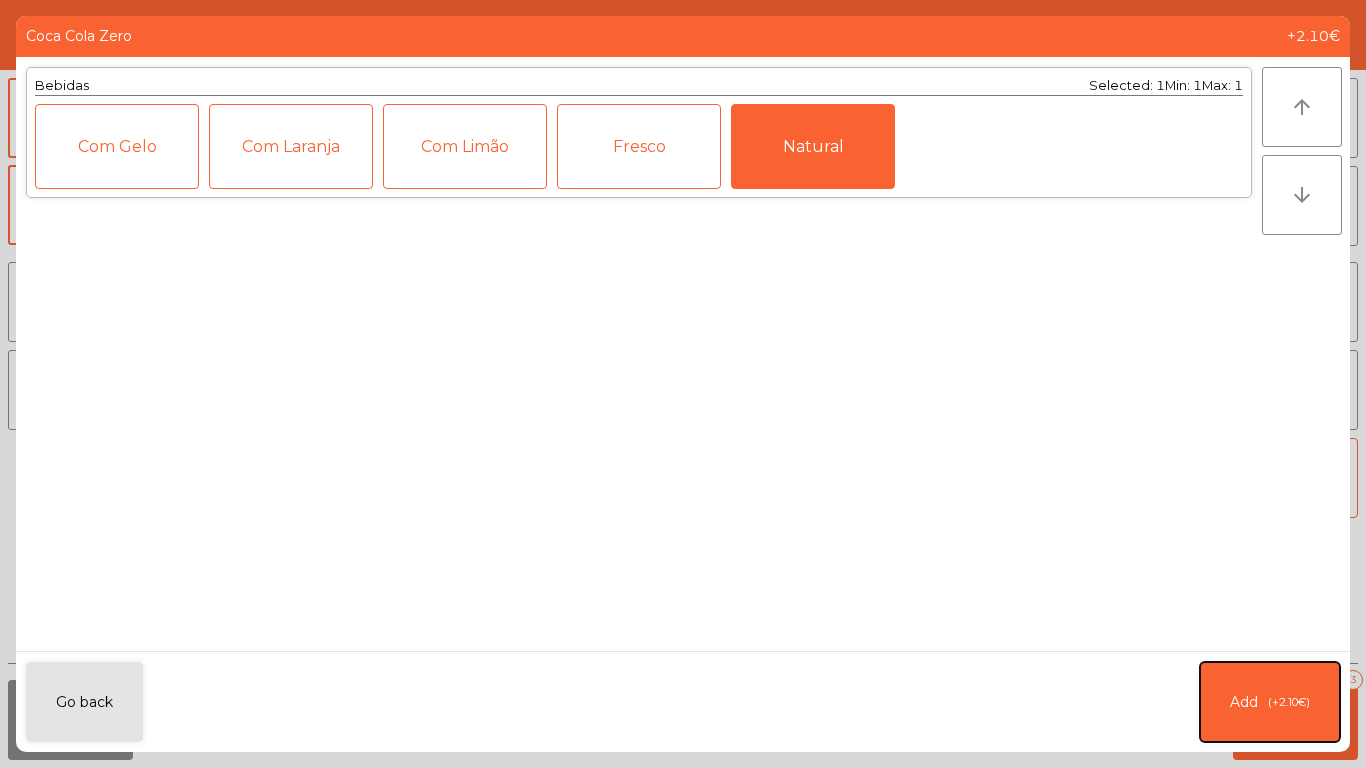 click on "(+2.10€)" 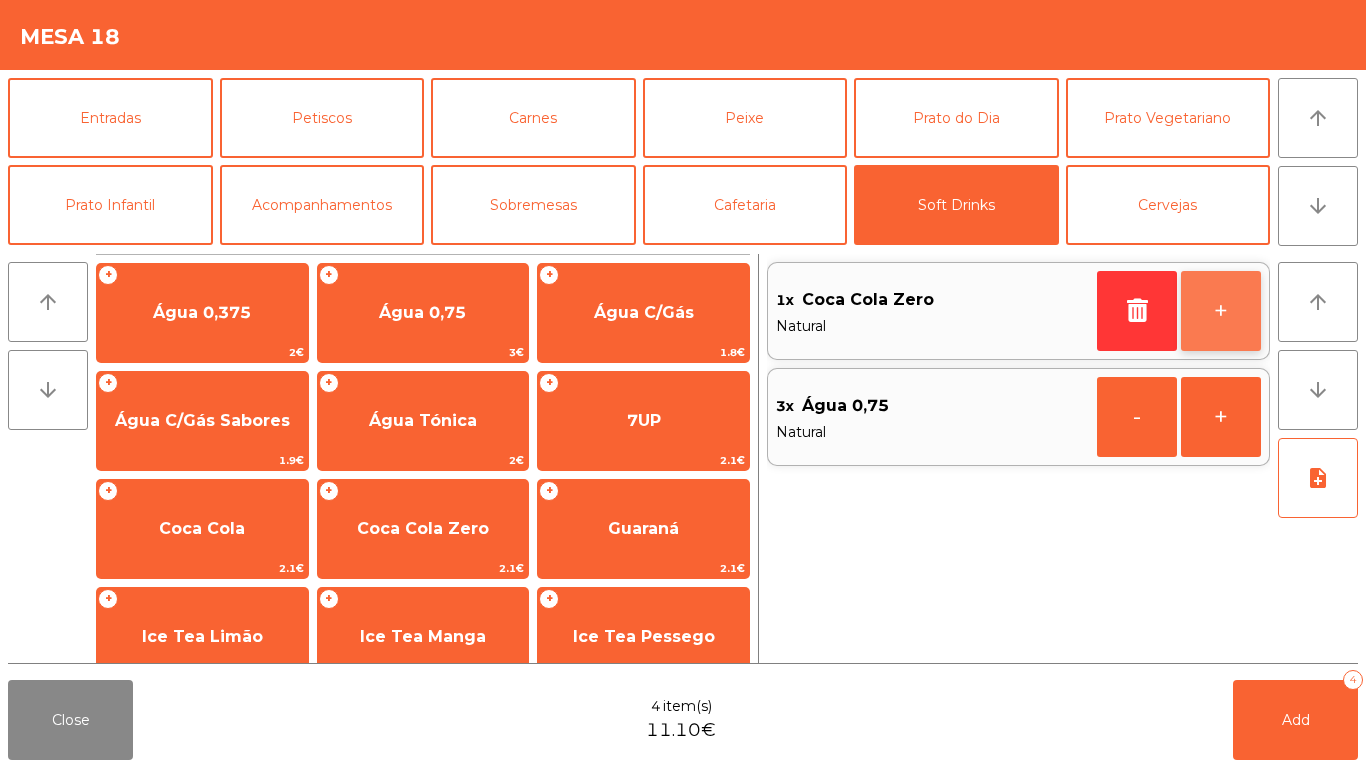 click on "+" 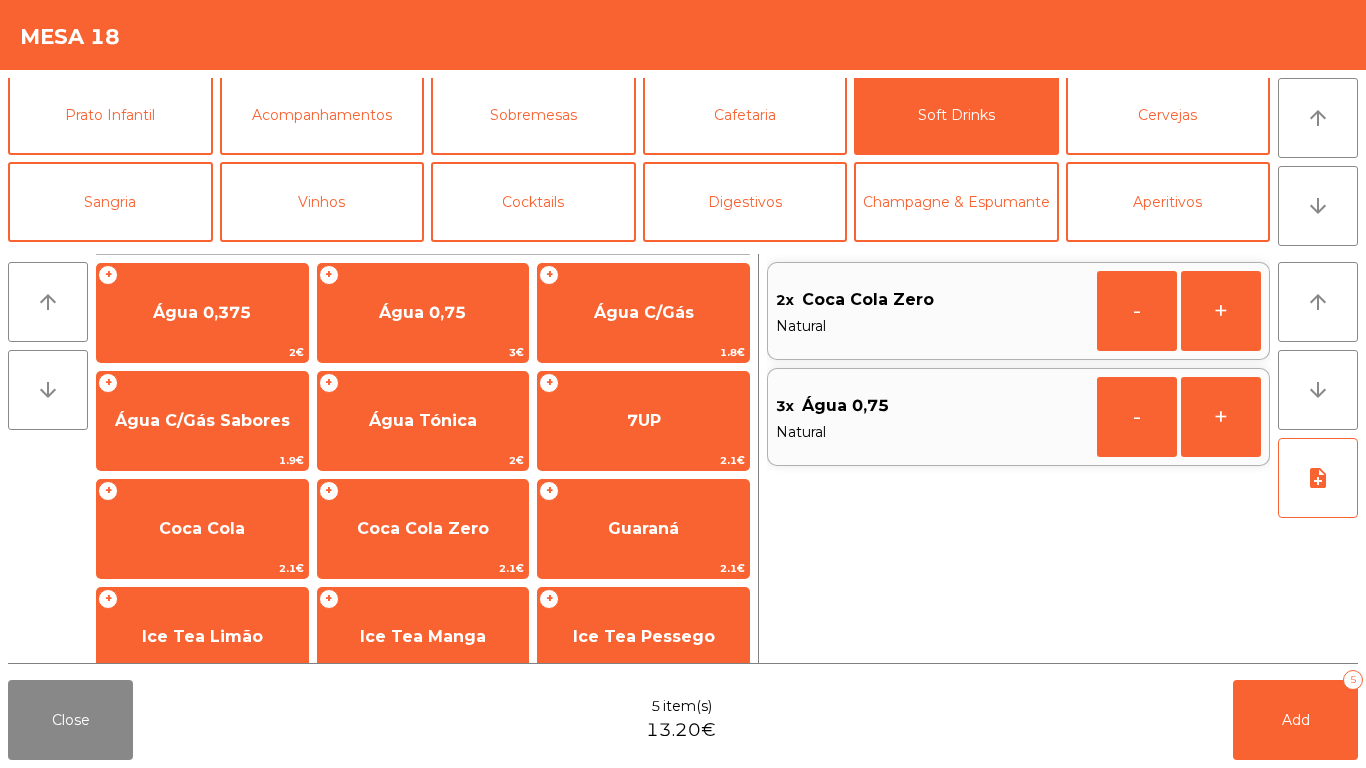scroll, scrollTop: 98, scrollLeft: 0, axis: vertical 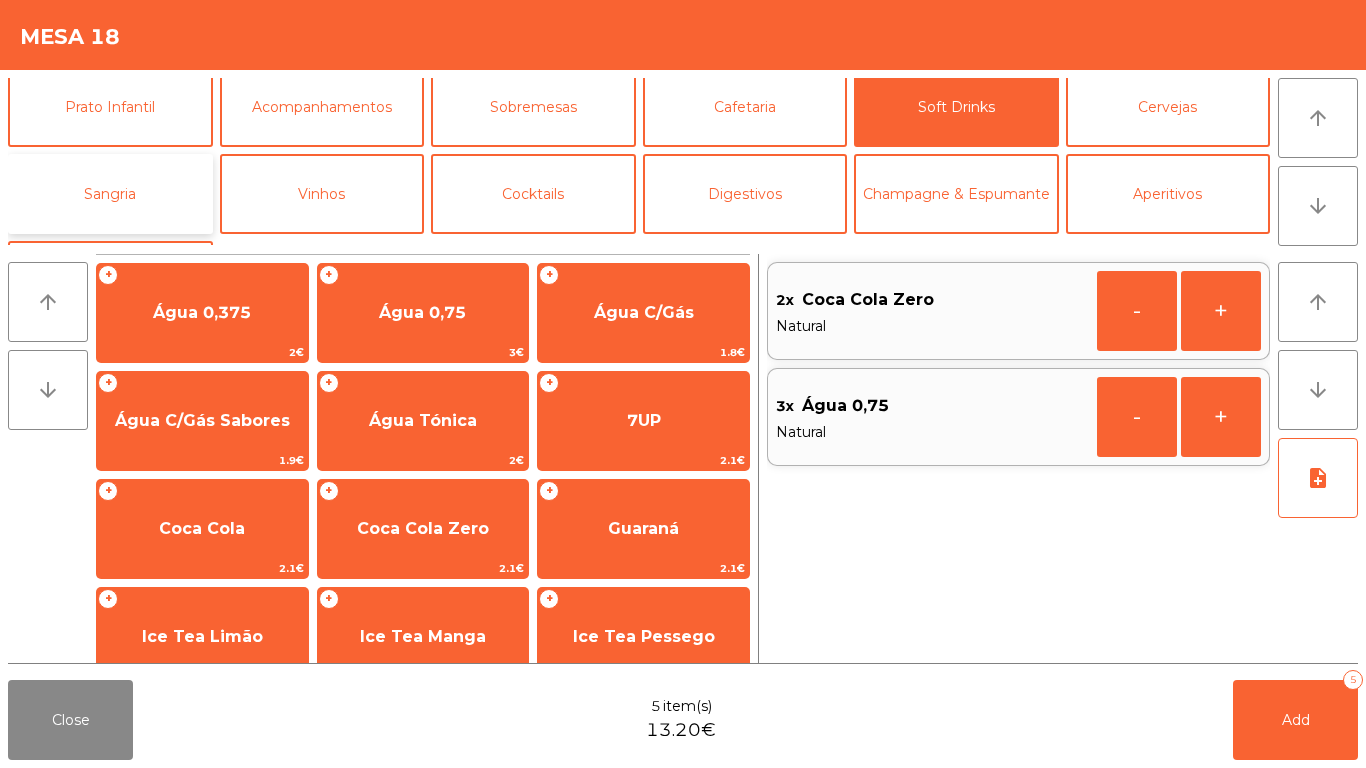 click on "Sangria" 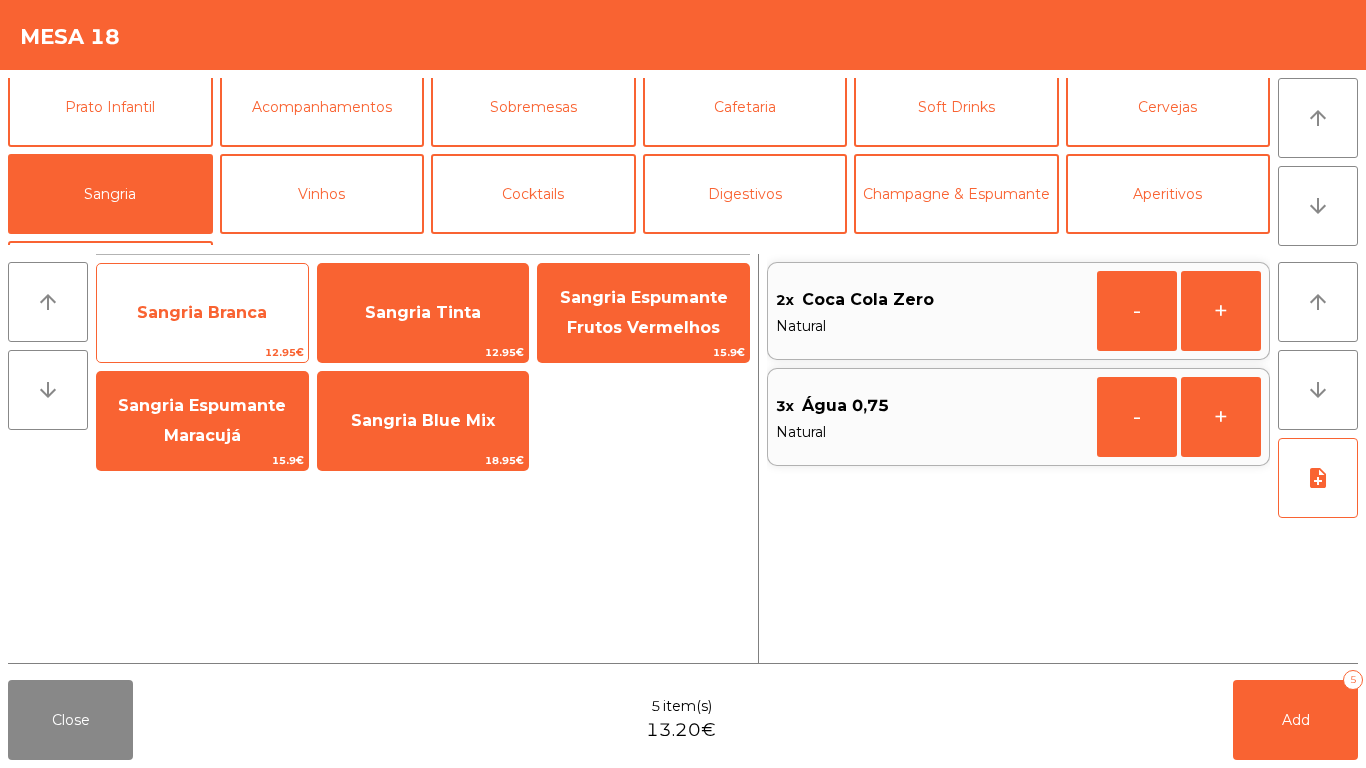 click on "Sangria Branca" 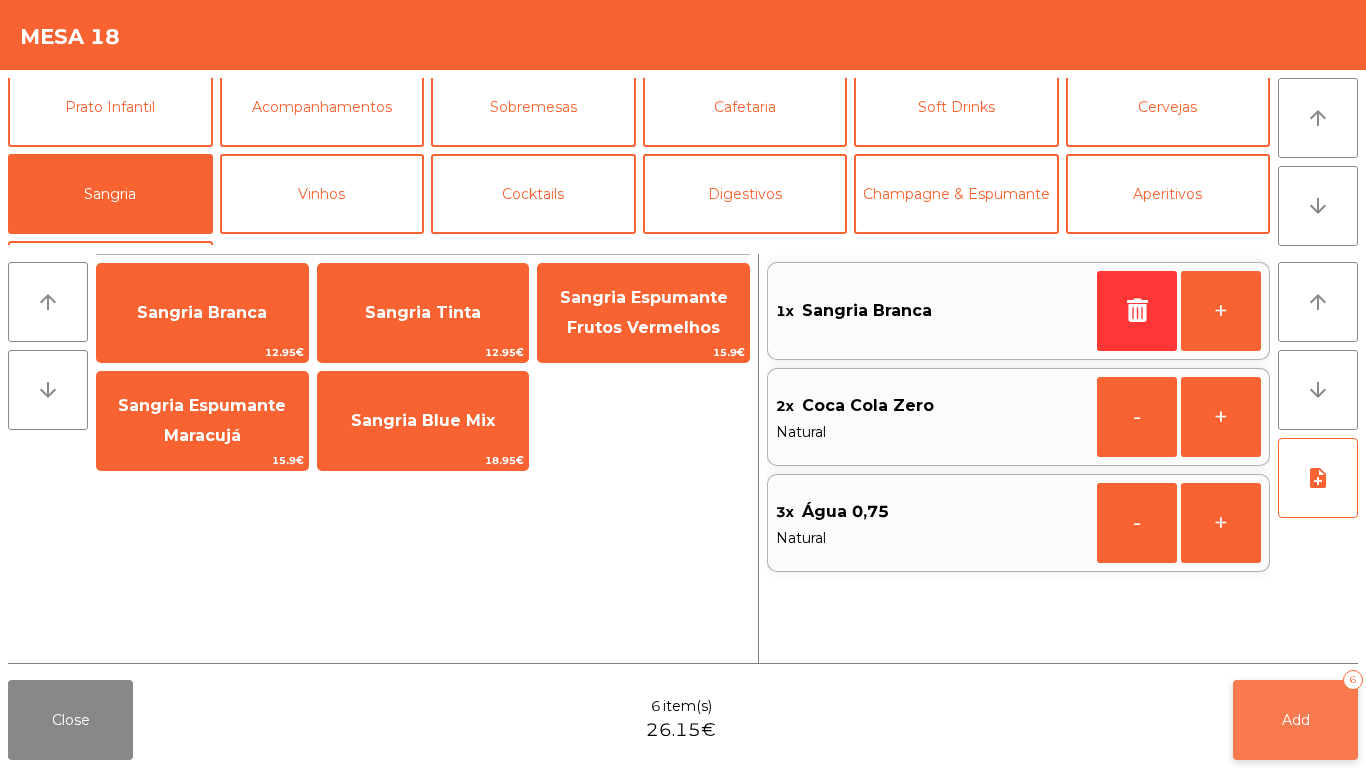 click on "Add   6" 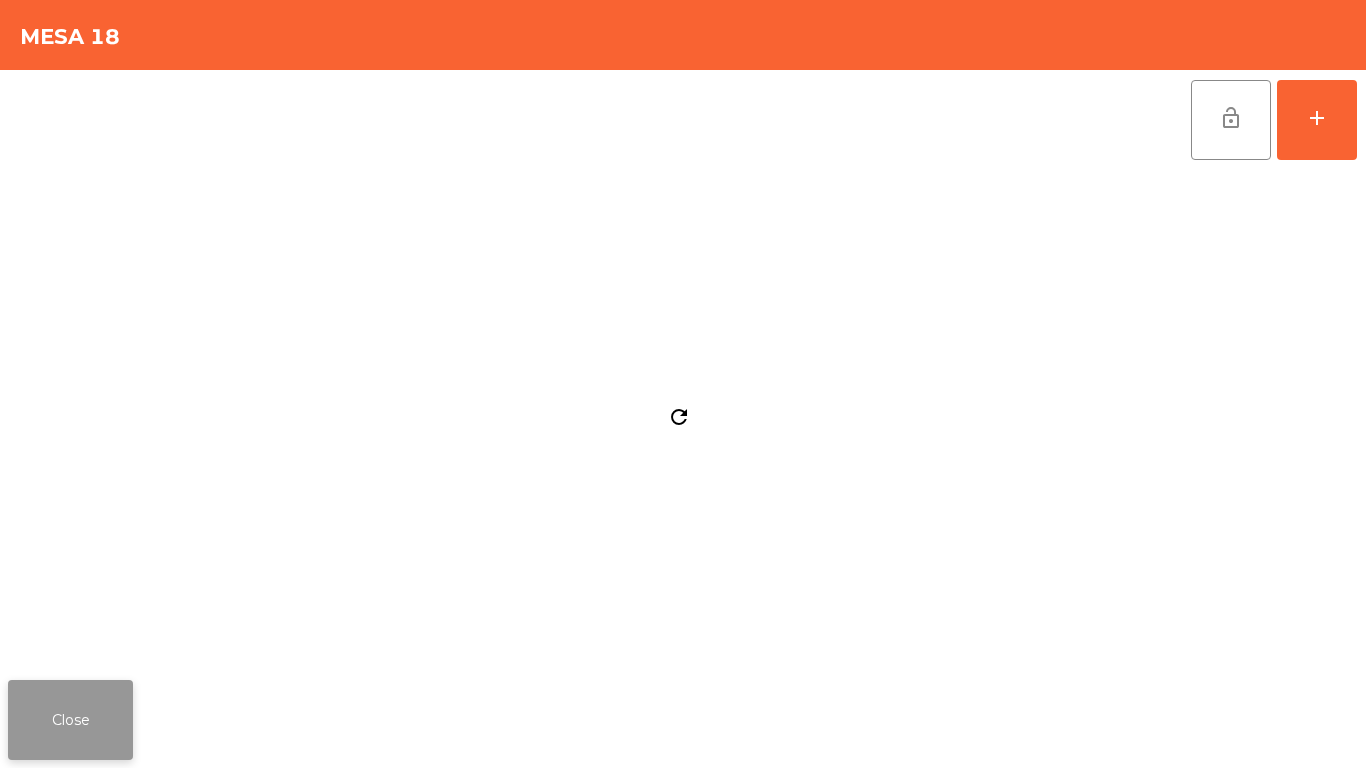 click on "Close" 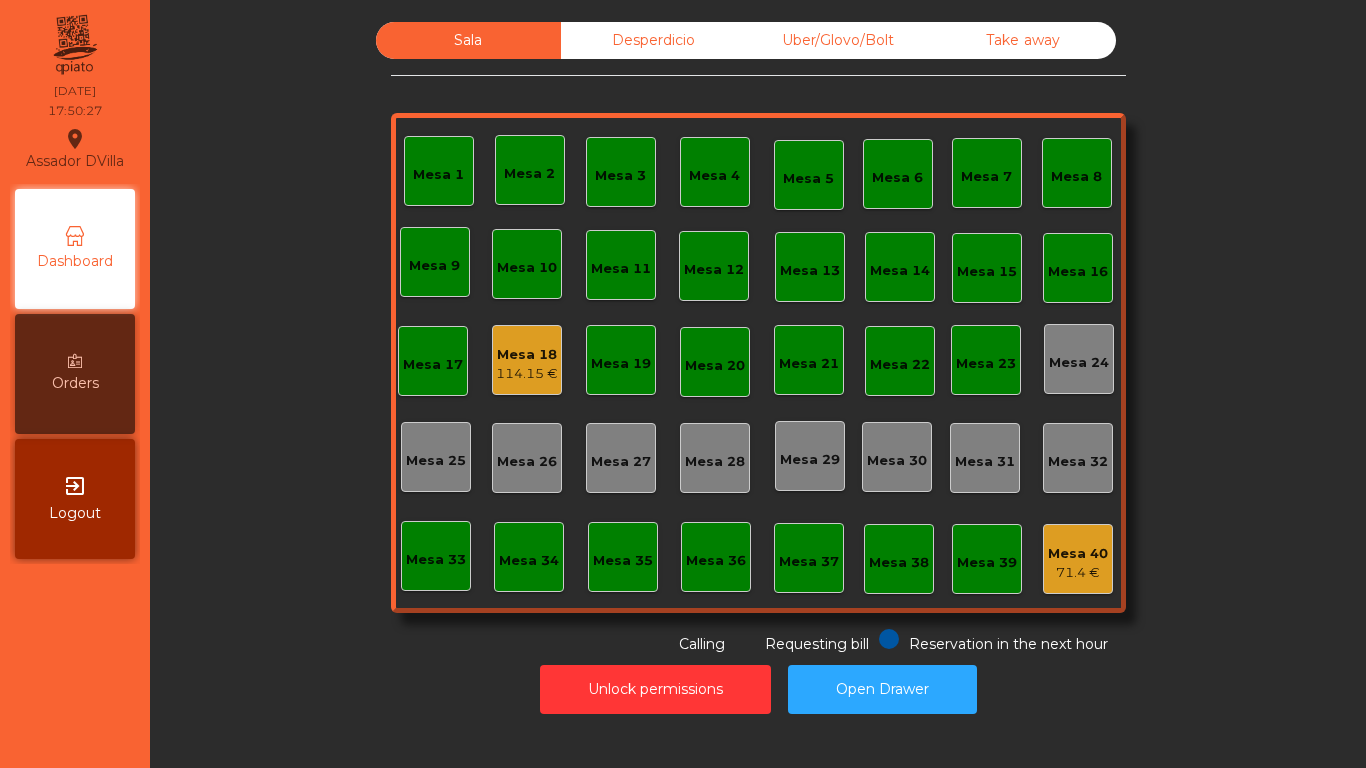 click on "Desperdicio" 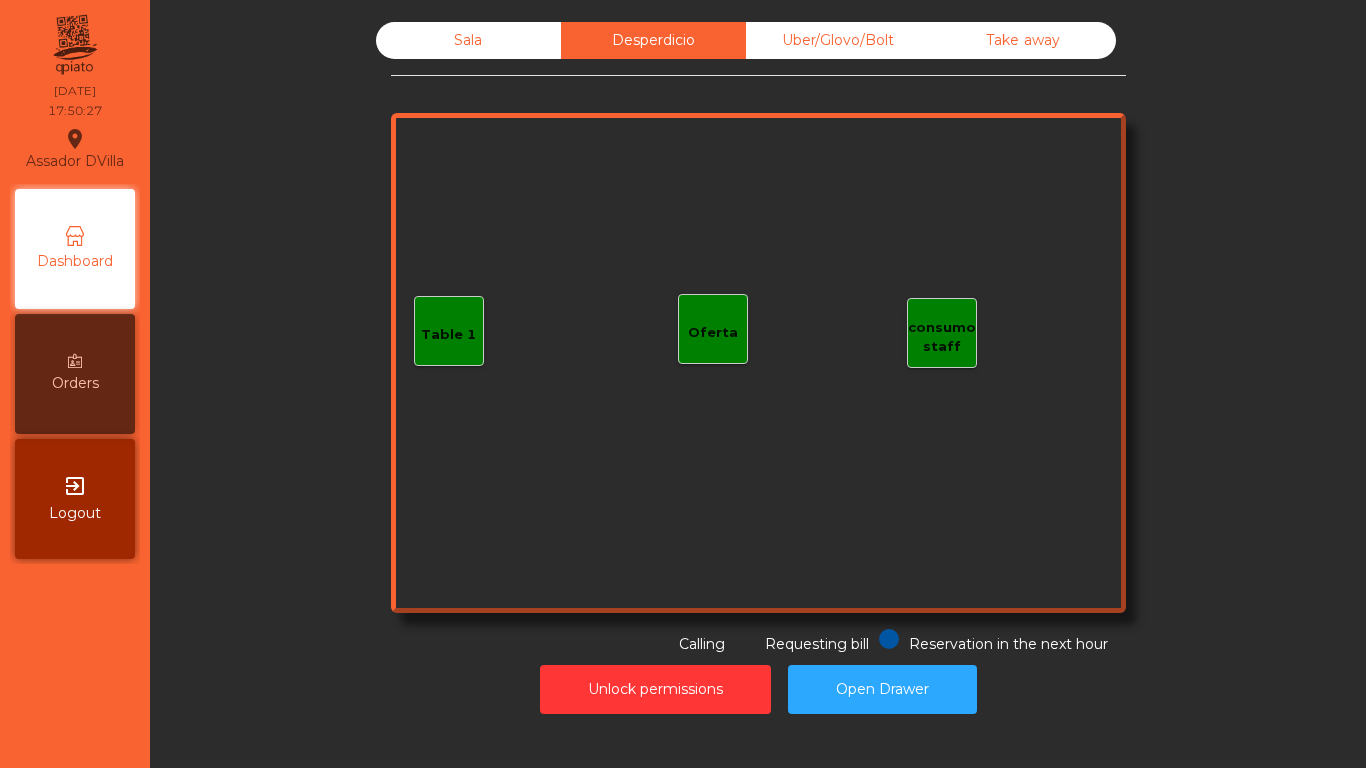 click on "Uber/Glovo/Bolt" 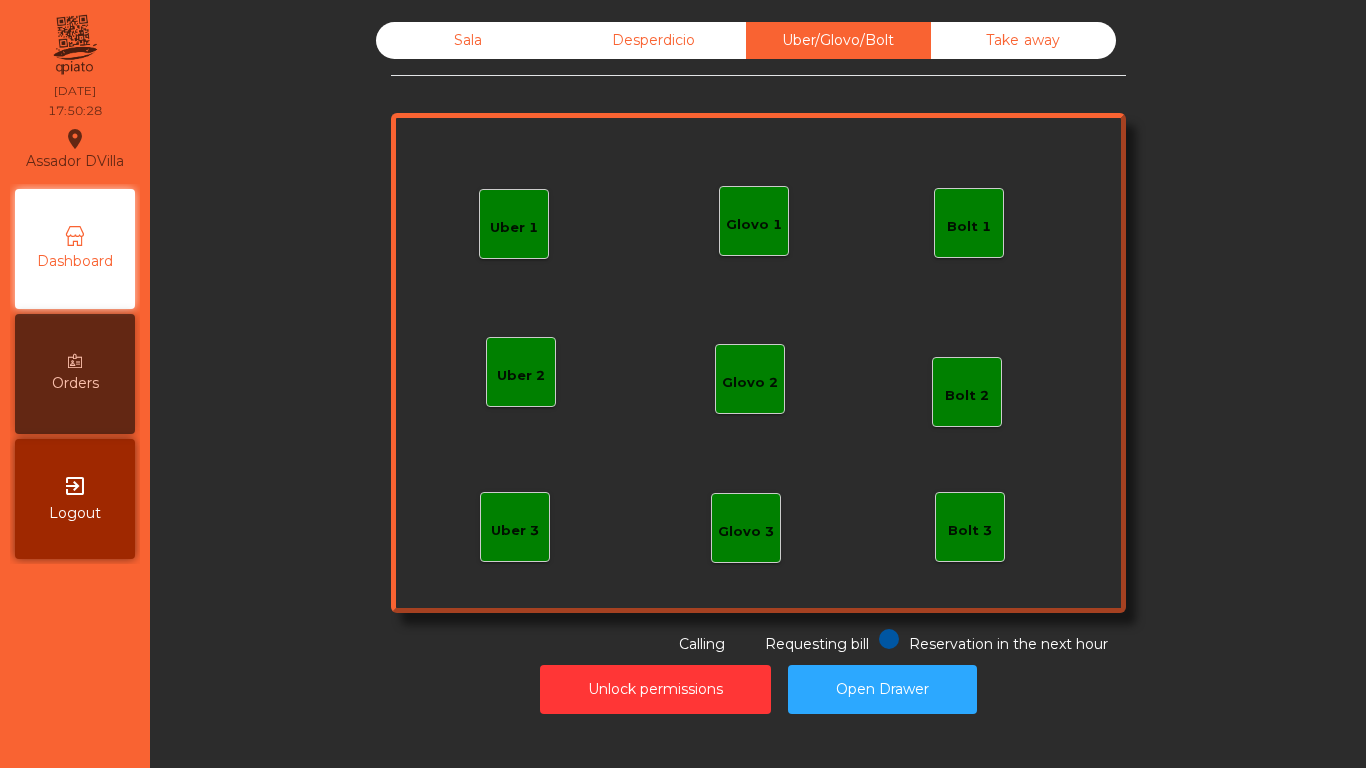 click on "Take away" 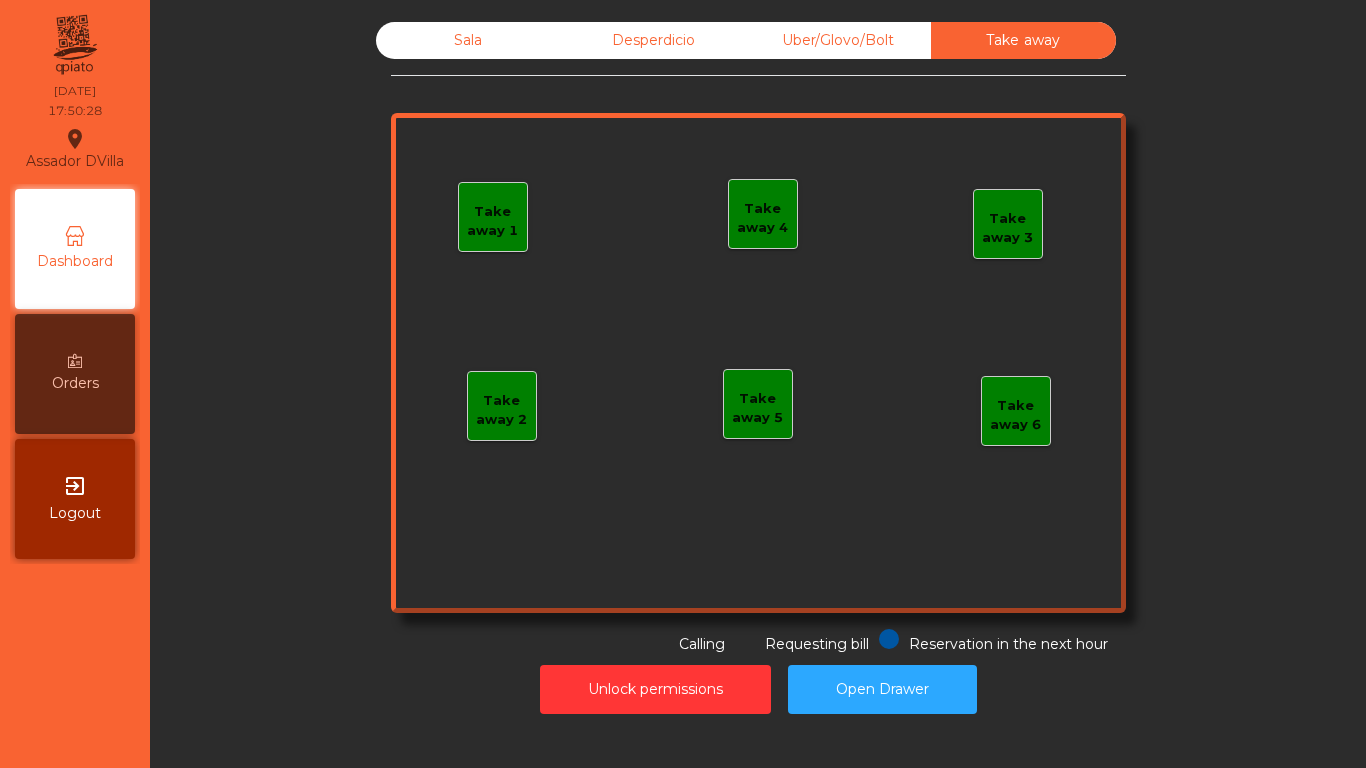 click on "Sala" 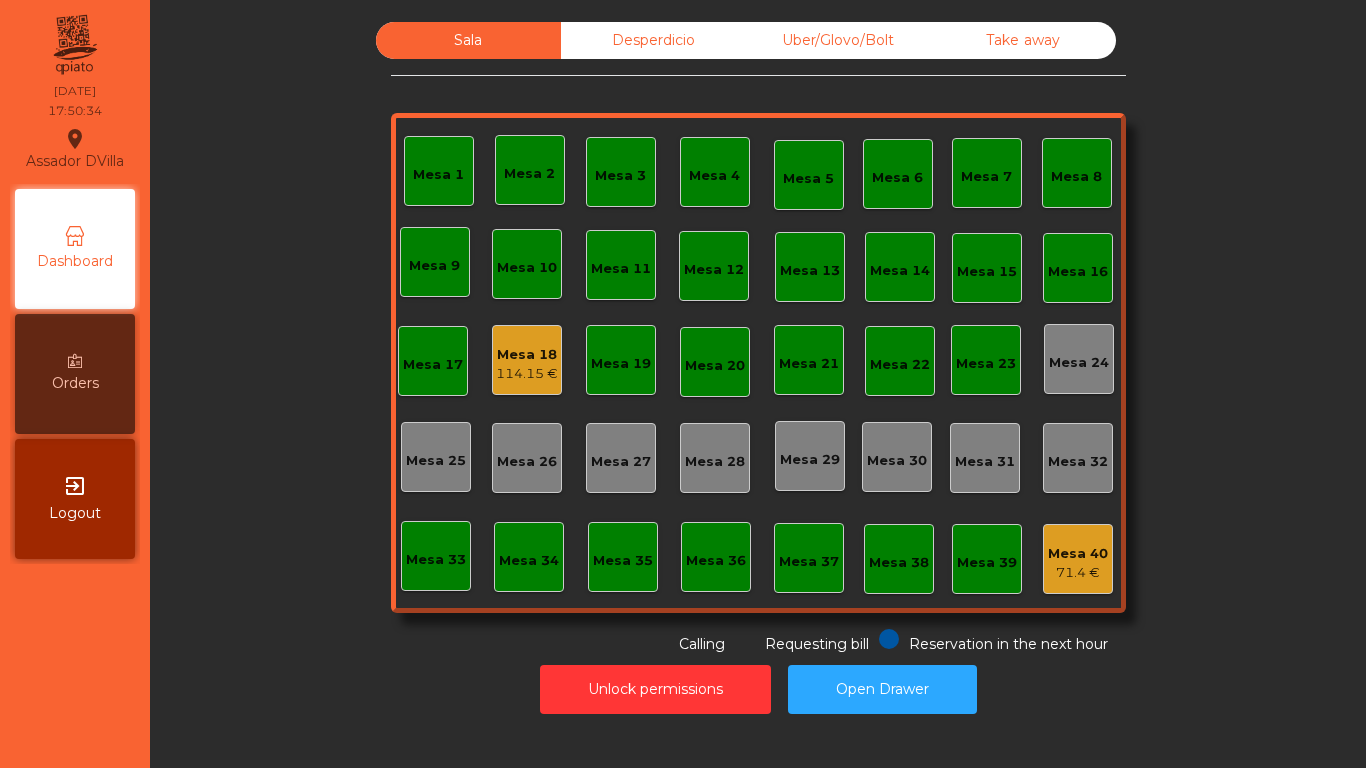 click on "114.15 €" 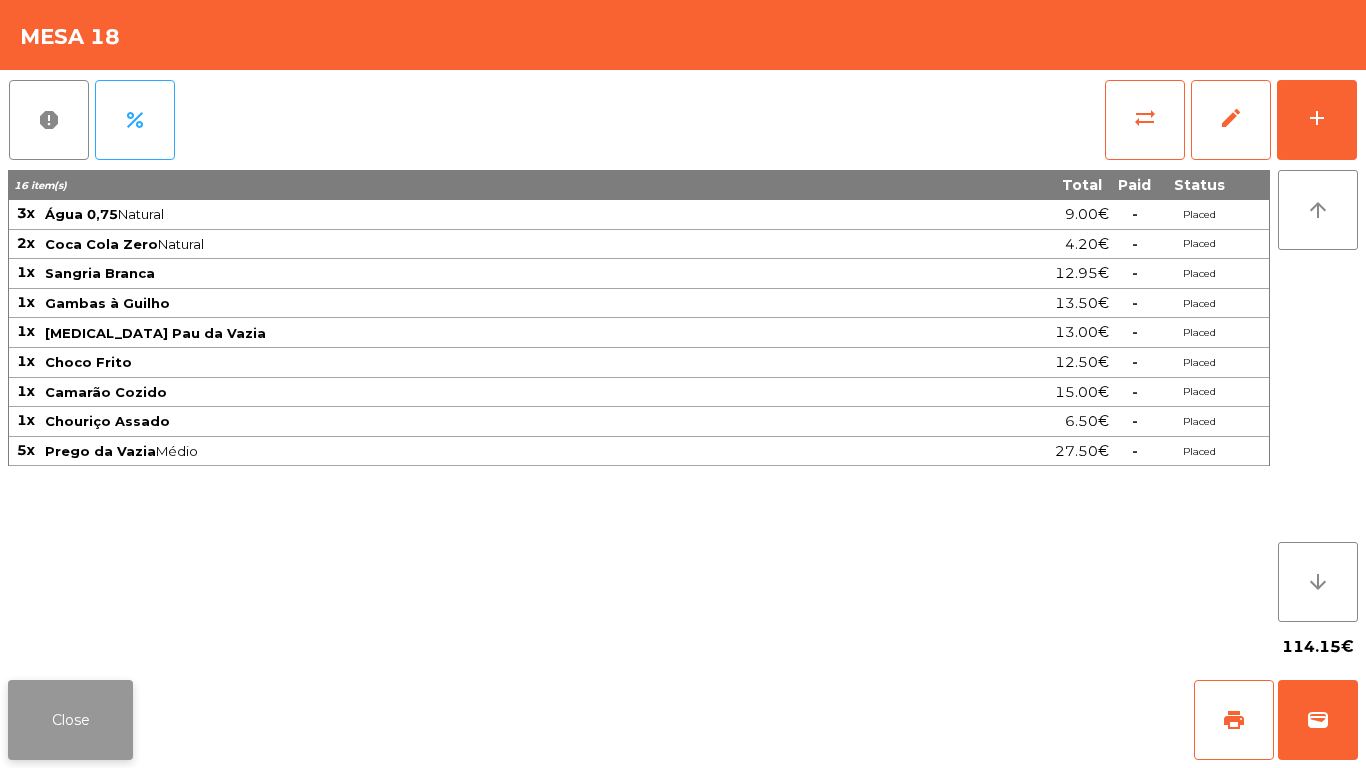 click on "Close" 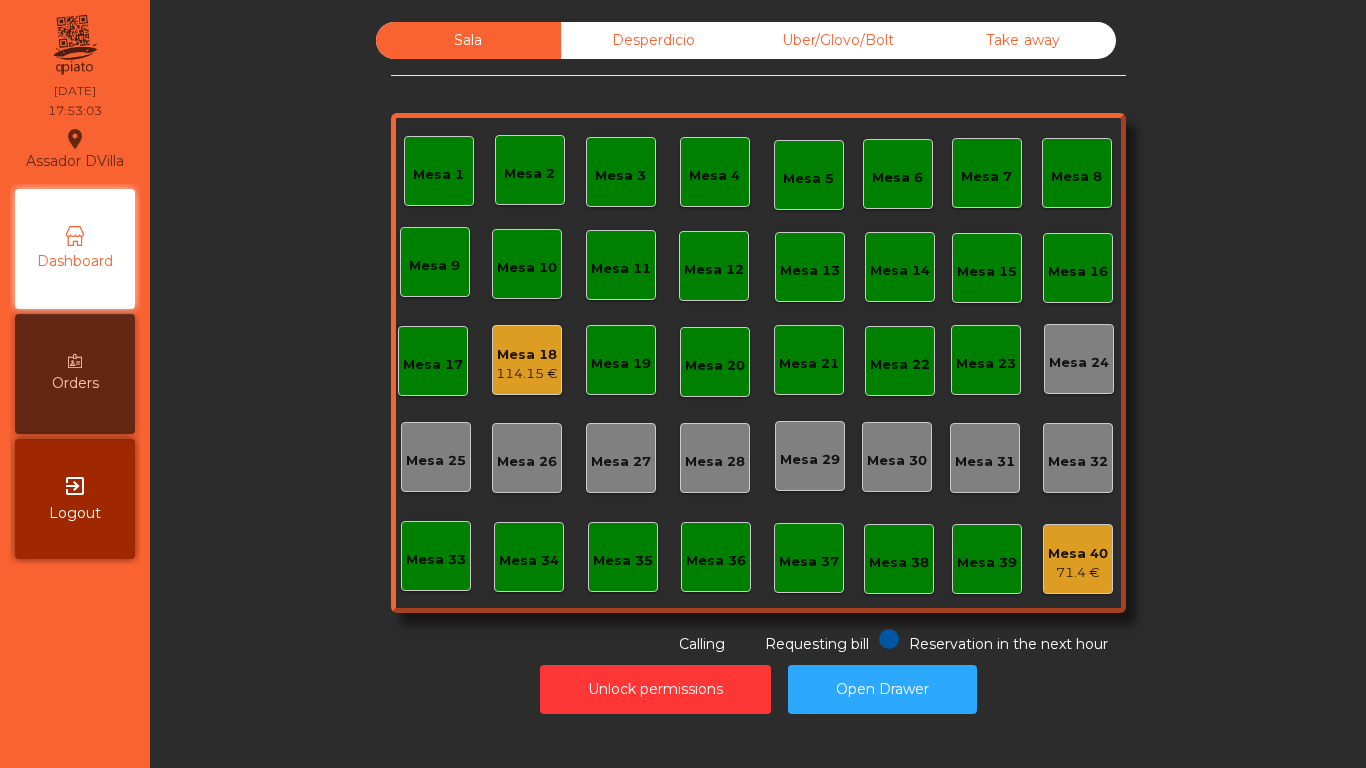 click on "Mesa 40   71.4 €" 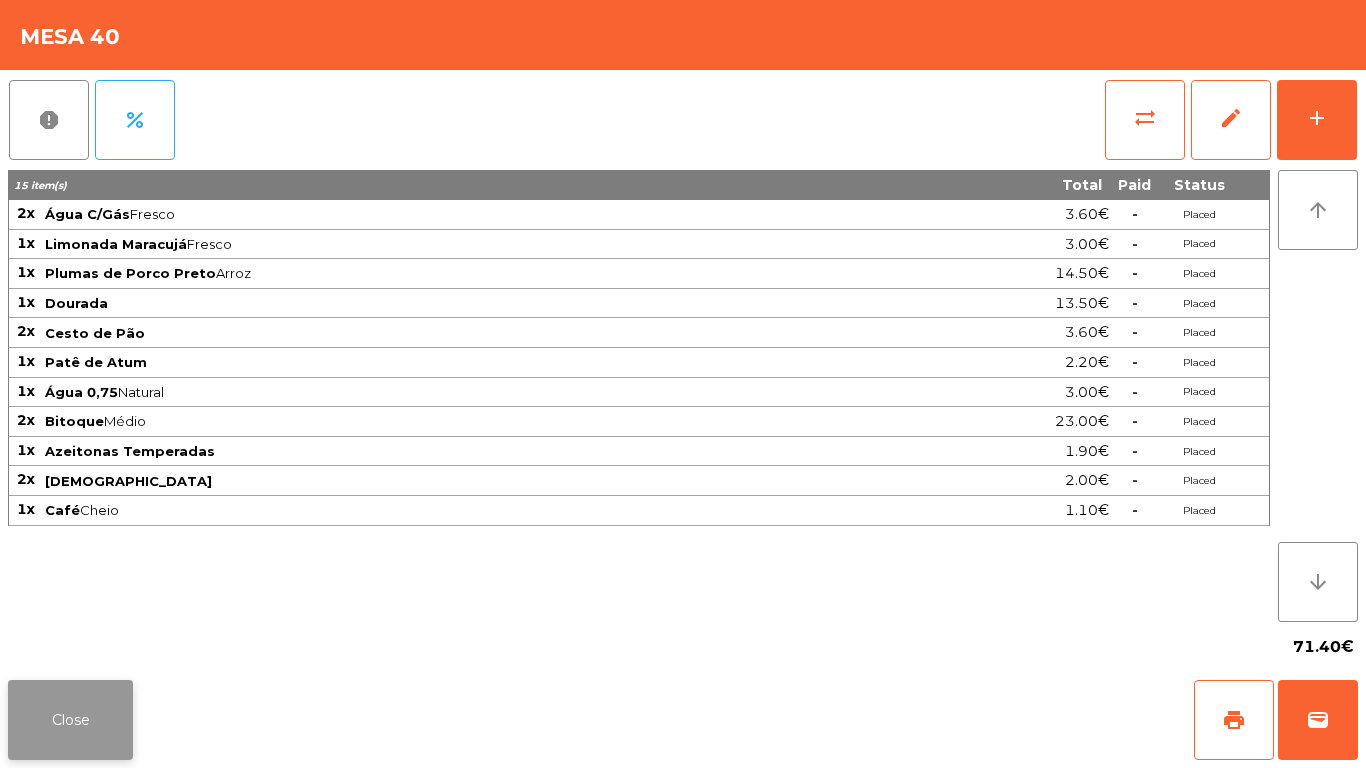 click on "Close" 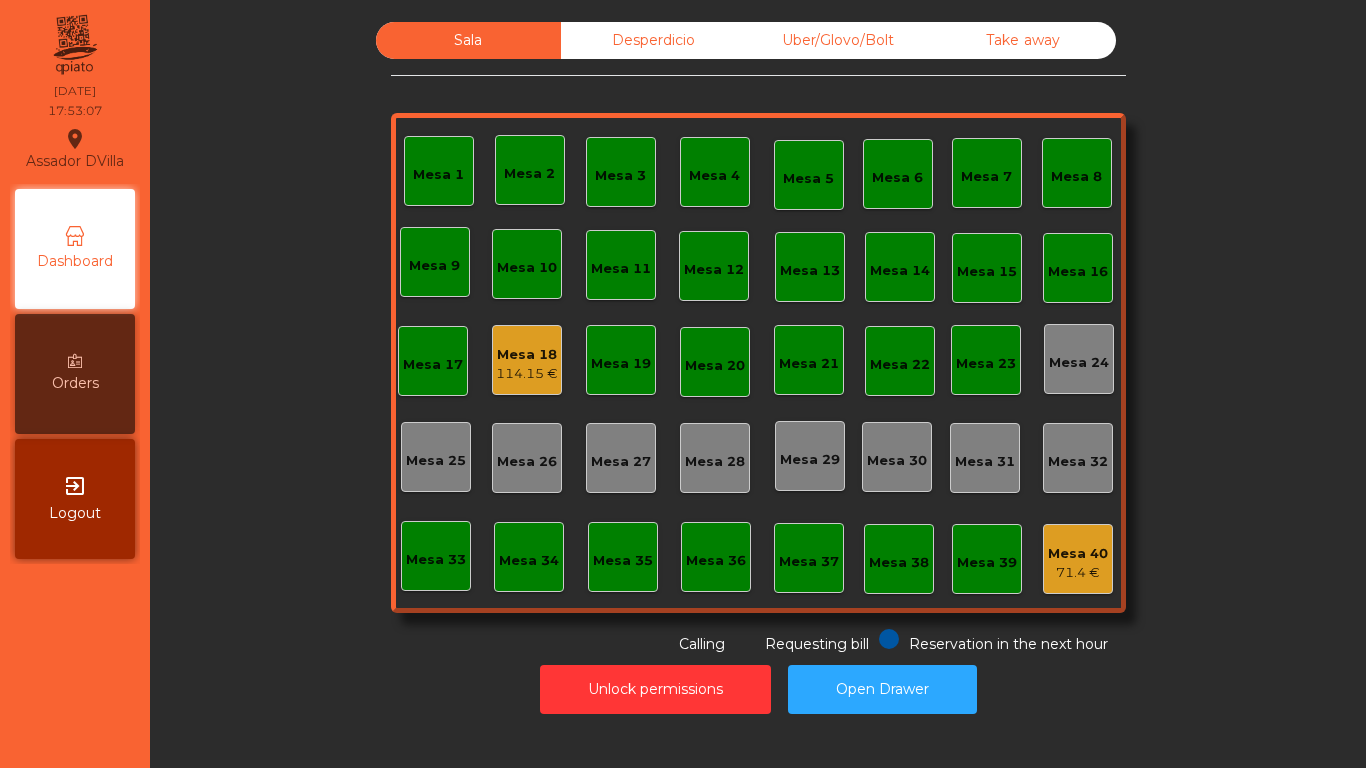 click on "Desperdicio" 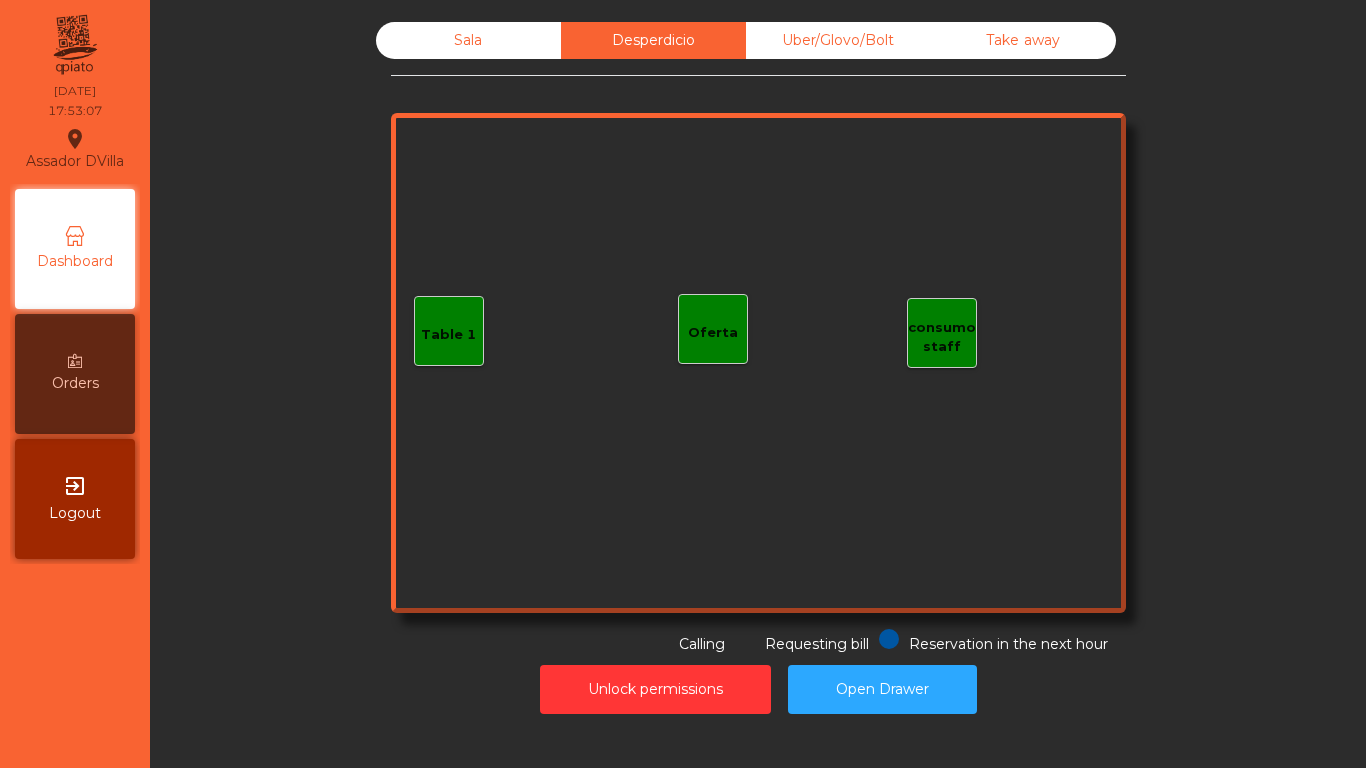 click on "Uber/Glovo/Bolt" 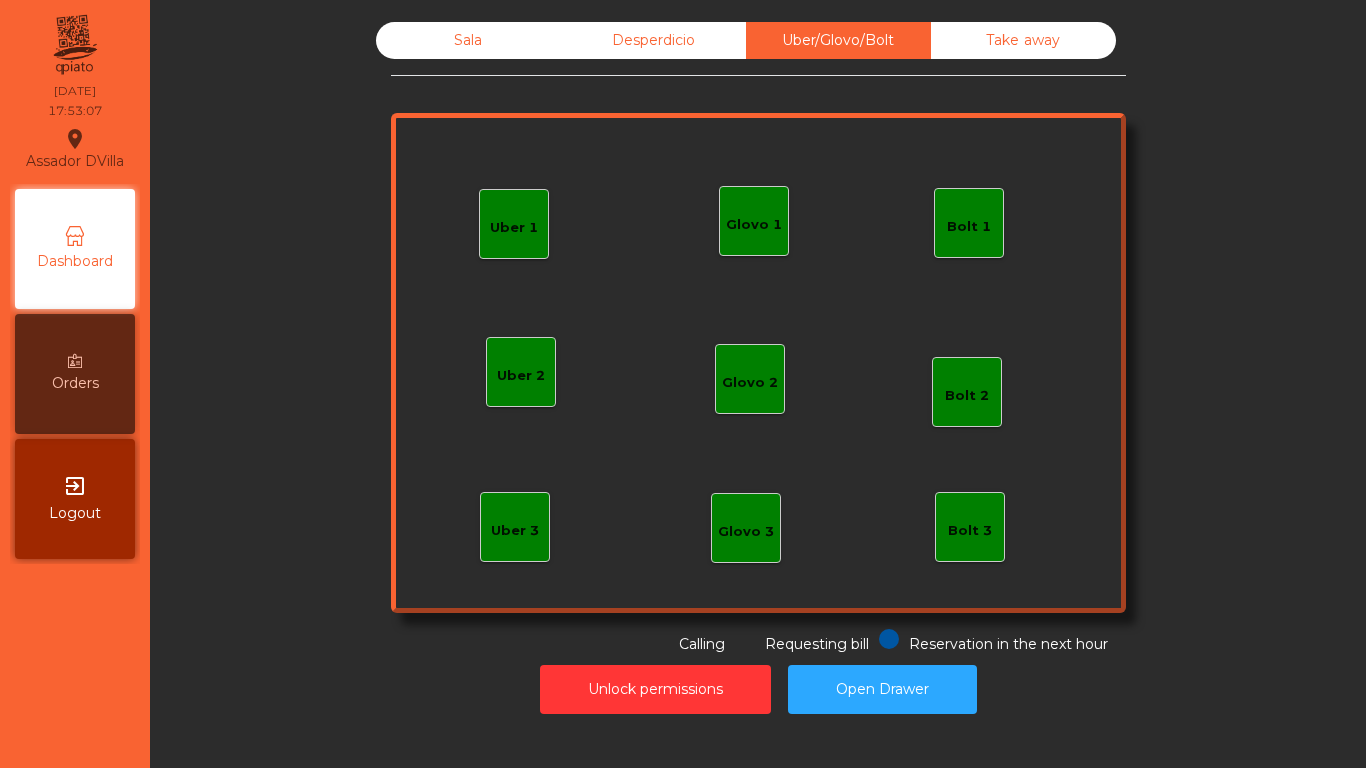 click on "Take away" 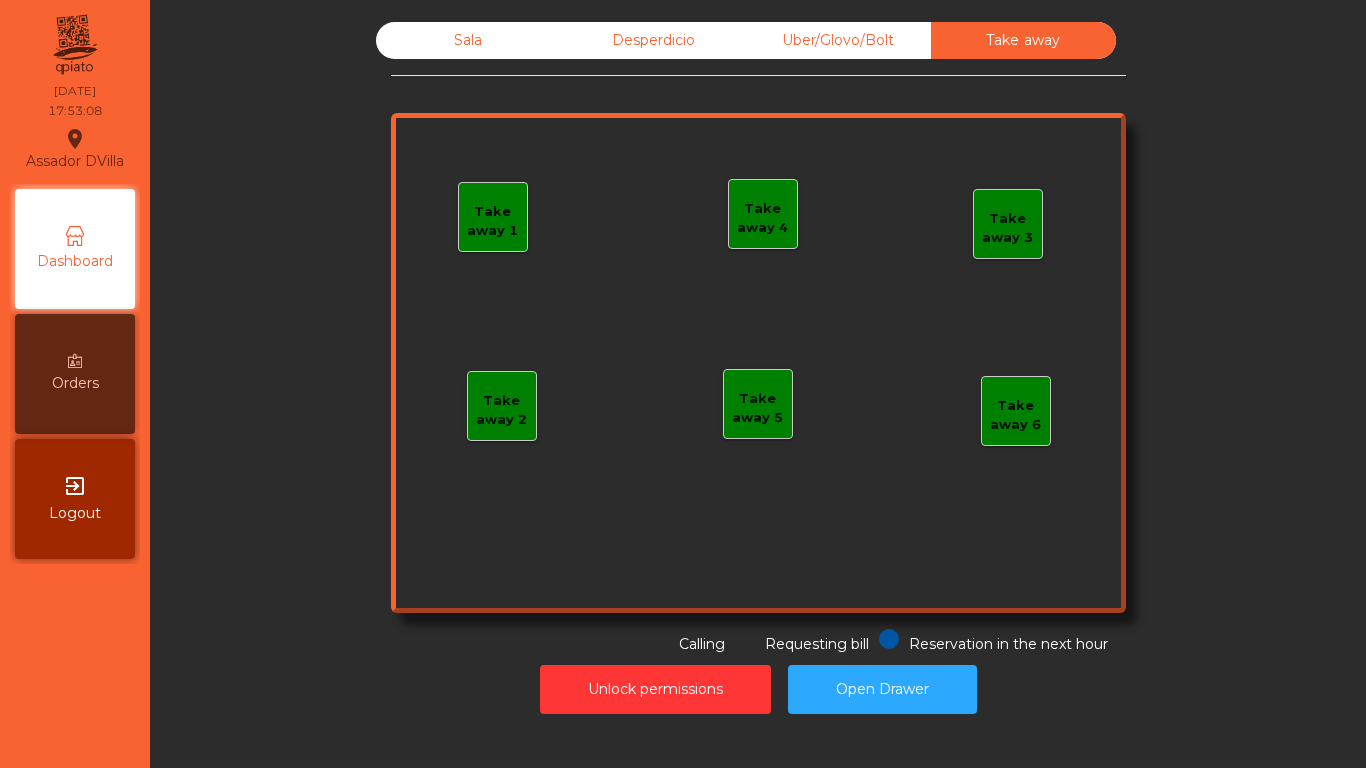 click on "Sala" 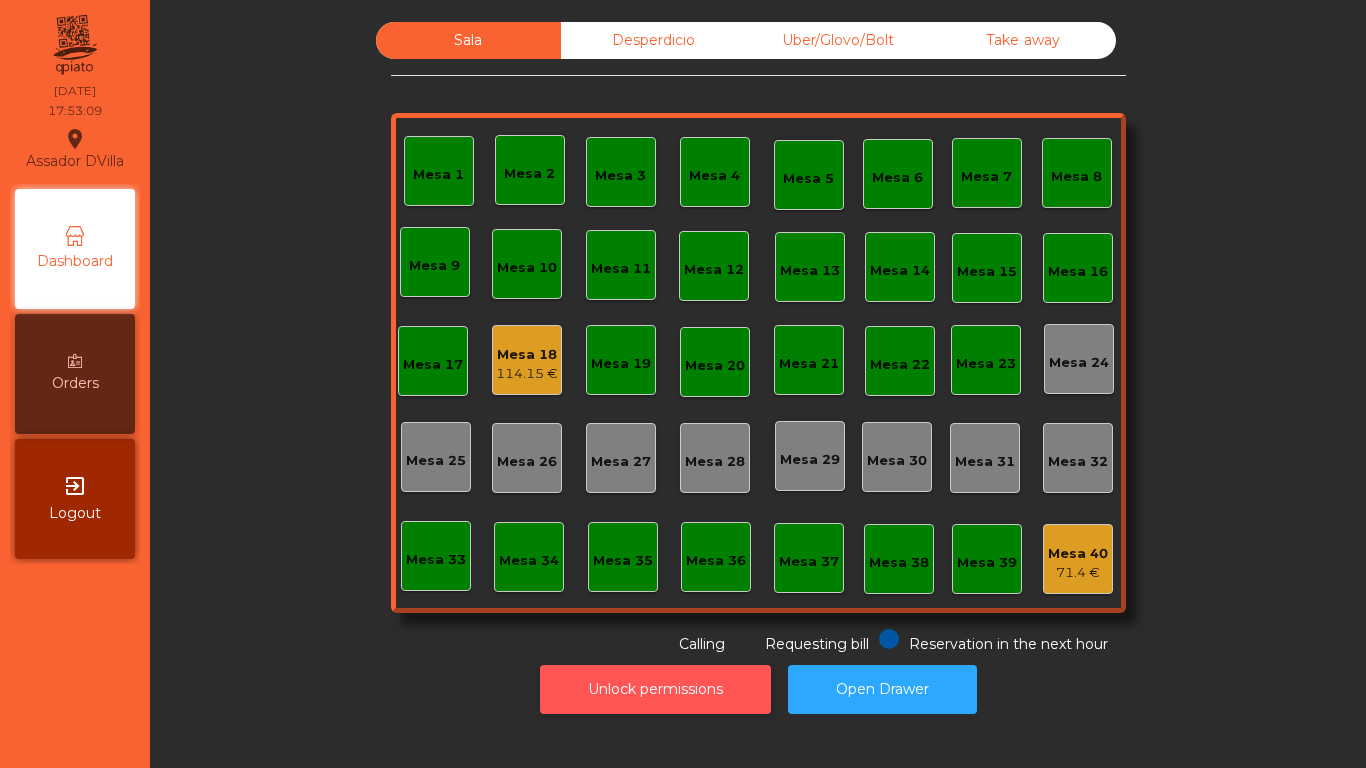 click on "Unlock permissions" 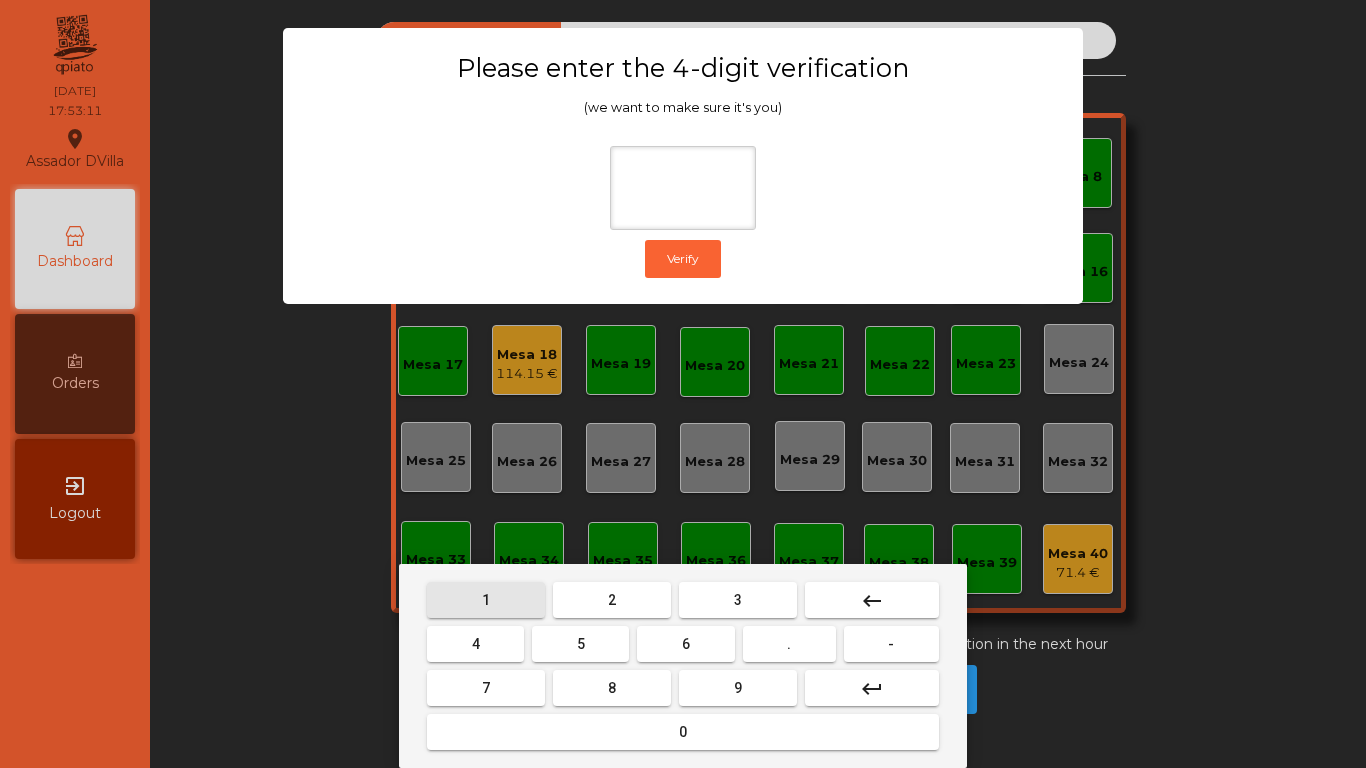 click on "1" at bounding box center (486, 600) 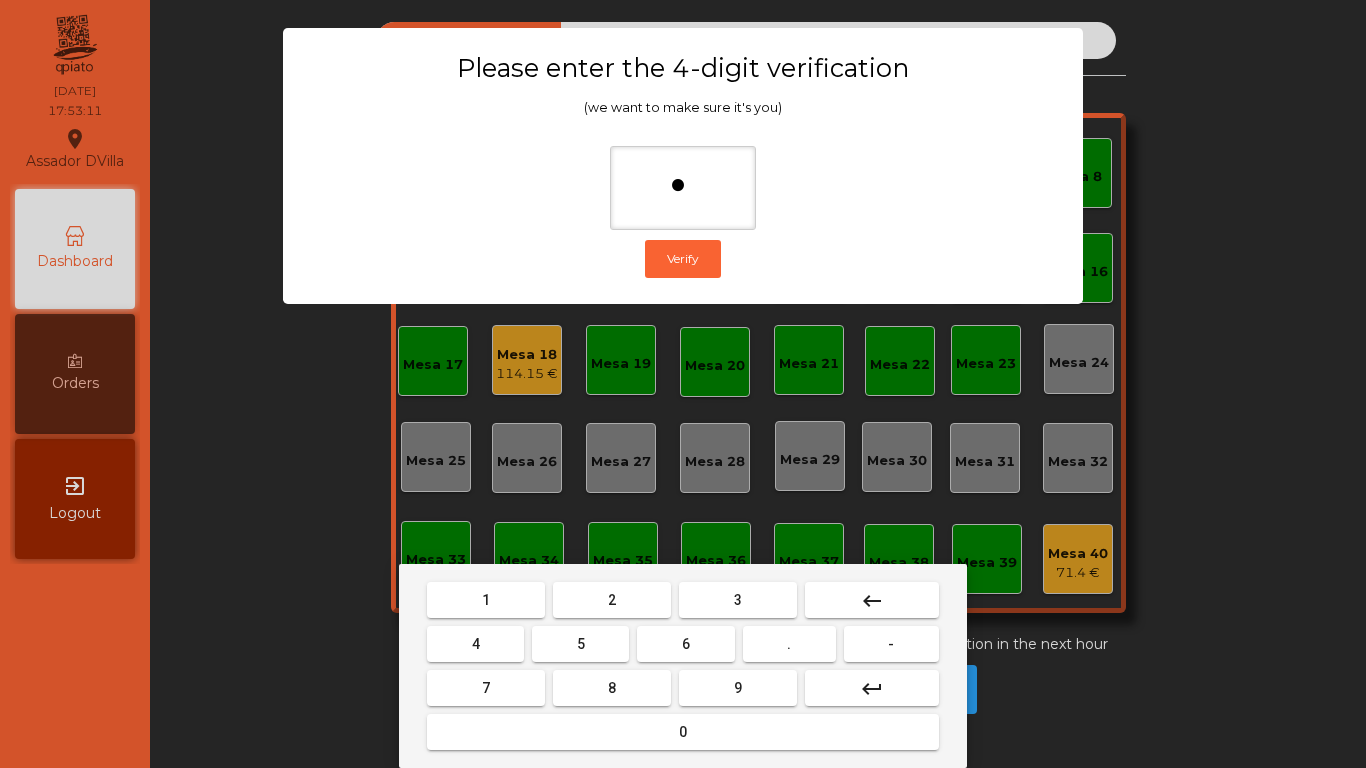 click on "9" at bounding box center (738, 688) 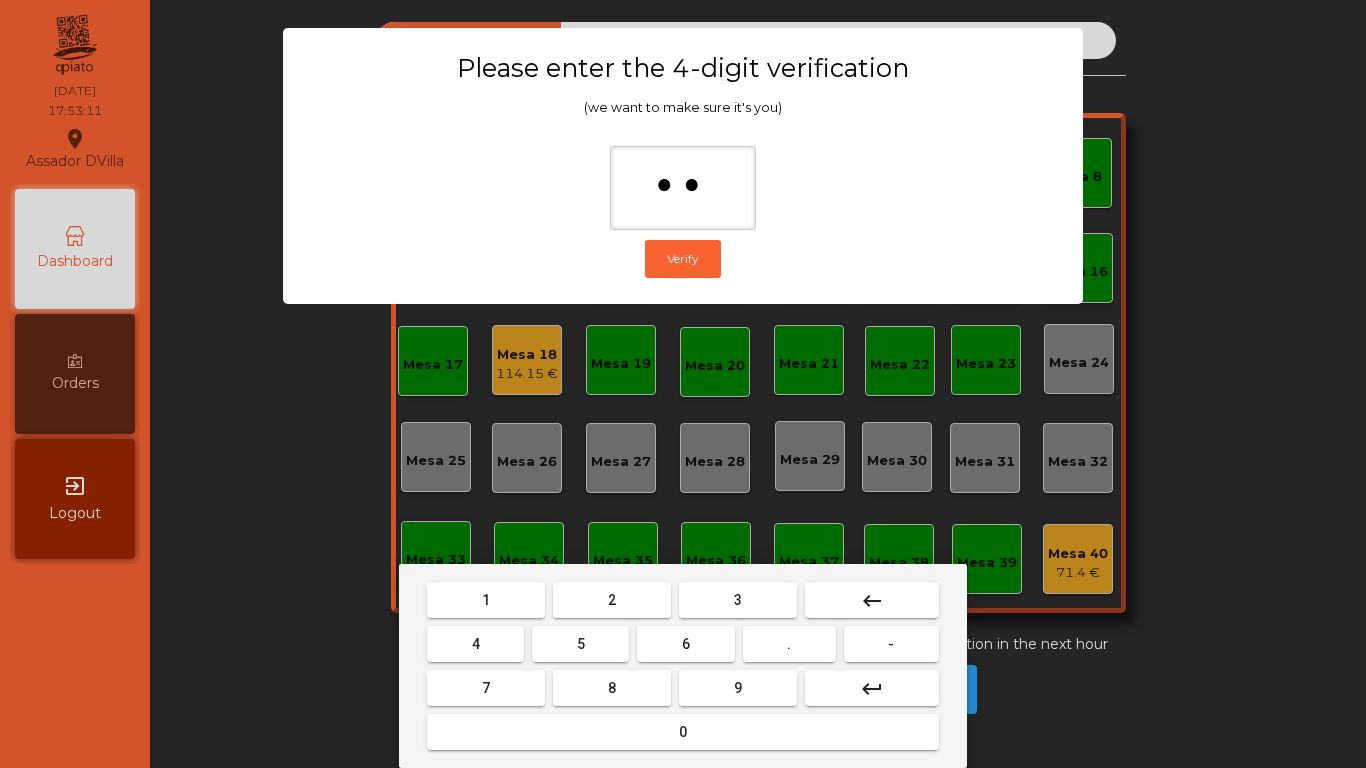 click on "4" at bounding box center (476, 644) 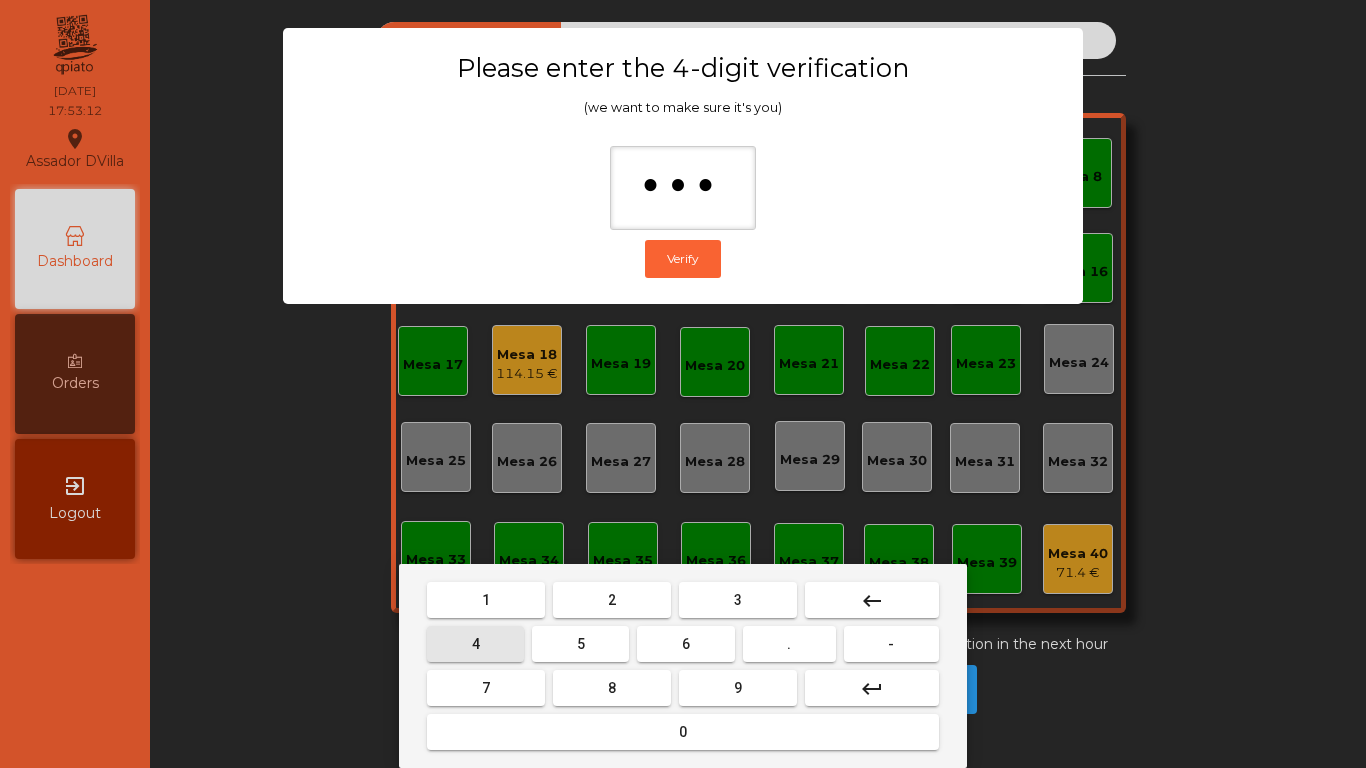 click on "0" at bounding box center (683, 732) 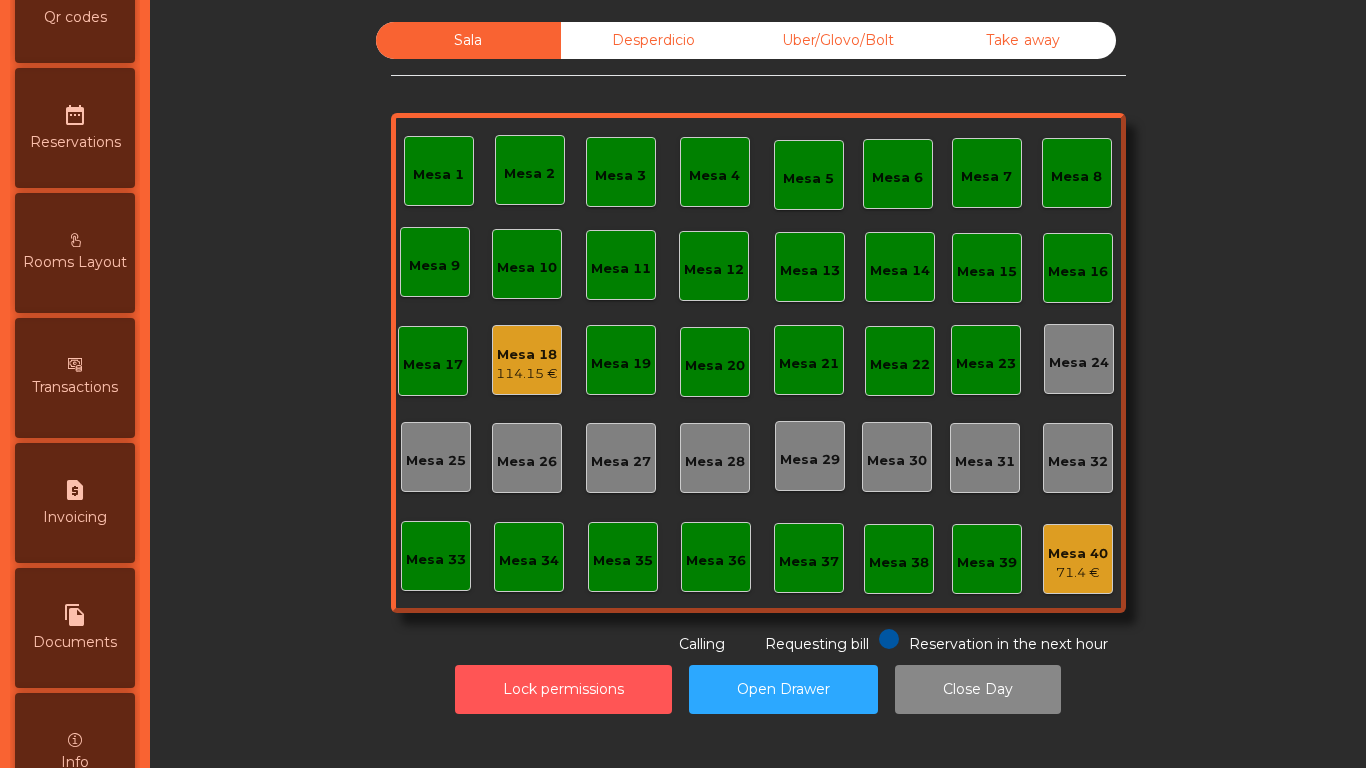 scroll, scrollTop: 1056, scrollLeft: 0, axis: vertical 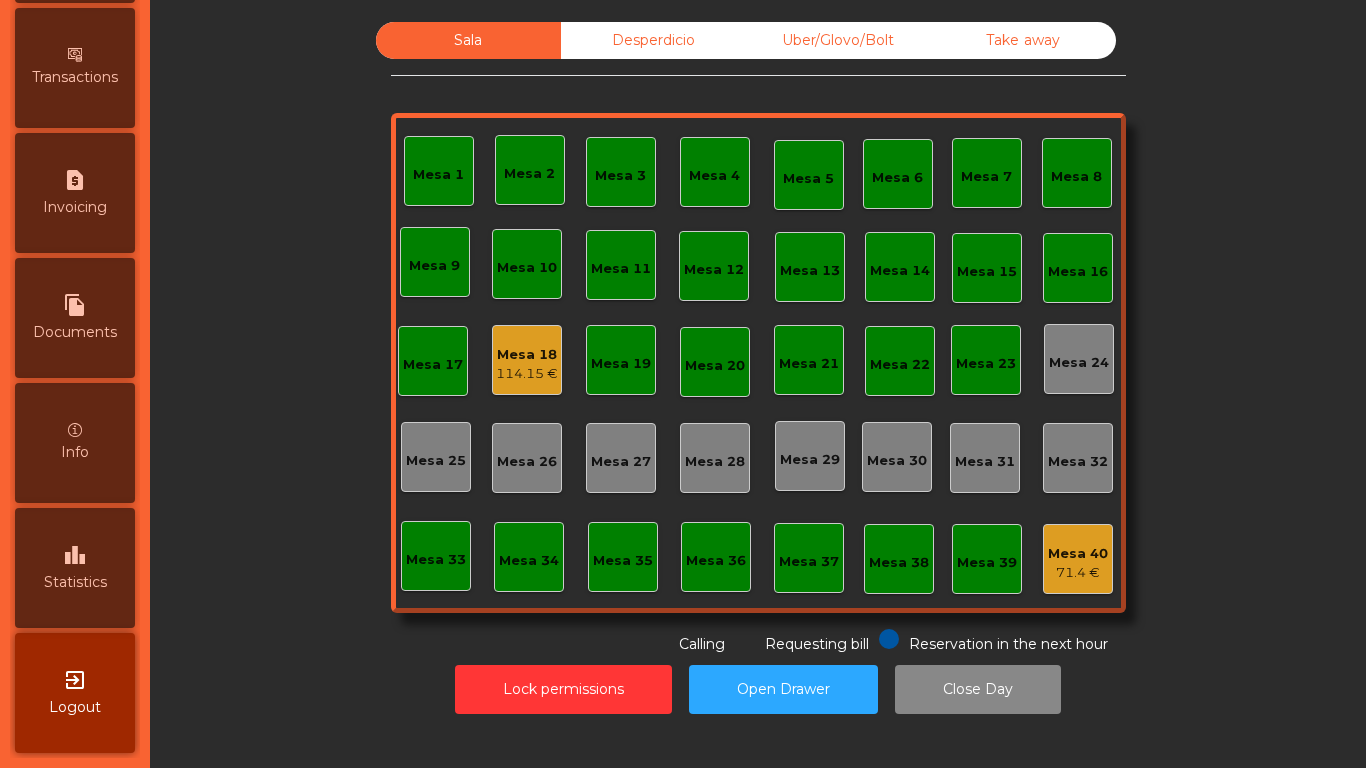 click on "Statistics" at bounding box center (75, 582) 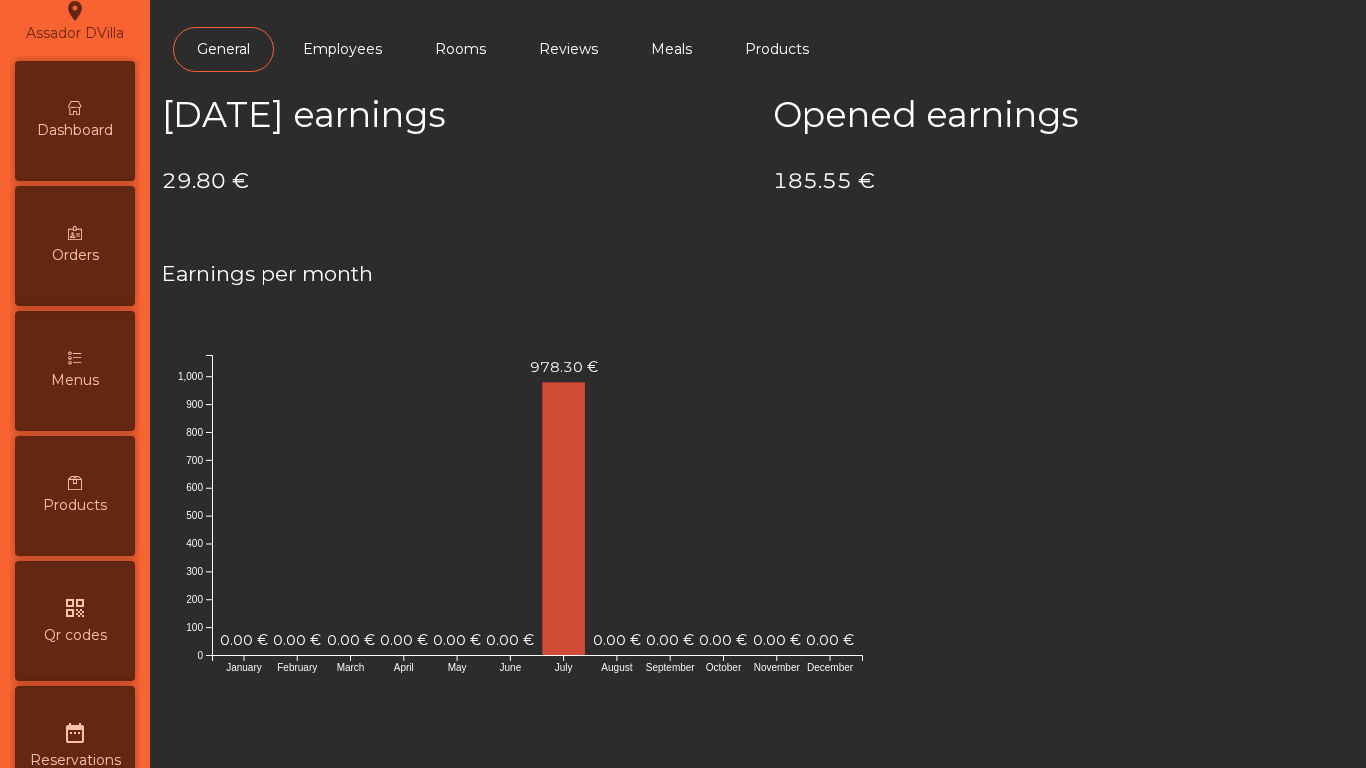 scroll, scrollTop: 0, scrollLeft: 0, axis: both 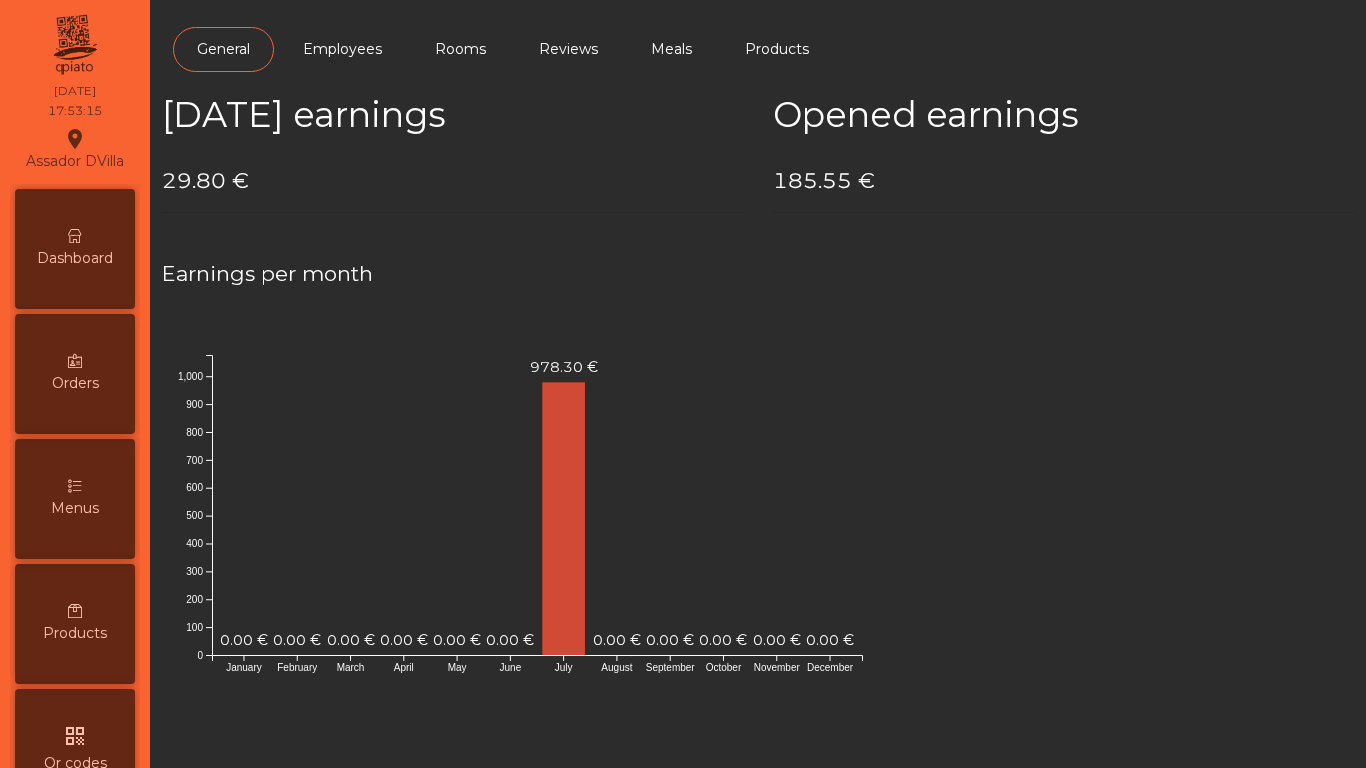 click on "Dashboard" at bounding box center [75, 249] 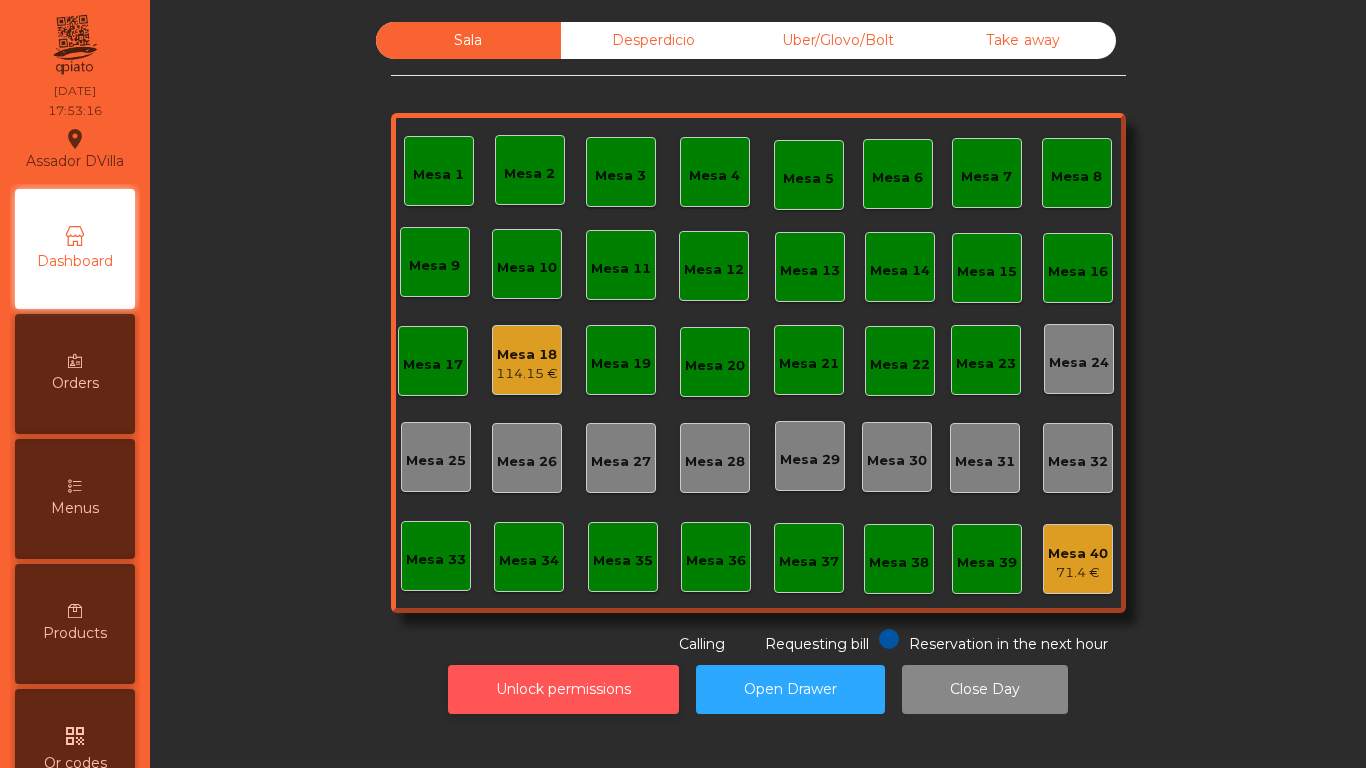 click on "Unlock permissions" 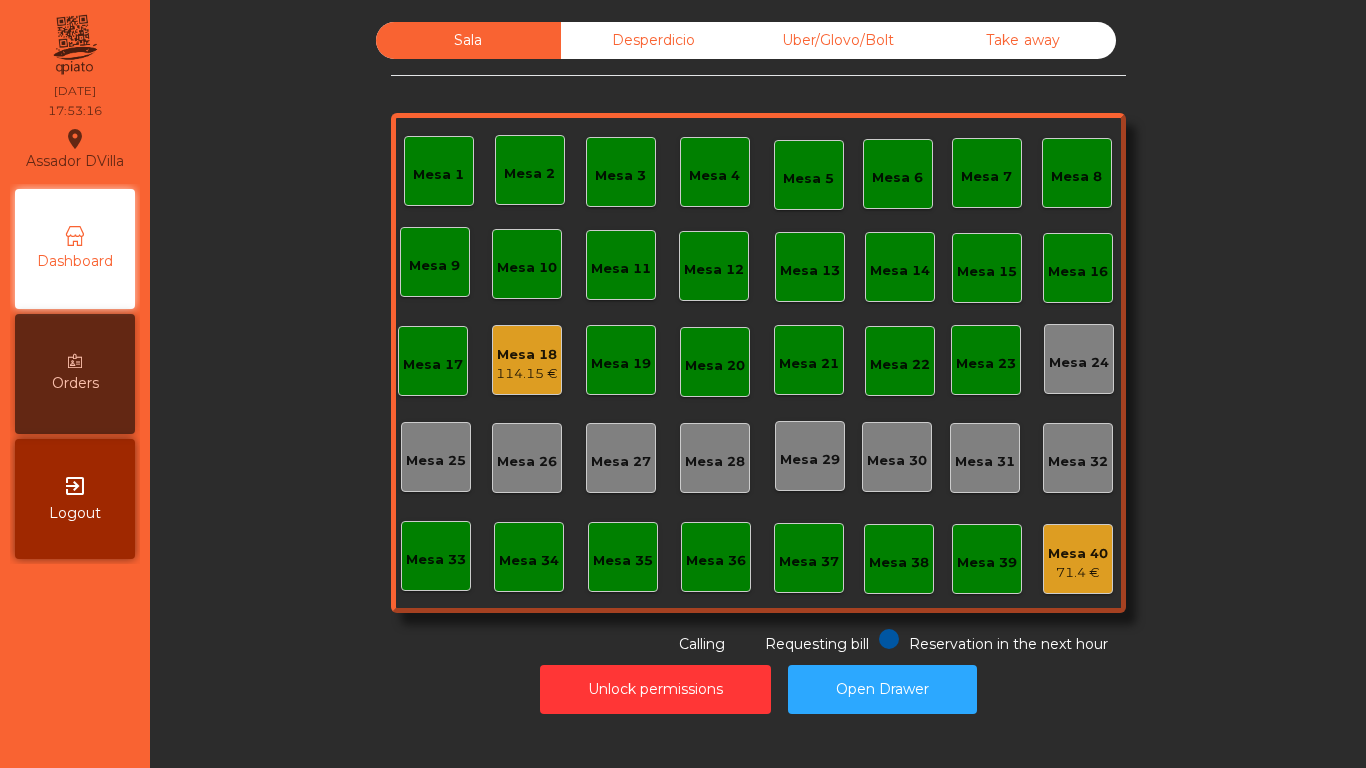 click on "Unlock permissions   Open Drawer" 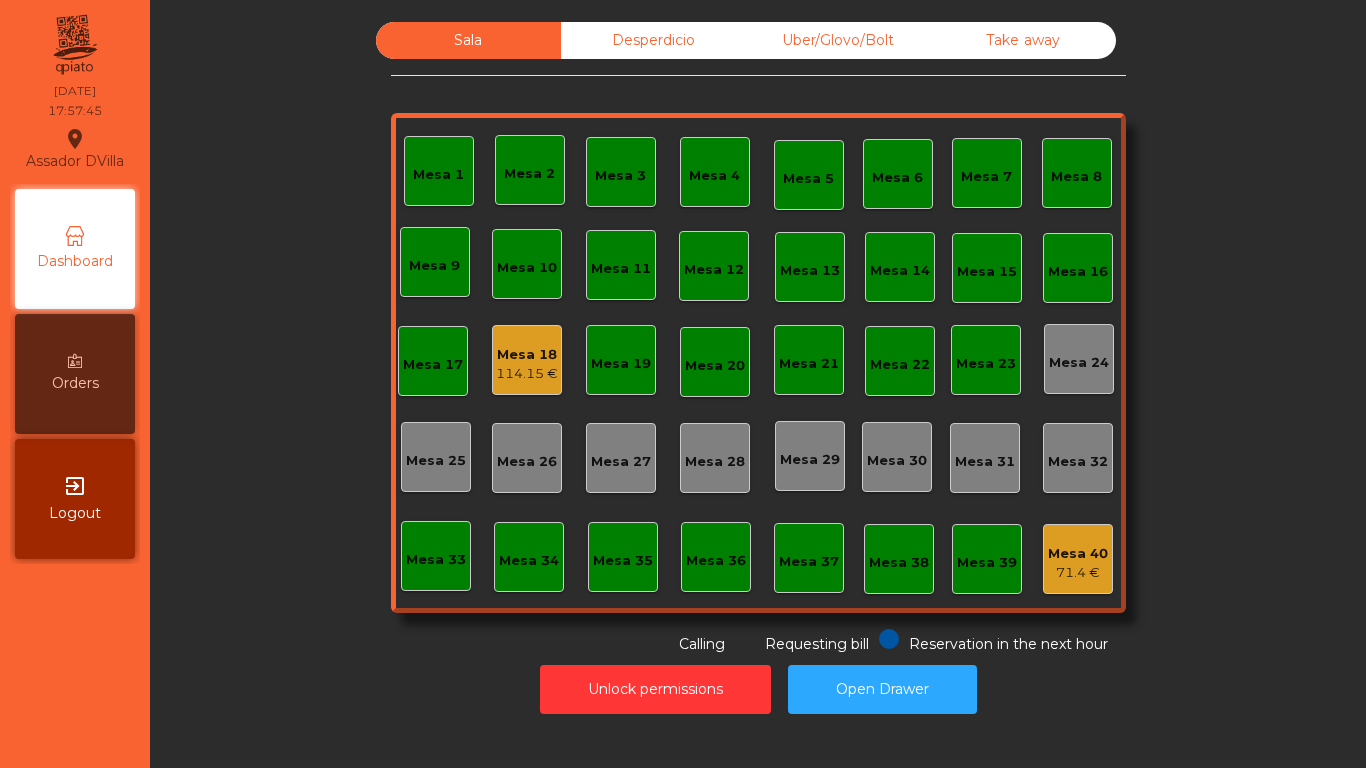 click on "114.15 €" 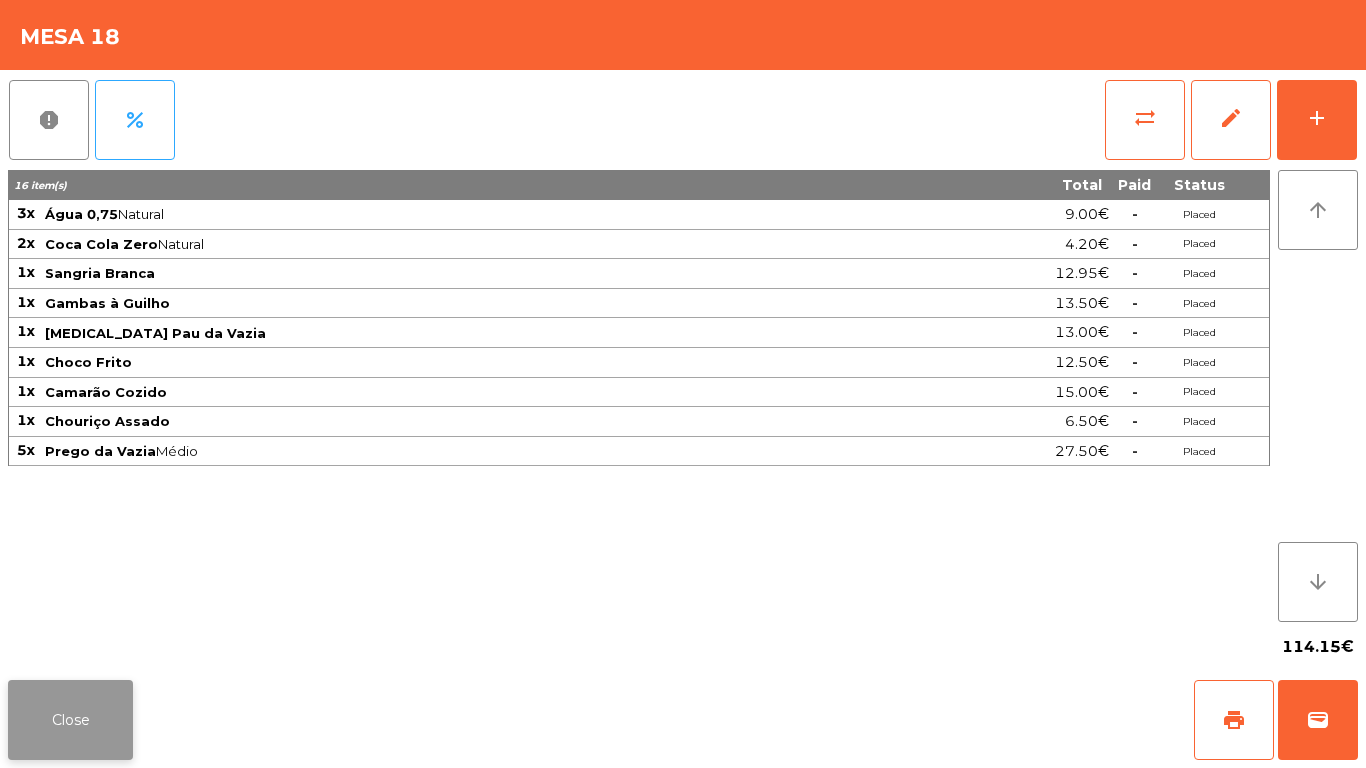 click on "Close" 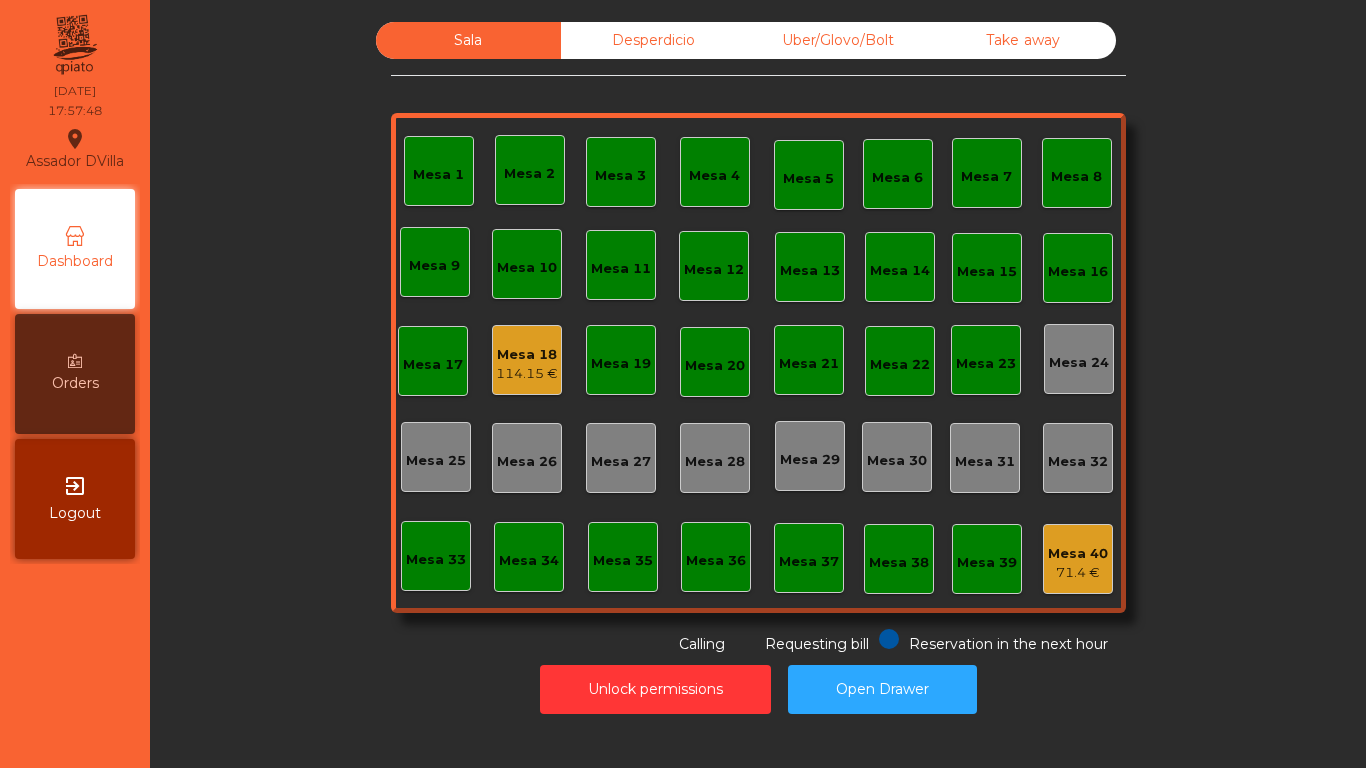 click on "Unlock permissions   Open Drawer" 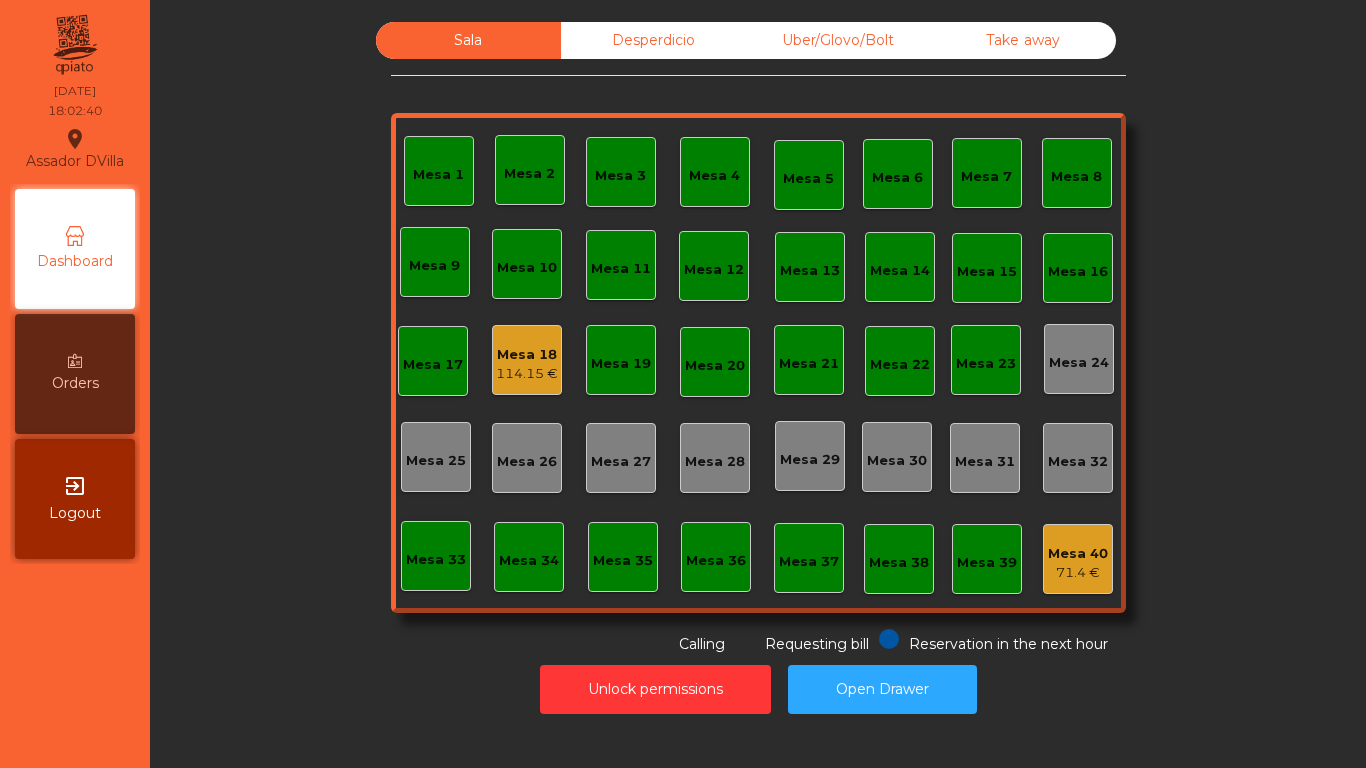 click on "Mesa 18" 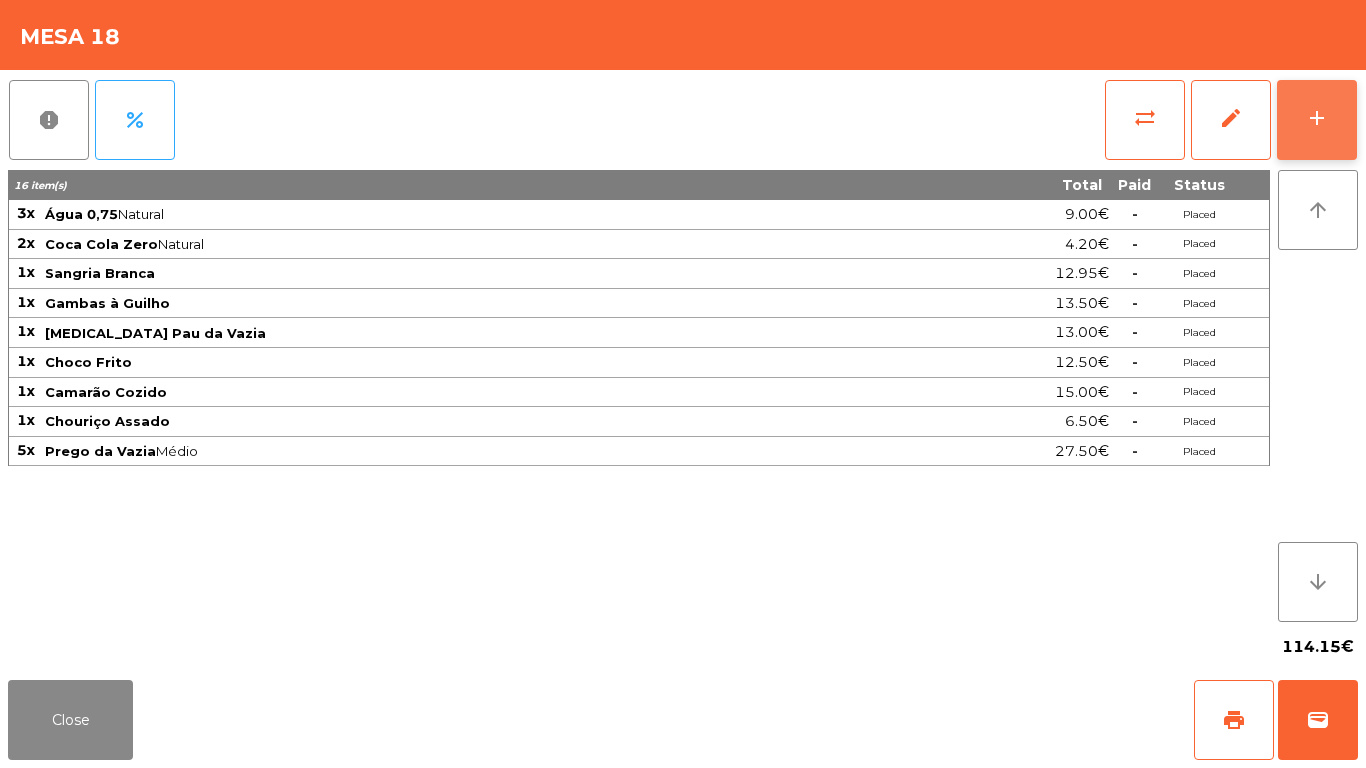click on "add" 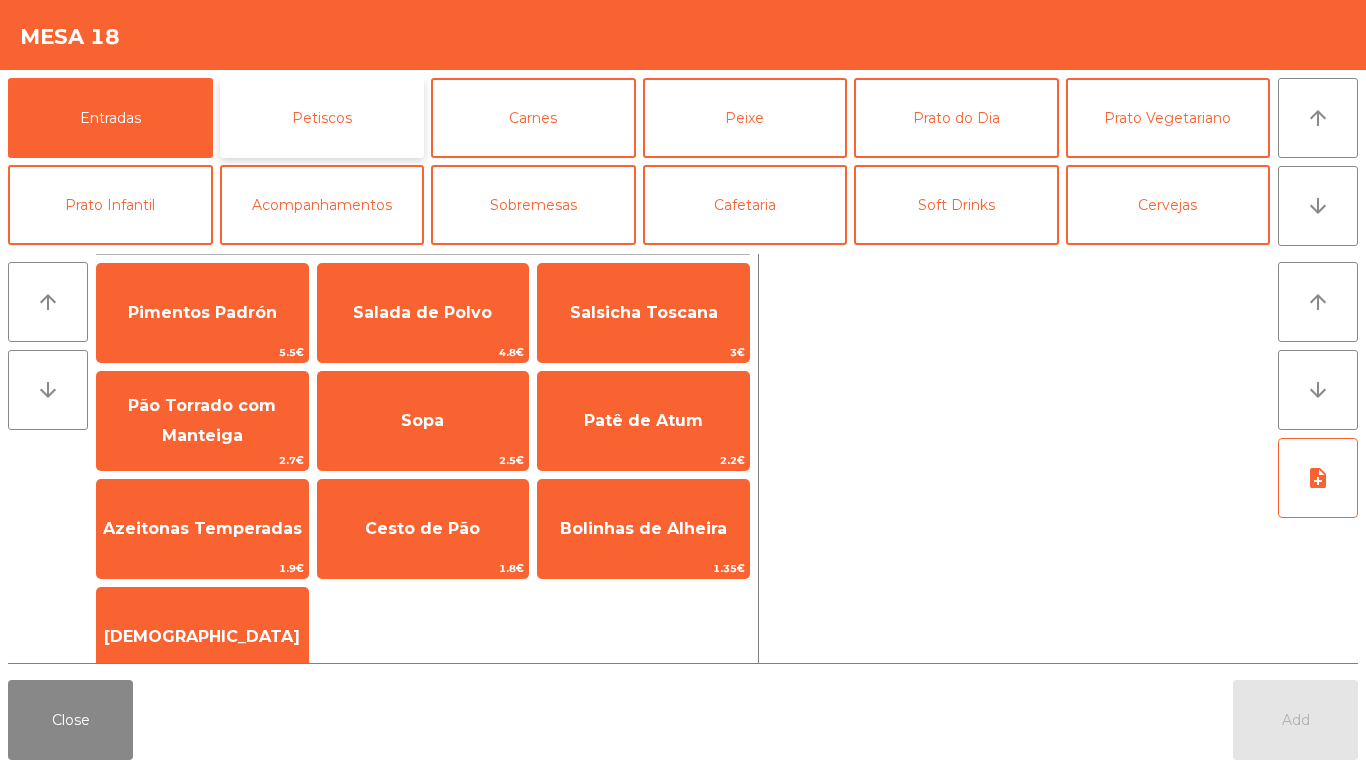 click on "Petiscos" 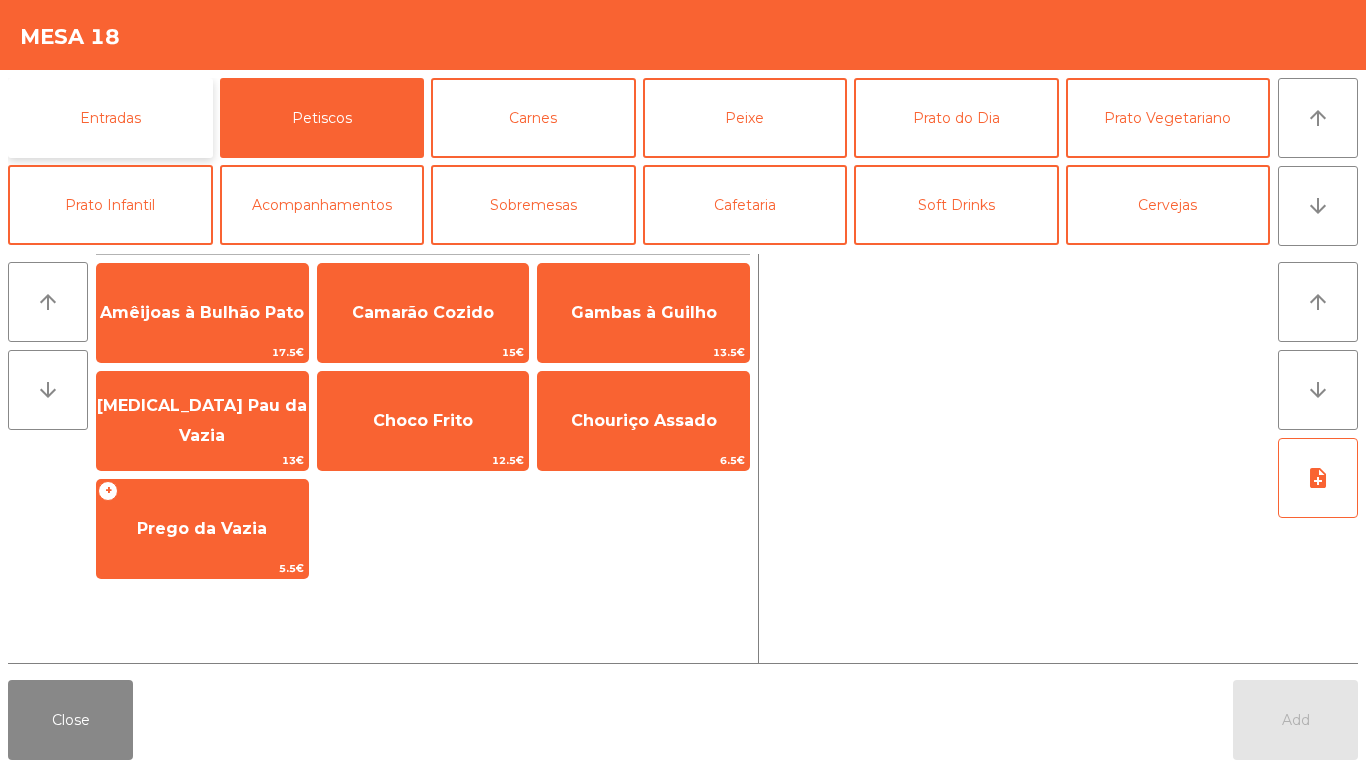 click on "Entradas" 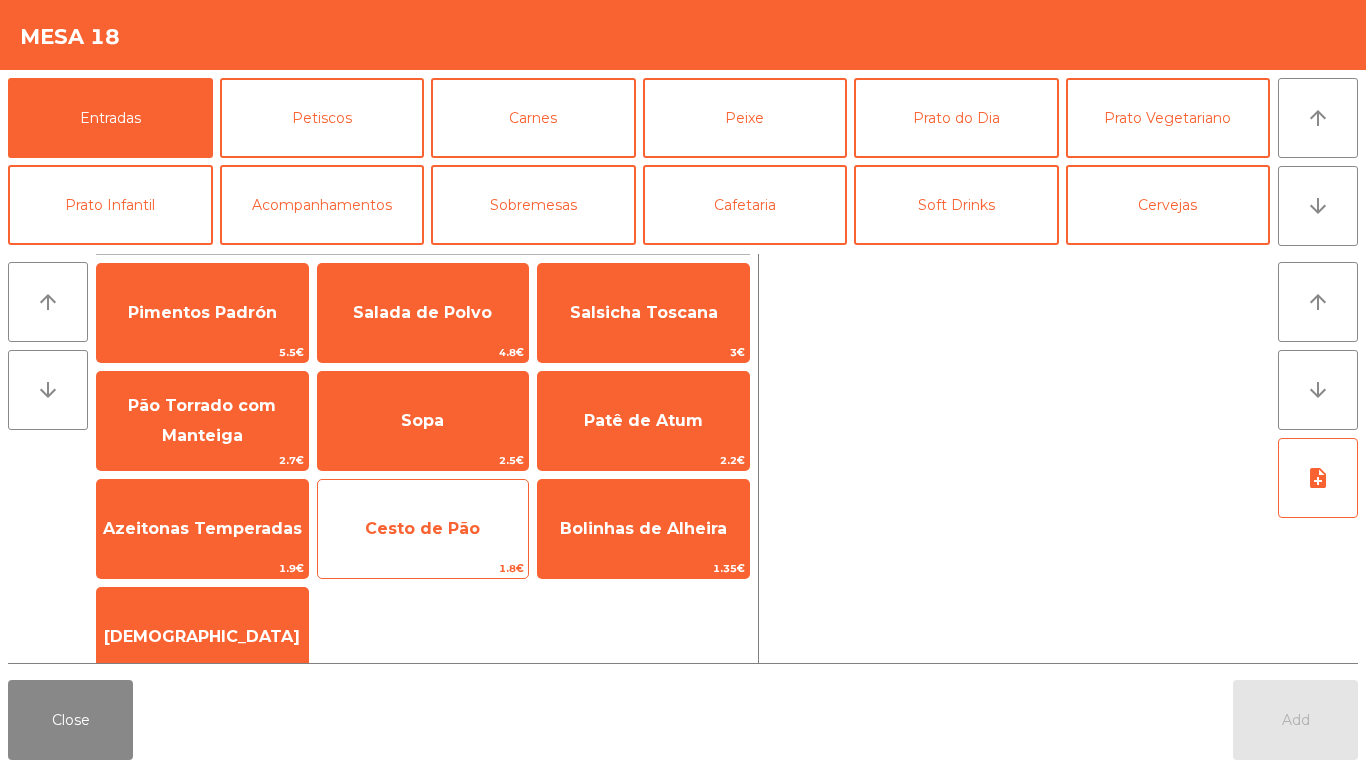 click on "Cesto de Pão" 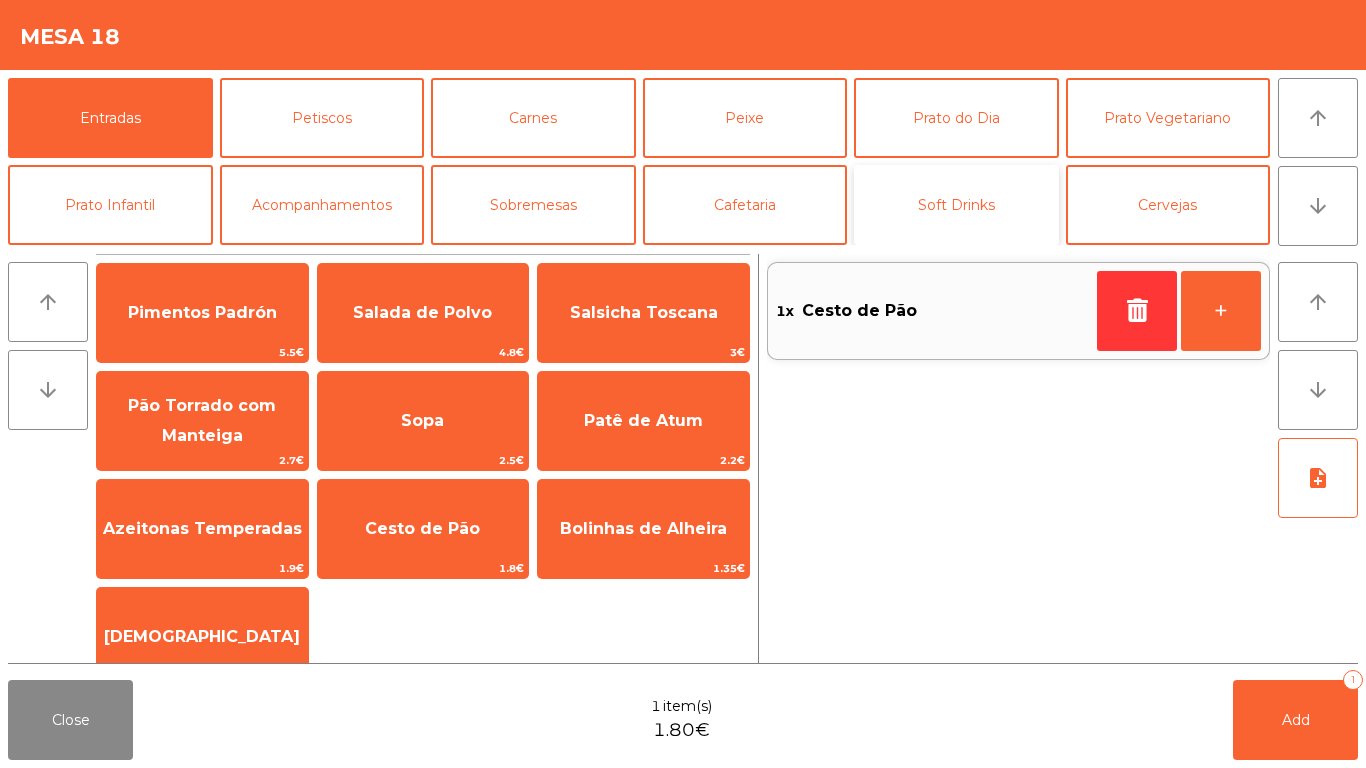 click on "Soft Drinks" 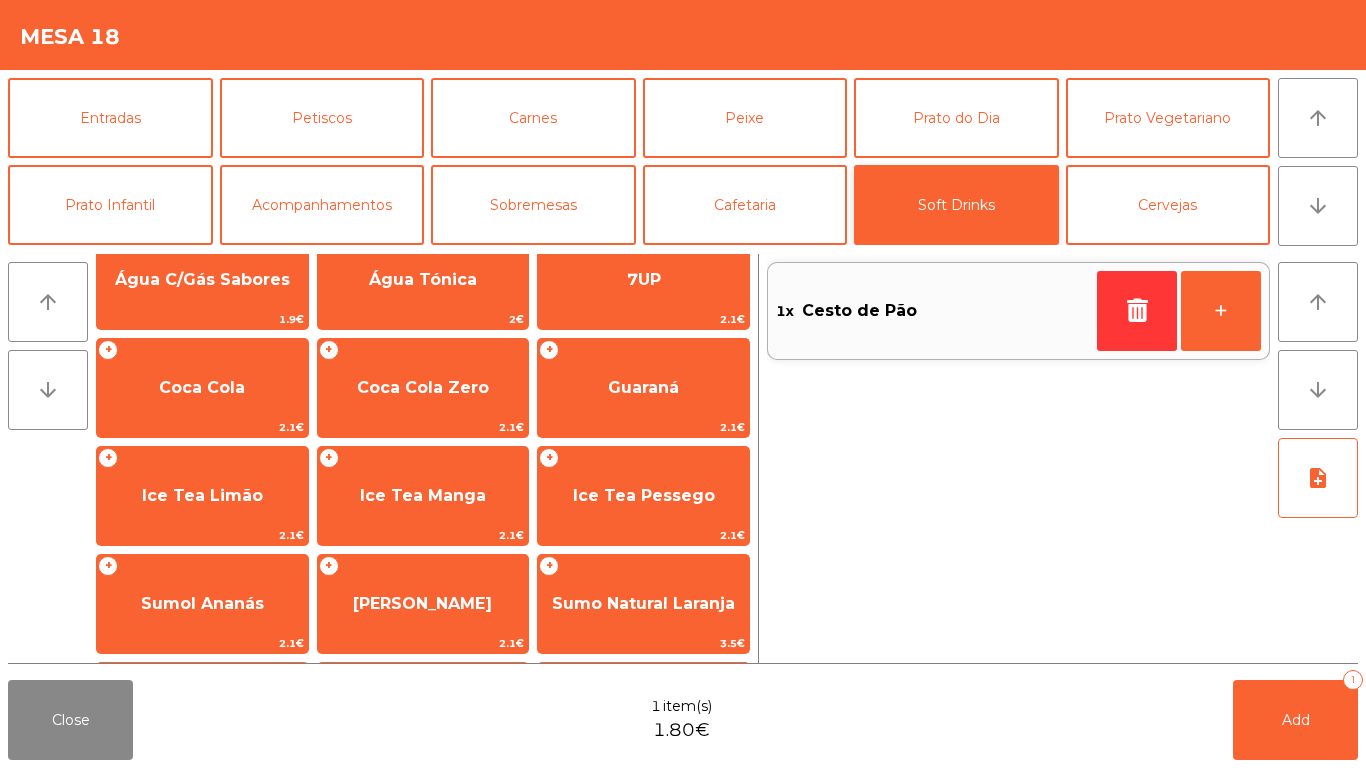scroll, scrollTop: 157, scrollLeft: 0, axis: vertical 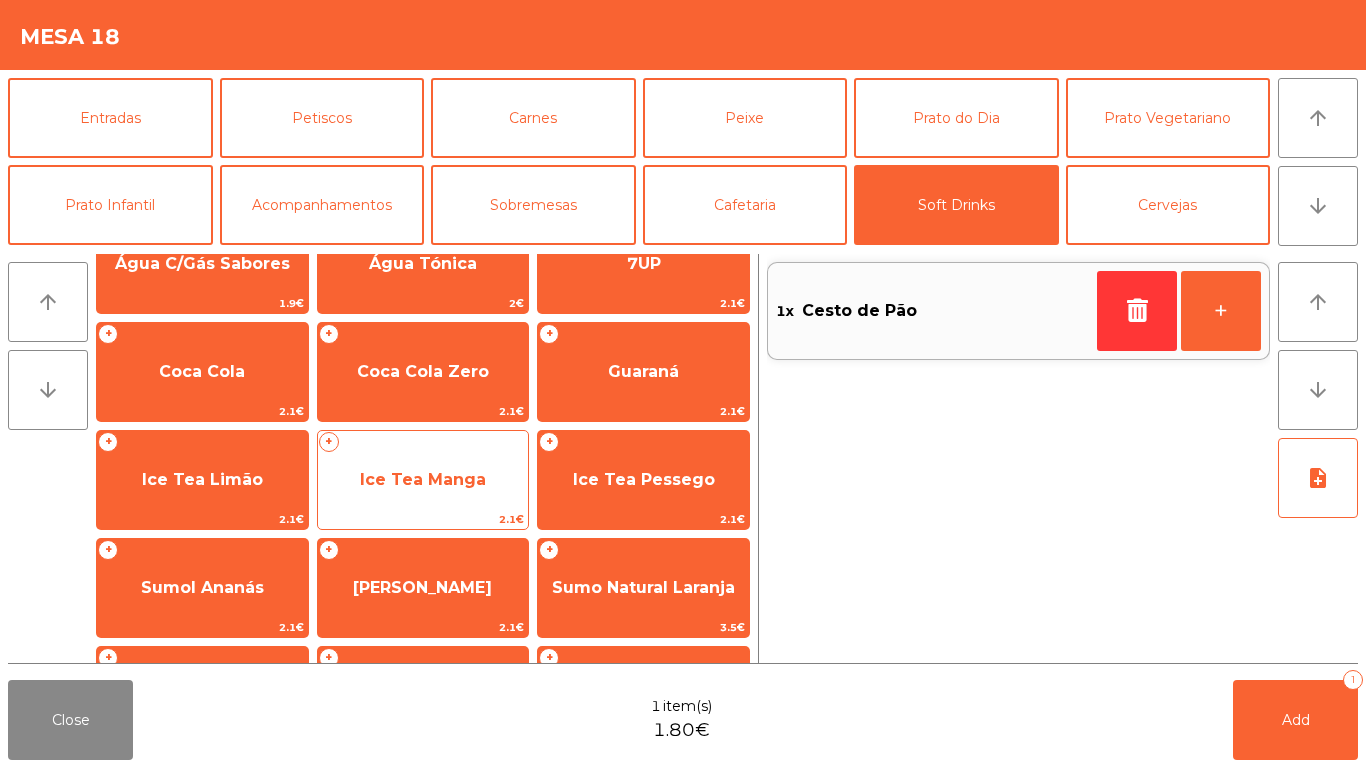click on "Ice Tea Manga" 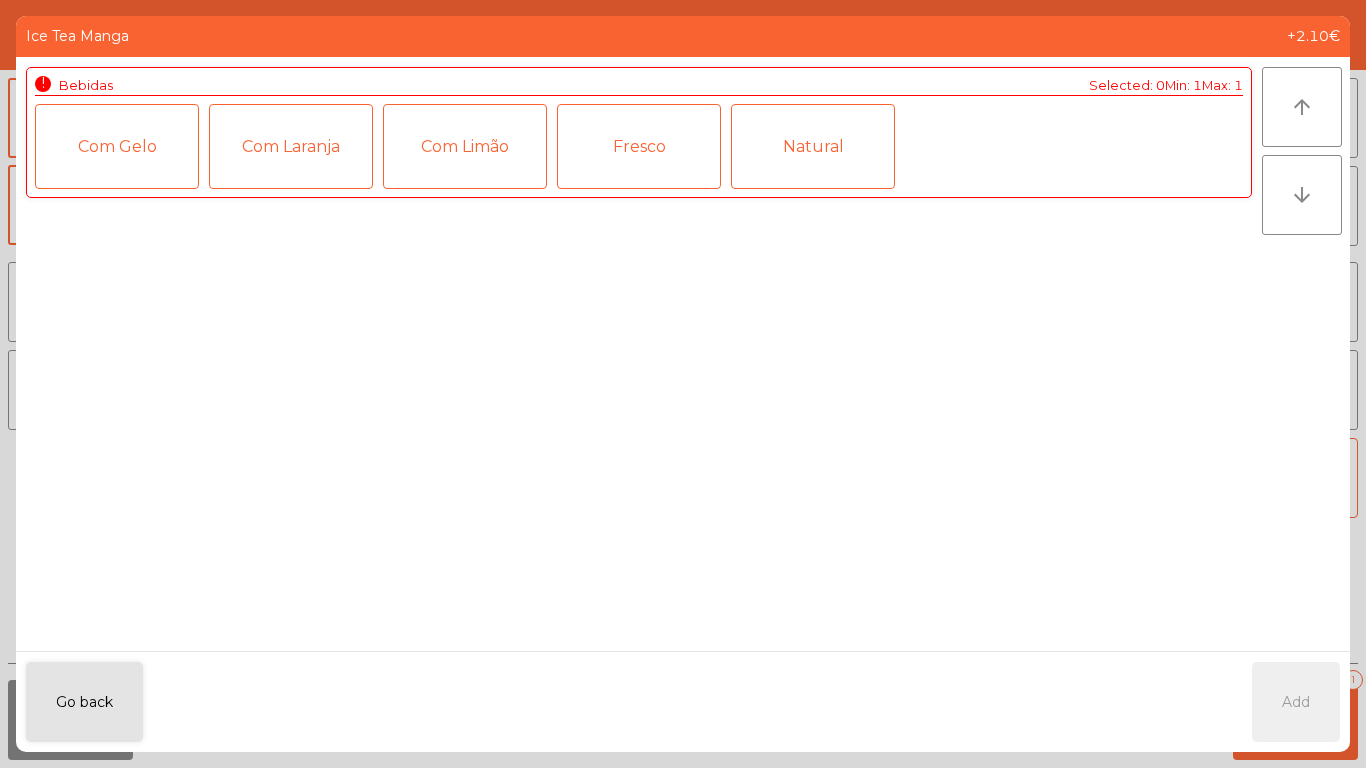 click on "Go back   Add" 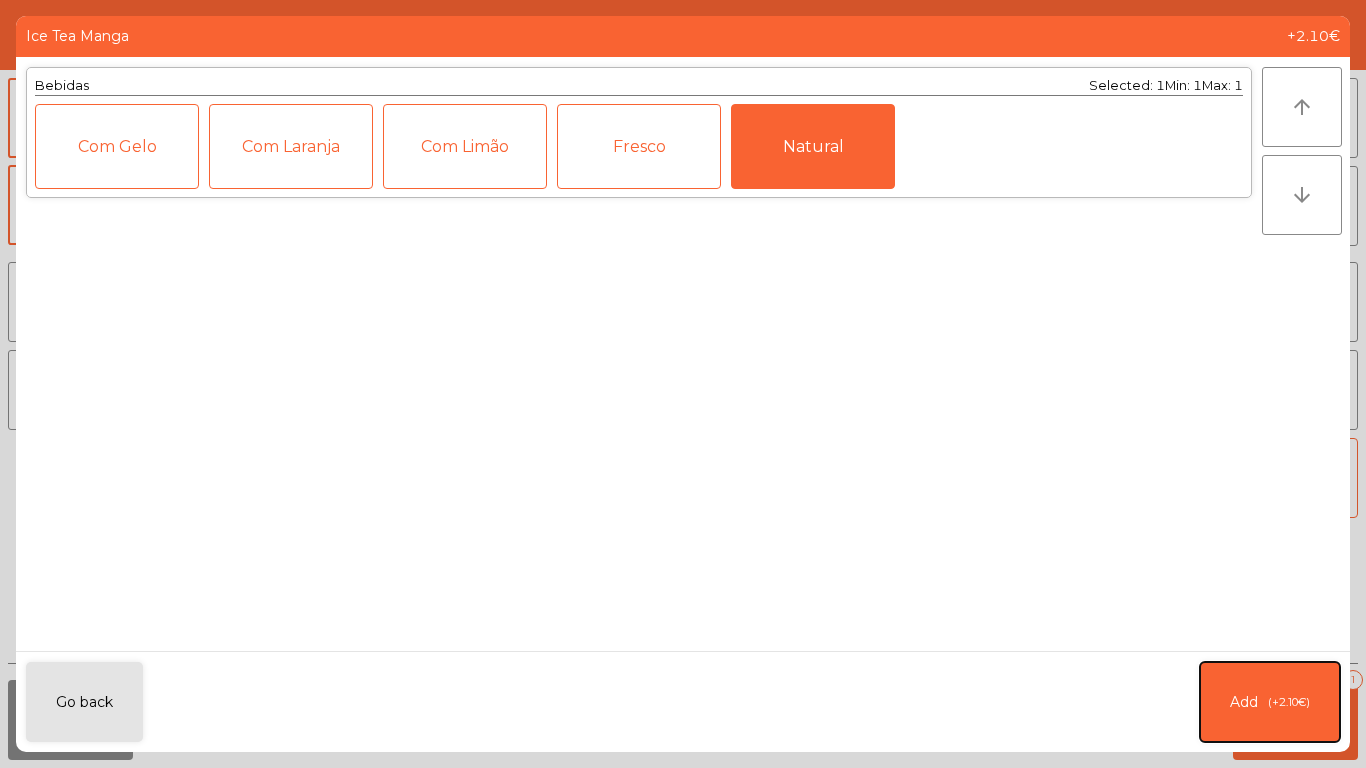 click on "Add   (+2.10€)" 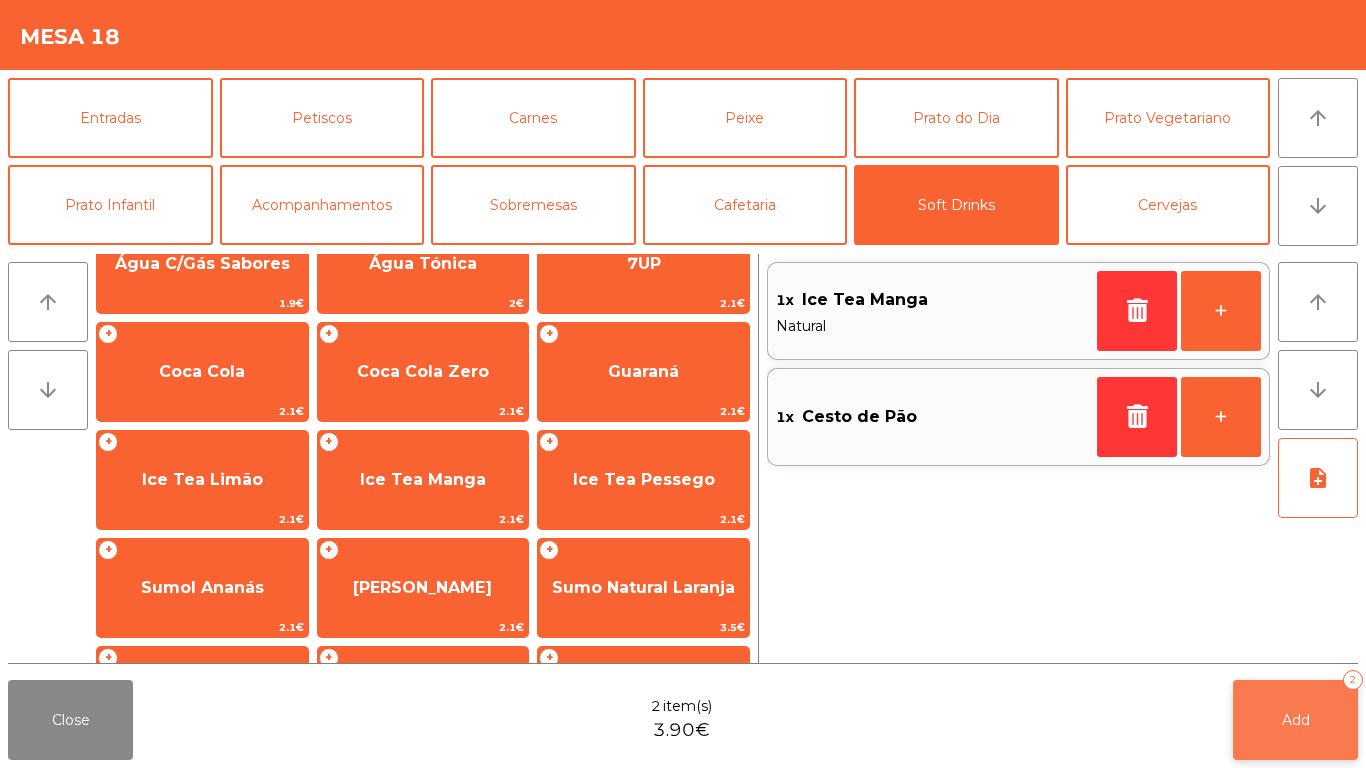 click on "Add   2" 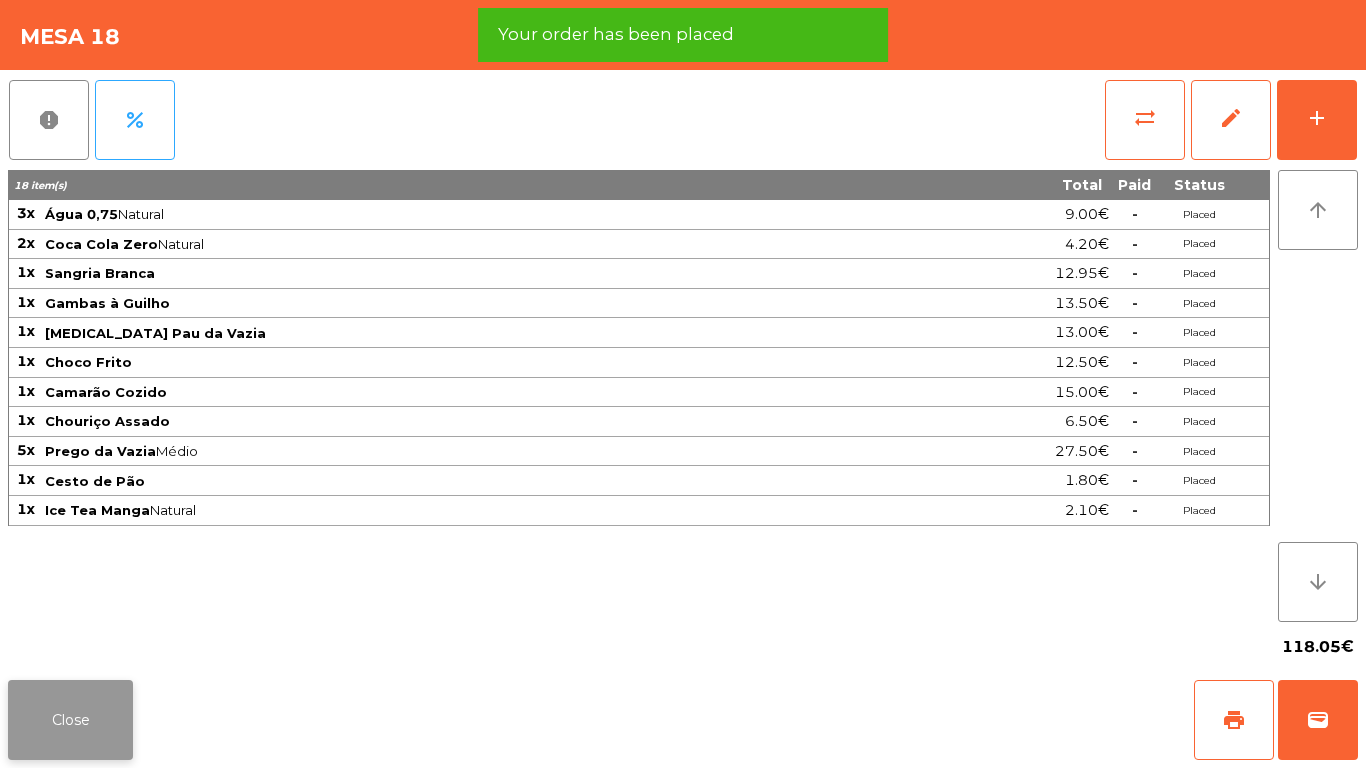 click on "Close" 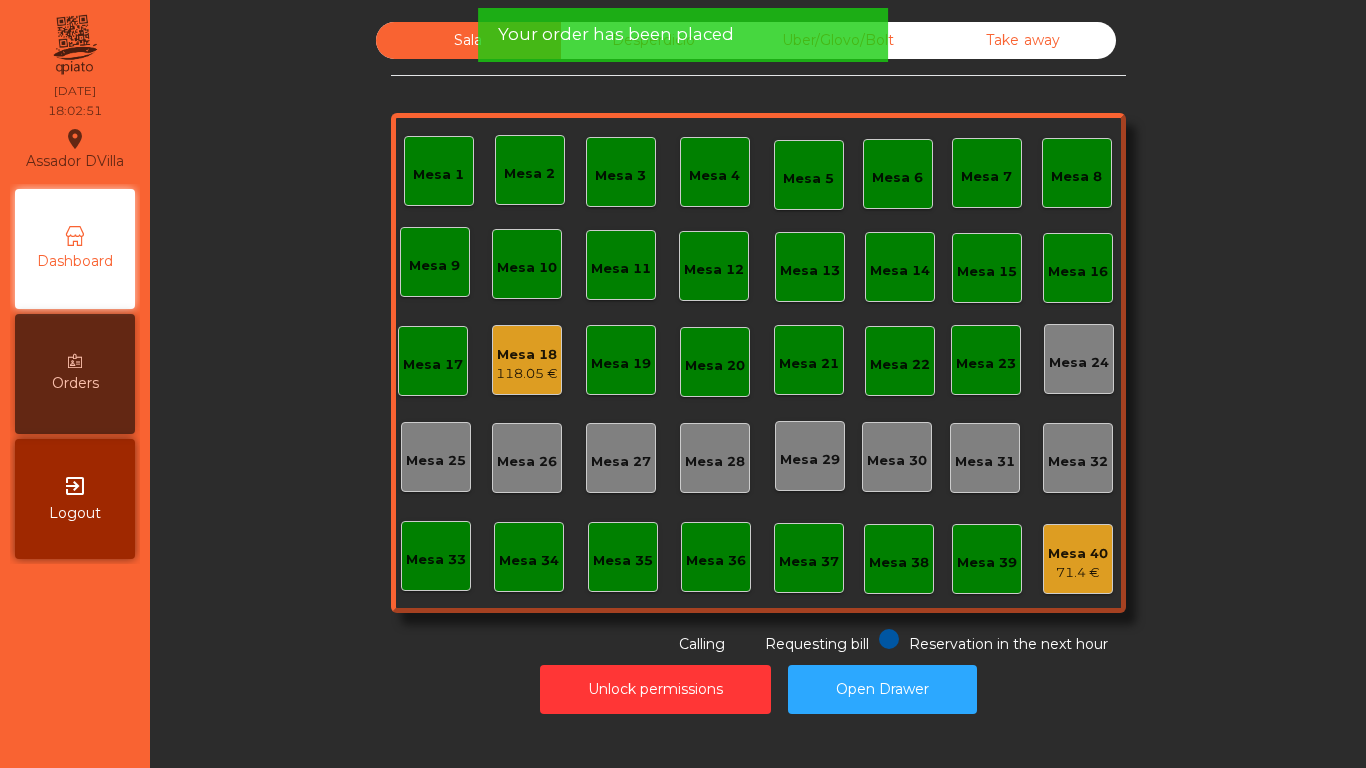 click on "118.05 €" 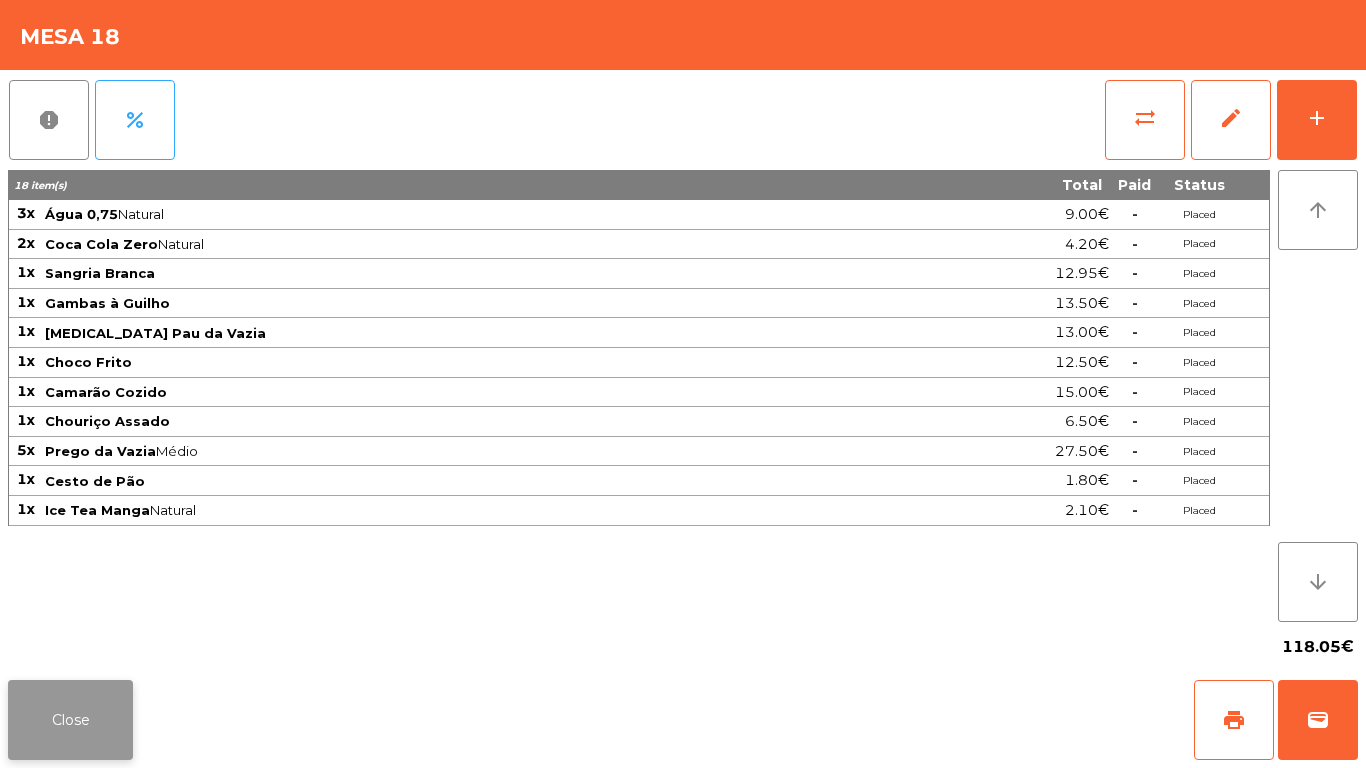 click on "Close" 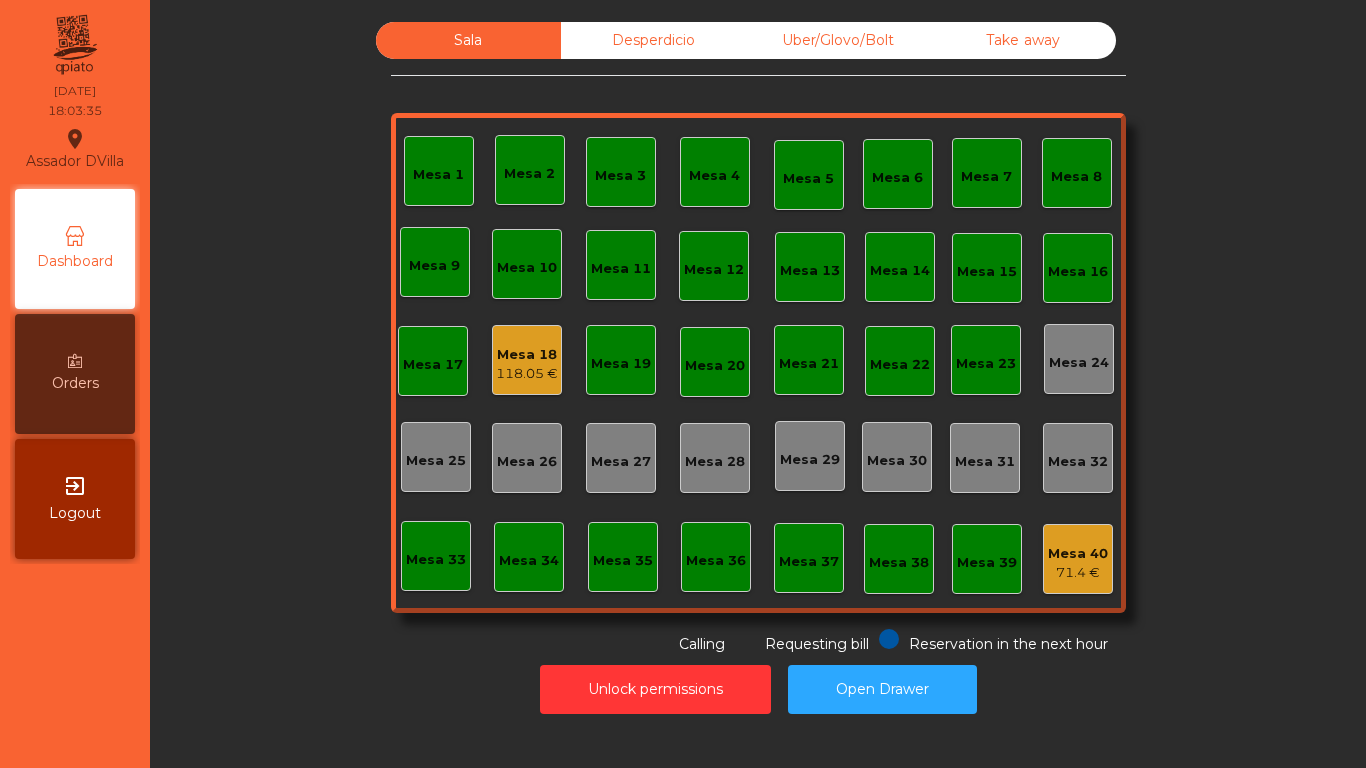 click on "Mesa 18" 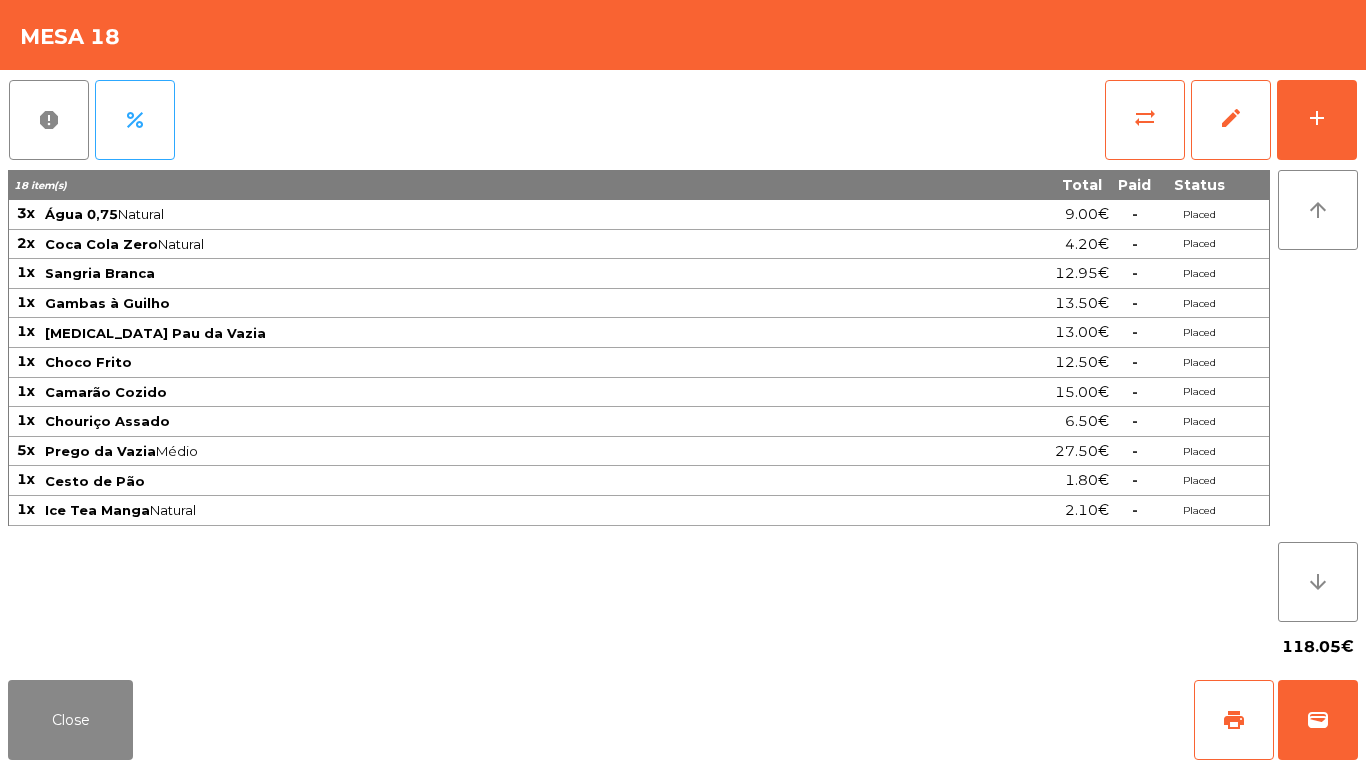 click on "report   percent   sync_alt   edit   add  18 item(s) Total Paid Status 3x Água 0,75  Natural  9.00€  -  Placed 2x Coca Cola Zero  Natural  4.20€  -  Placed 1x Sangria Branca 12.95€  -  Placed 1x Gambas à Guilho 13.50€  -  Placed 1x [MEDICAL_DATA] Pau da Vazia 13.00€  -  Placed 1x Choco Frito 12.50€  -  Placed 1x Camarão Cozido 15.00€  -  Placed 1x Chouriço Assado 6.50€  -  Placed 5x Prego da Vazia  Médio  27.50€  -  Placed 1x Cesto de Pão 1.80€  -  Placed 1x Ice Tea Manga  Natural  2.10€  -  Placed arrow_upward arrow_downward  118.05€" 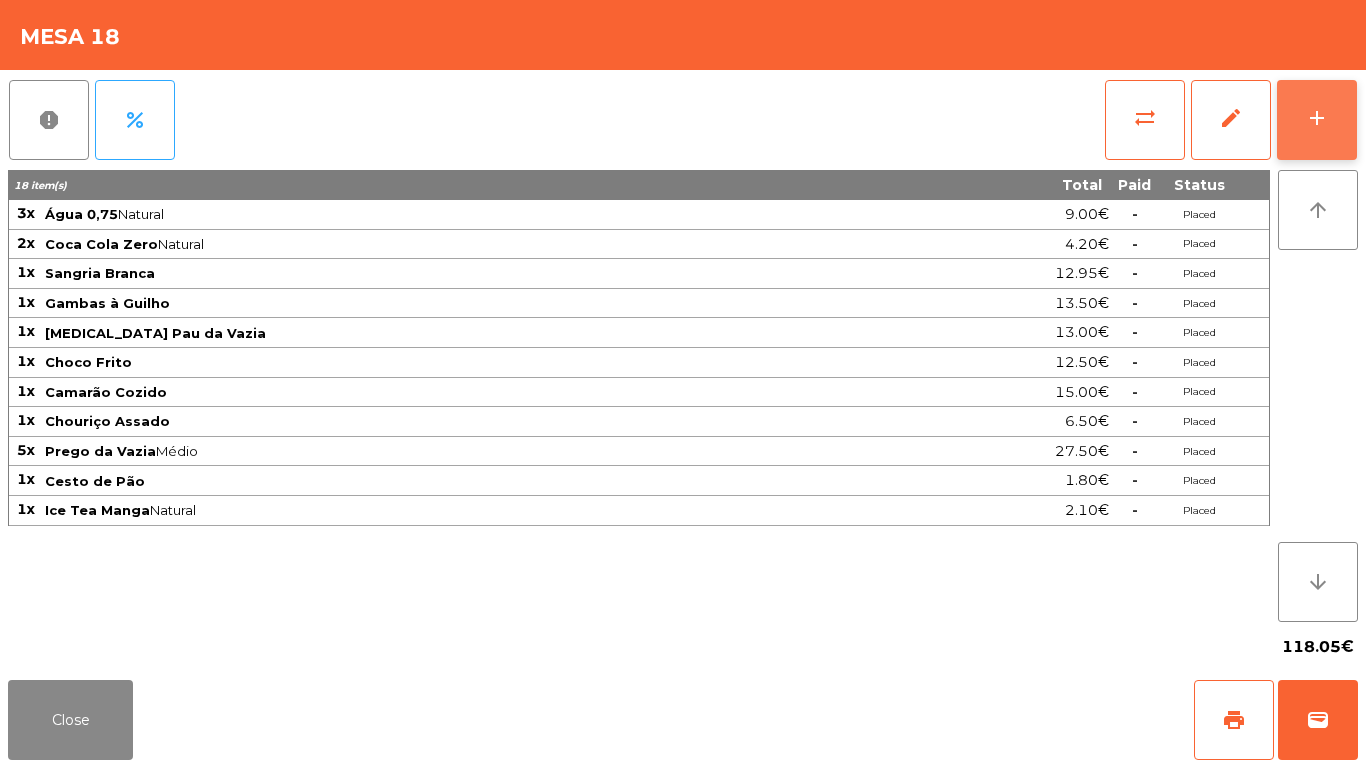 click on "add" 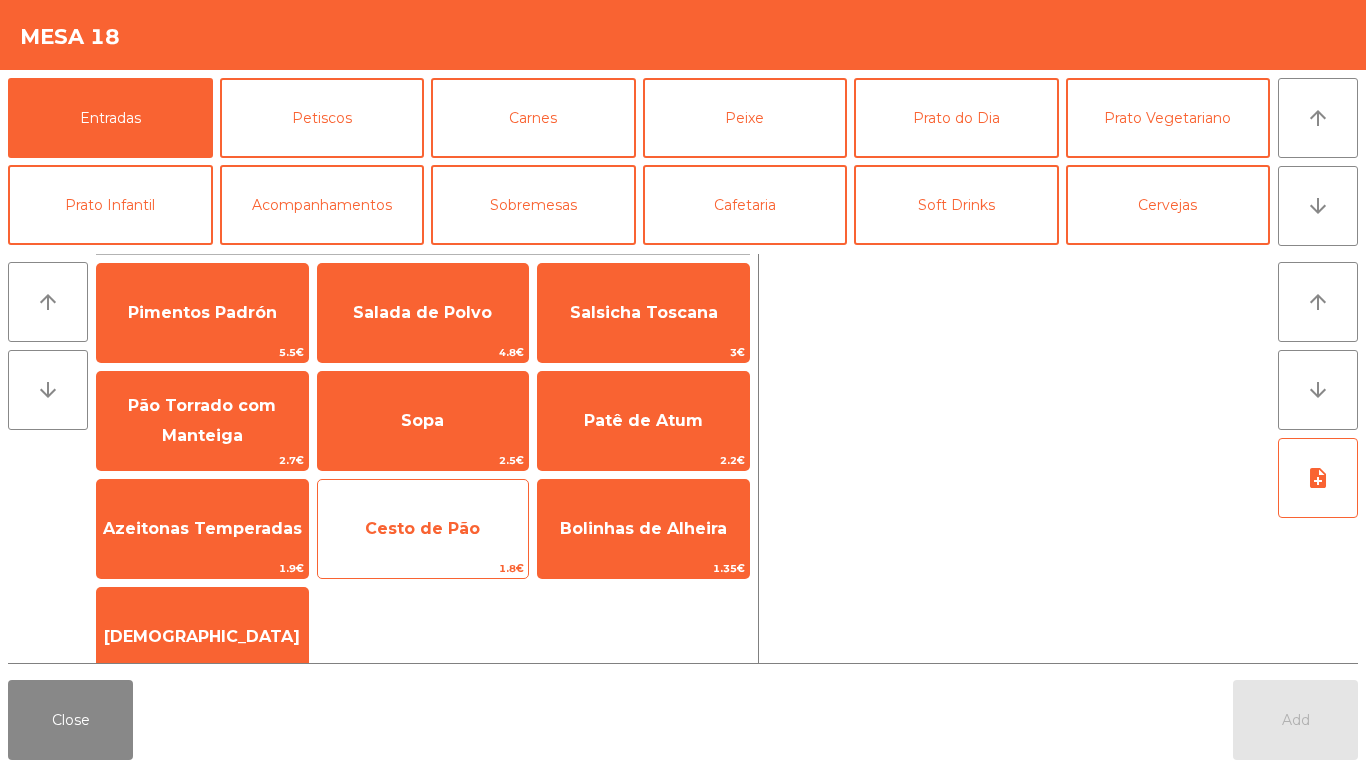 click on "Cesto de Pão" 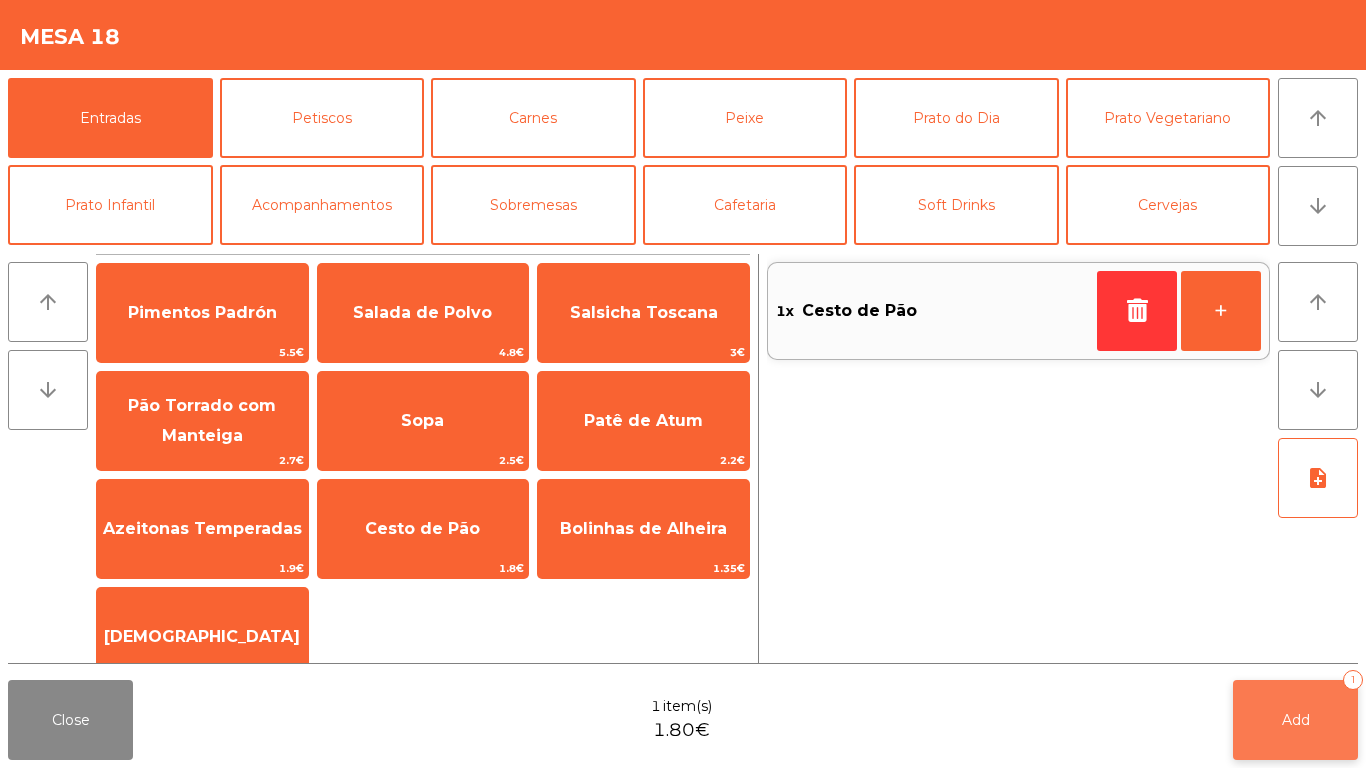 click on "Add   1" 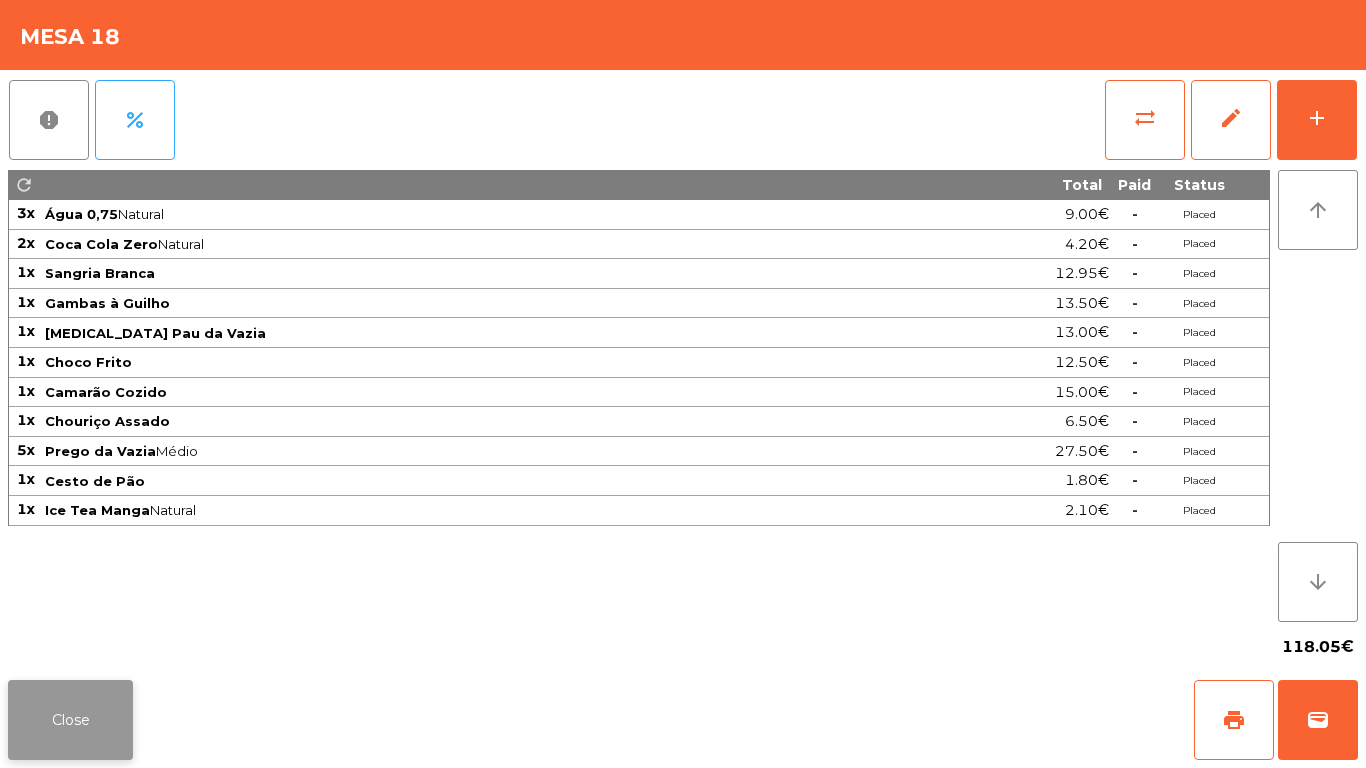 click on "Close" 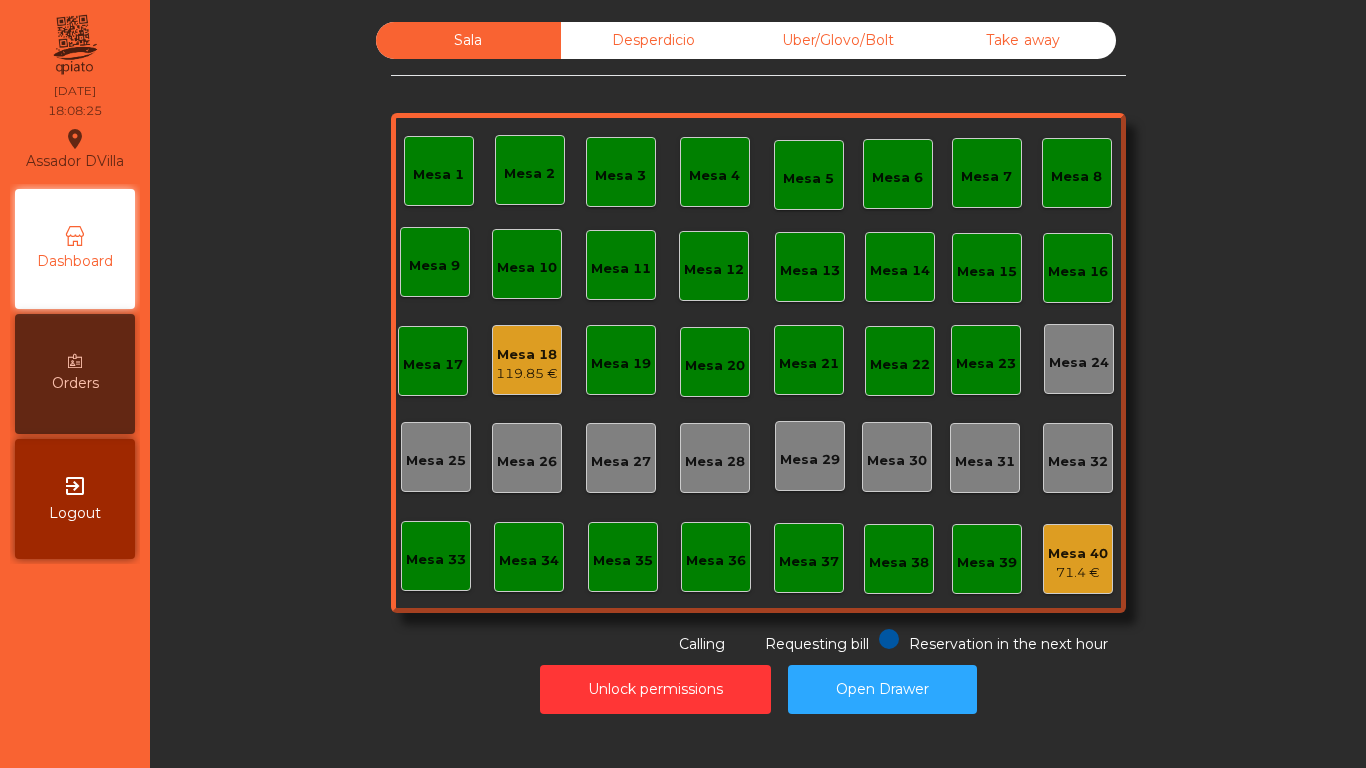 click on "Orders" at bounding box center [75, 374] 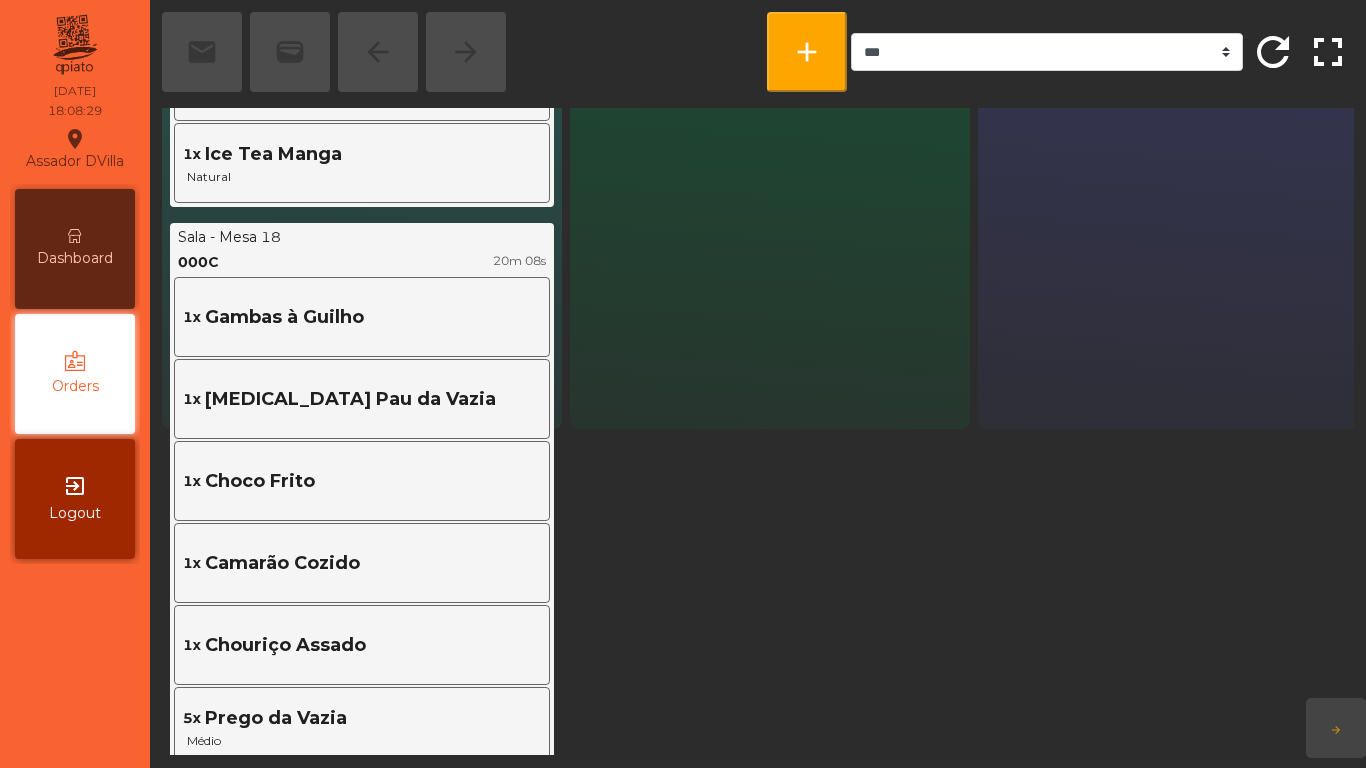 scroll, scrollTop: 400, scrollLeft: 0, axis: vertical 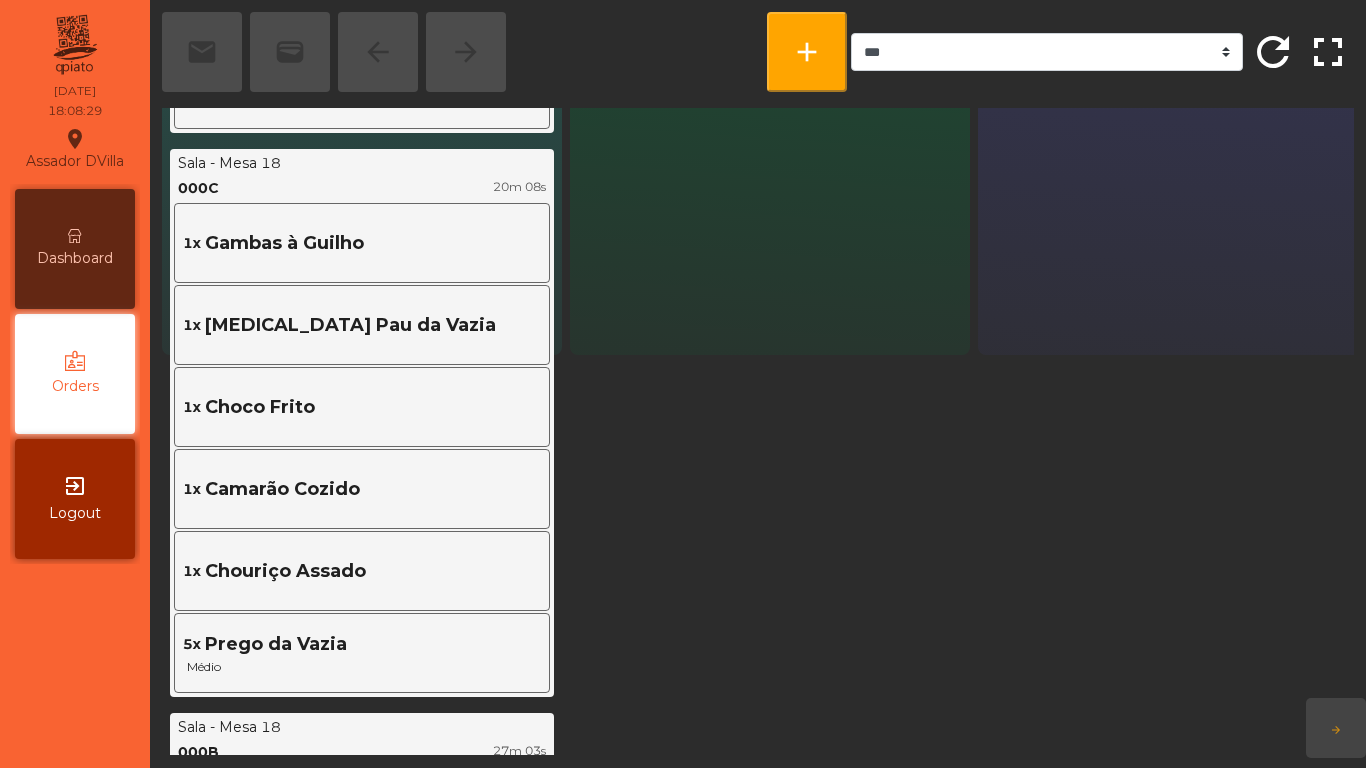 click on "Dashboard" at bounding box center (75, 258) 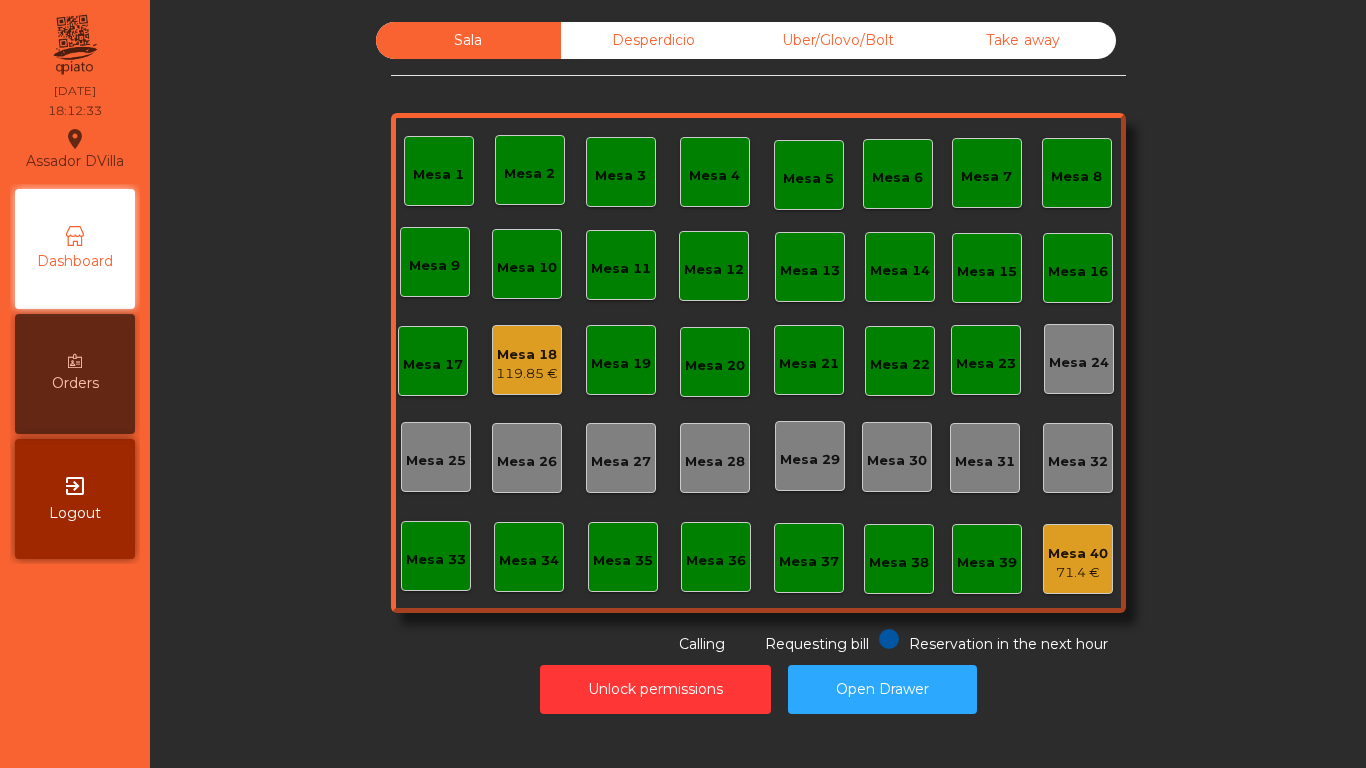 click on "Mesa 18   119.85 €" 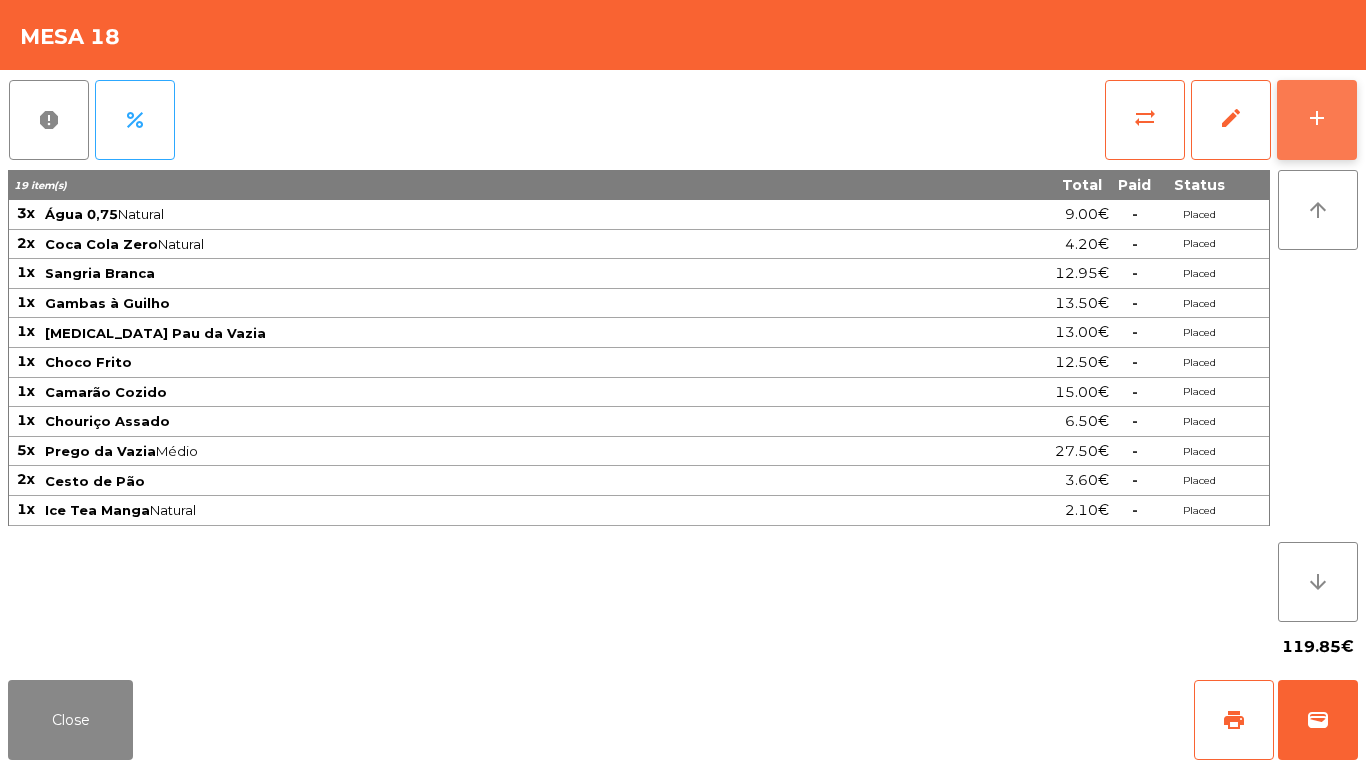 click on "add" 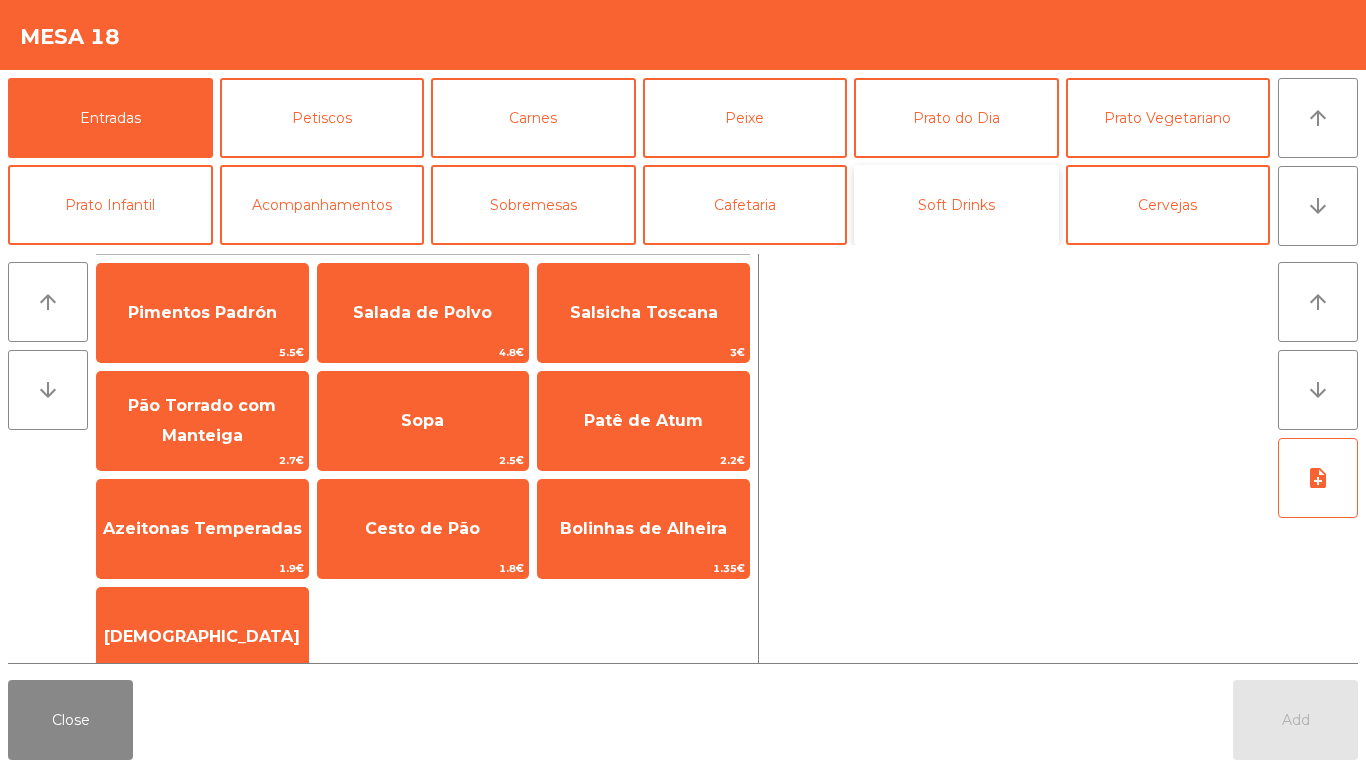 click on "Soft Drinks" 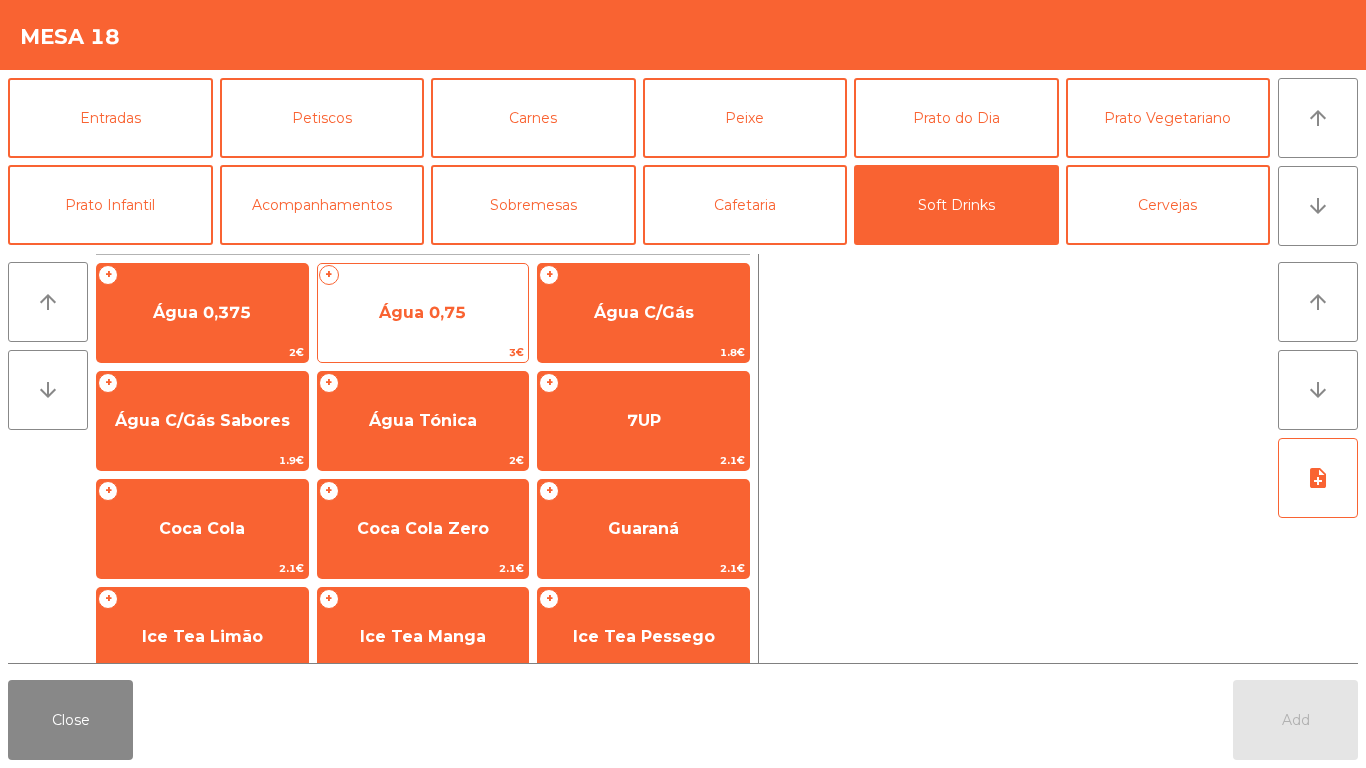 click on "Água 0,75" 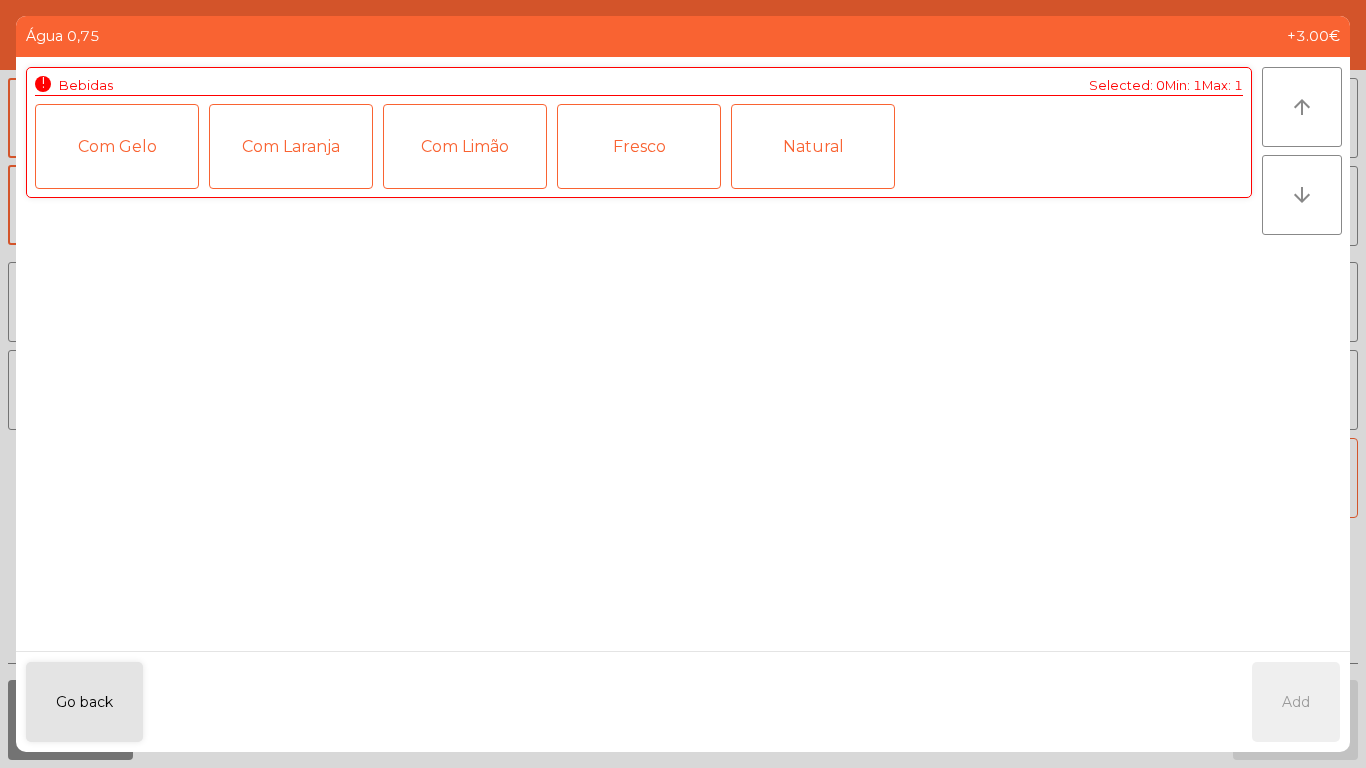 click on "Go back   Add" 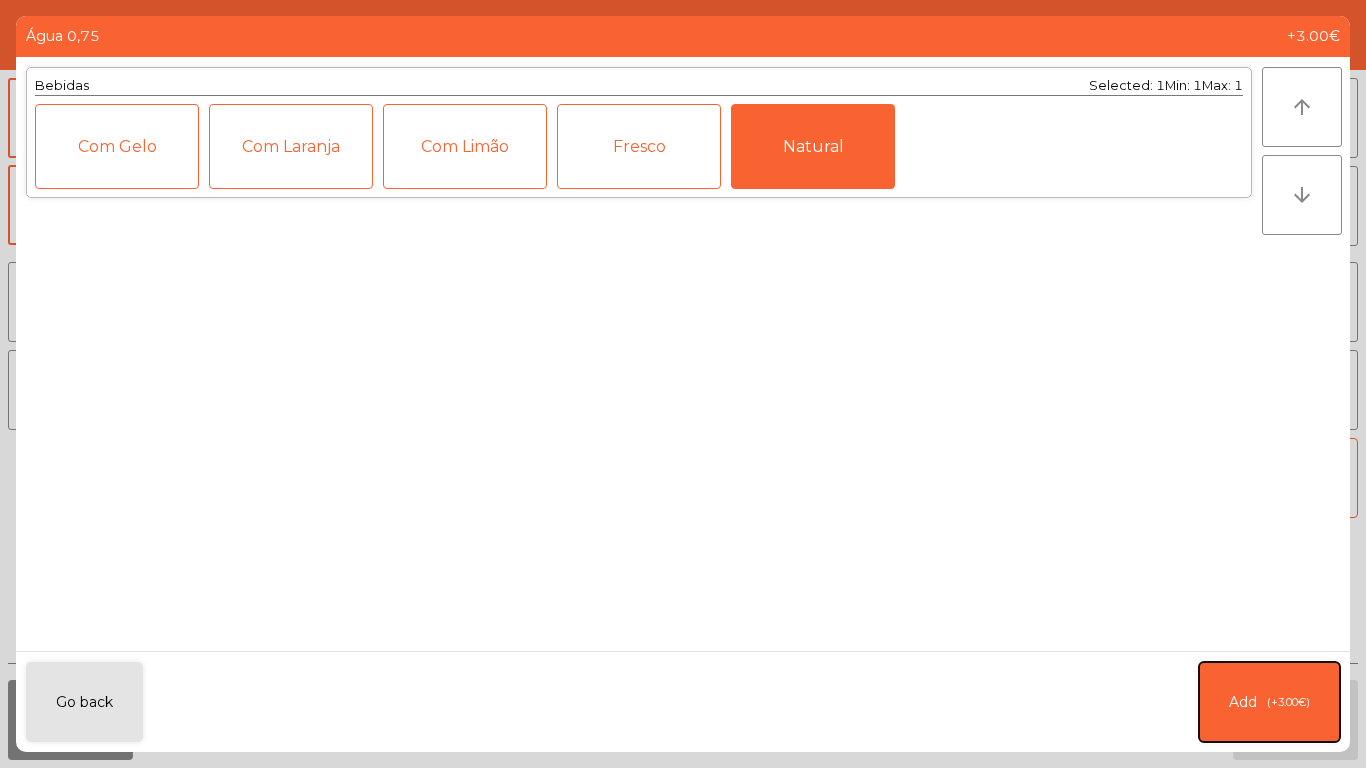 click on "Add   (+3.00€)" 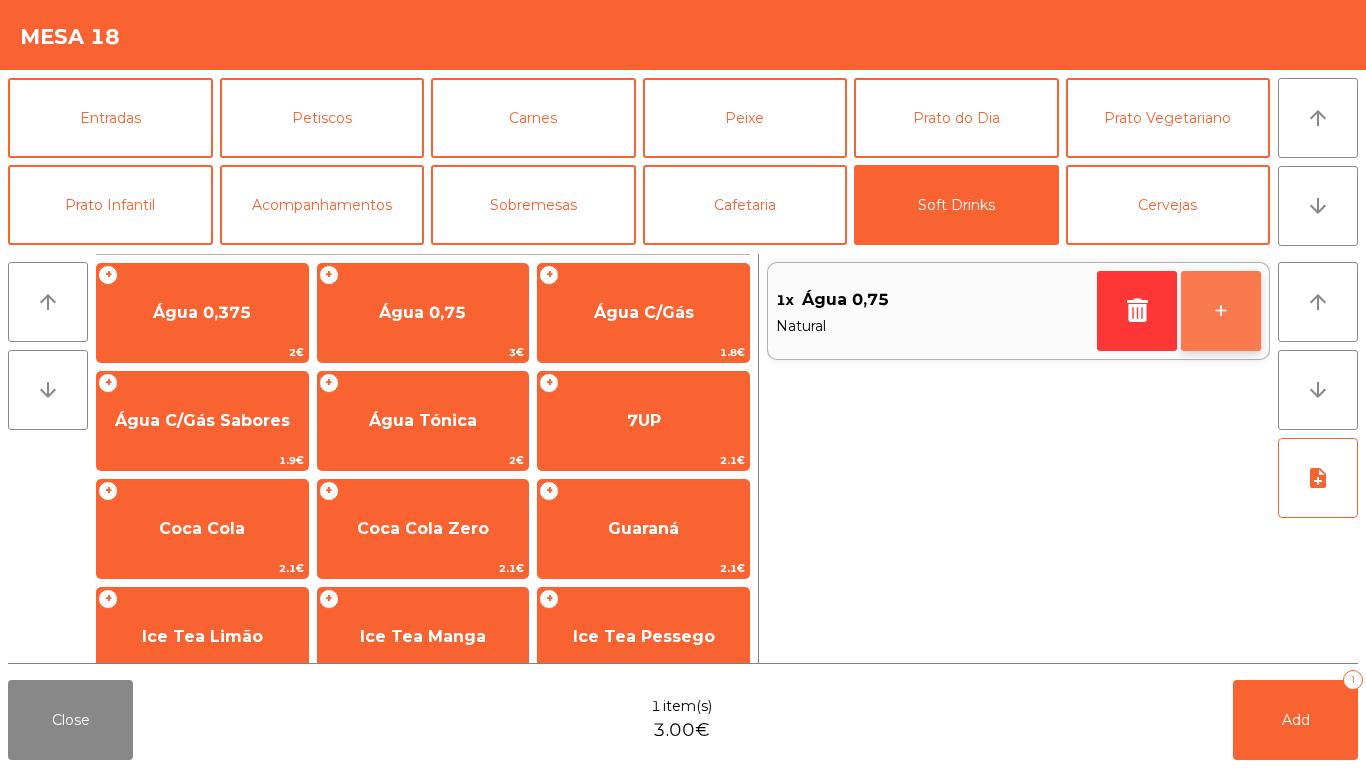 click on "+" 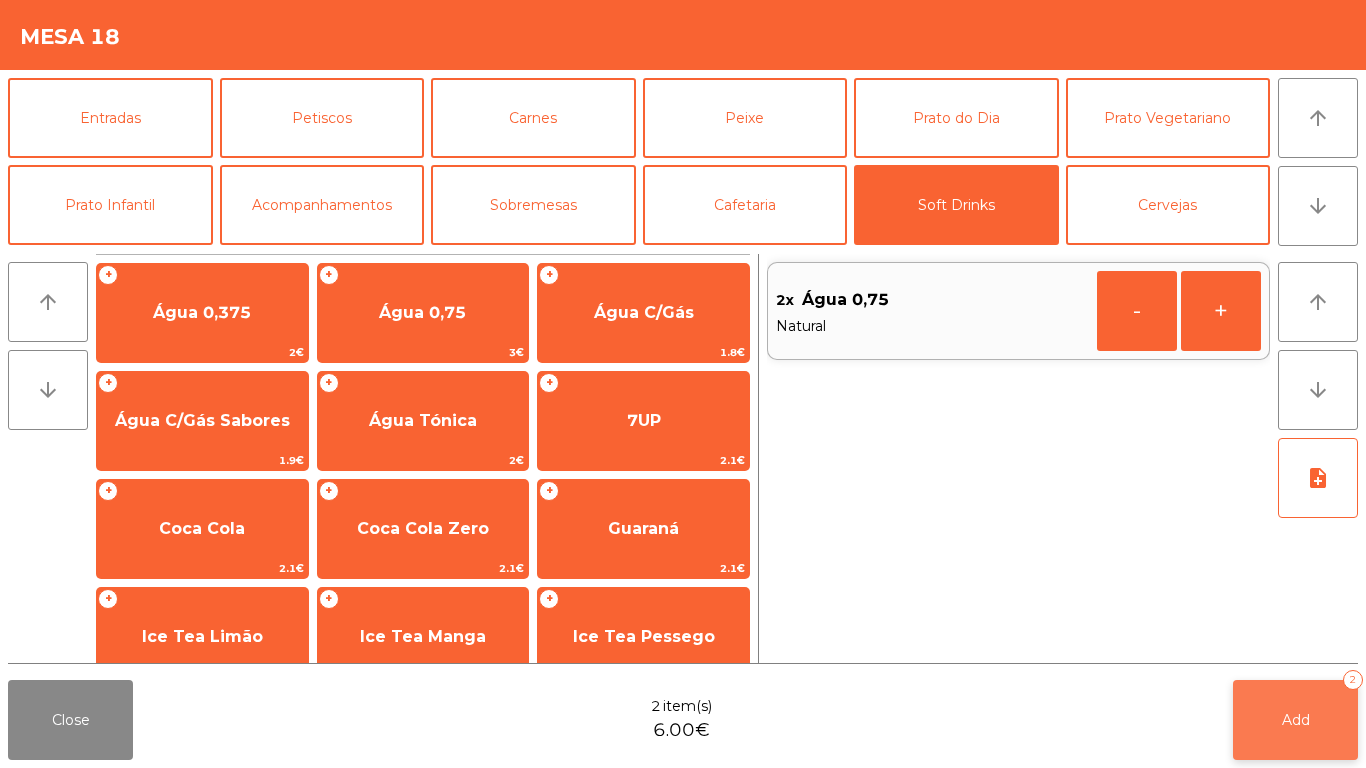 click on "Add" 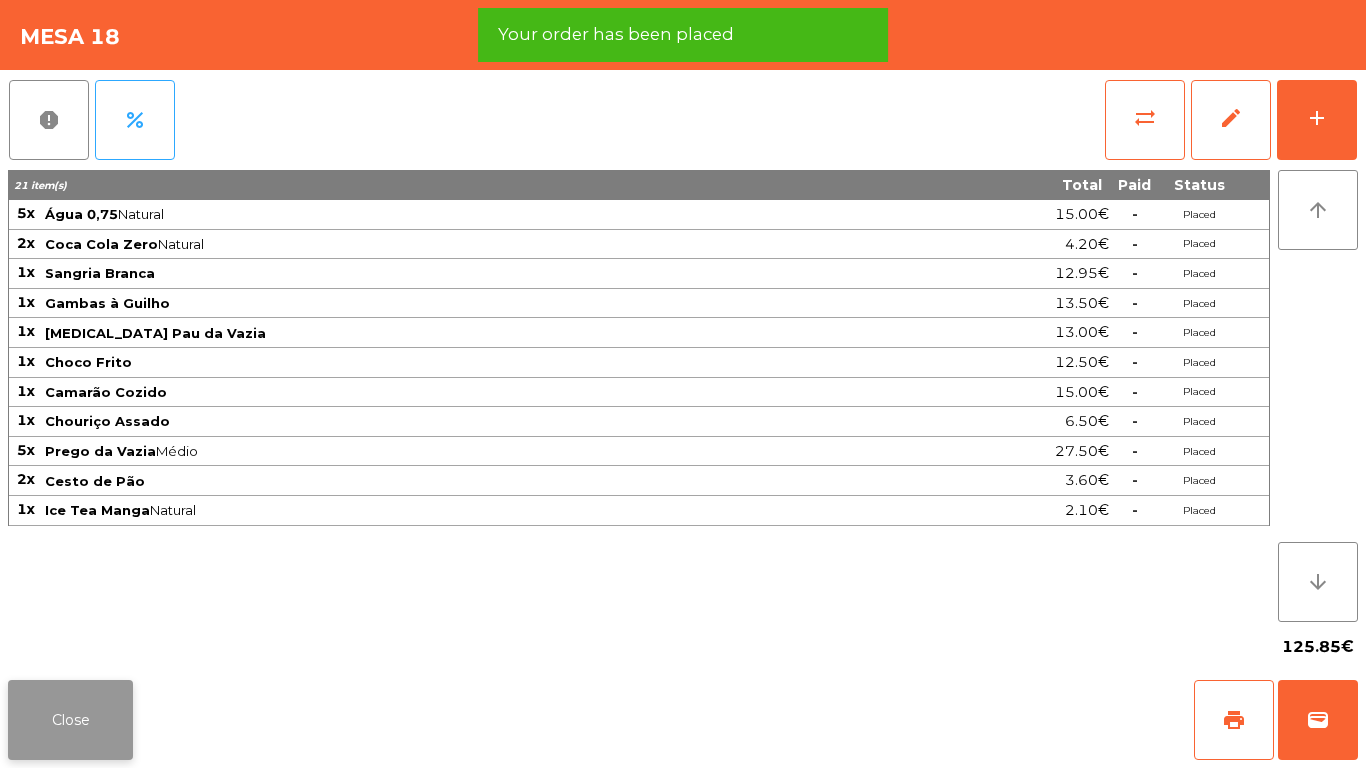 click on "Close" 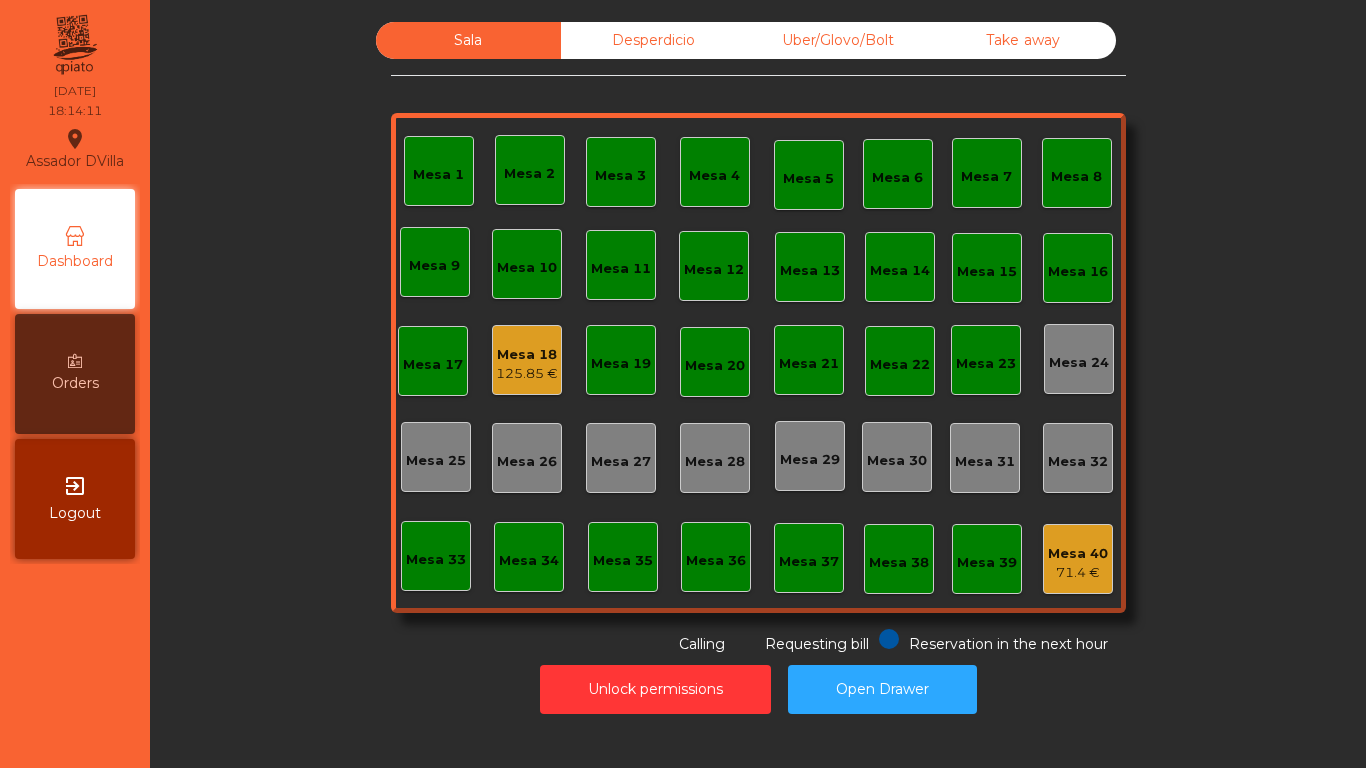 click on "Mesa 40   71.4 €" 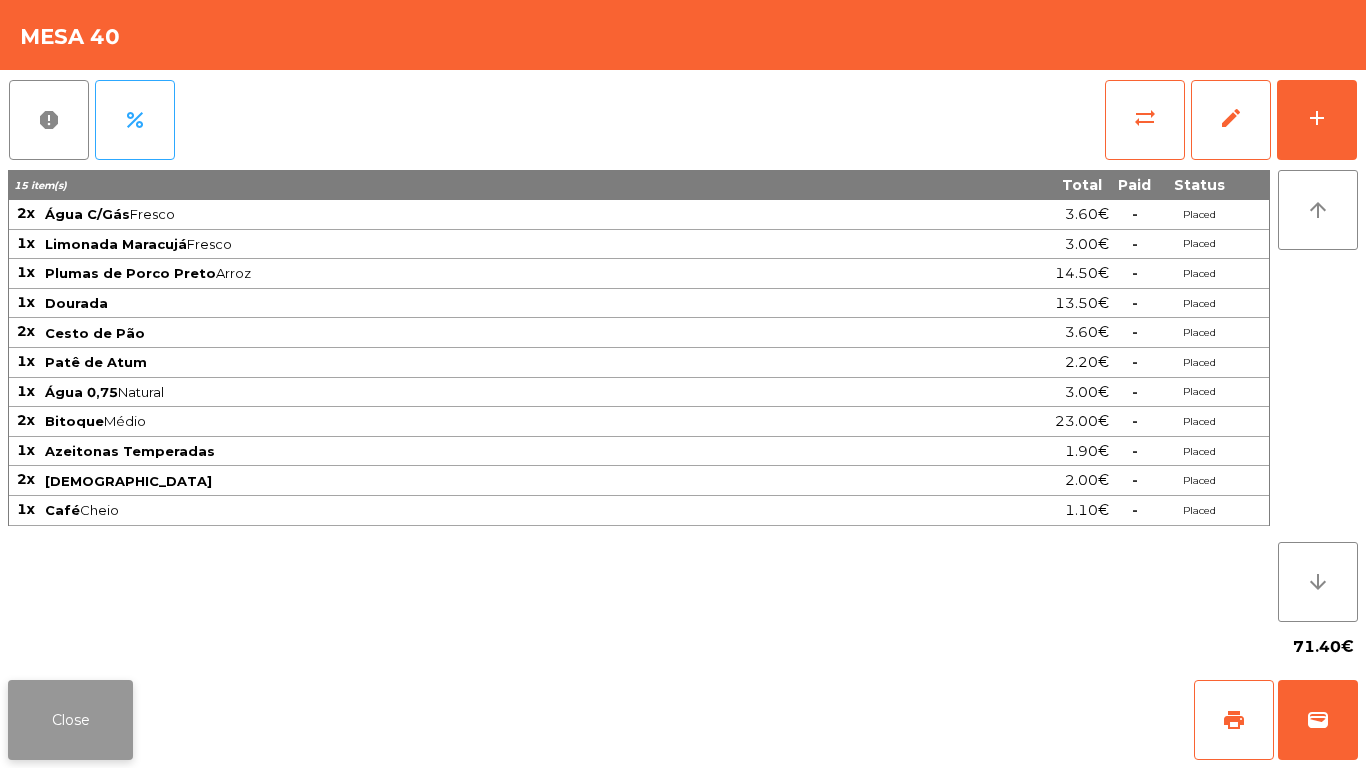 click on "Close" 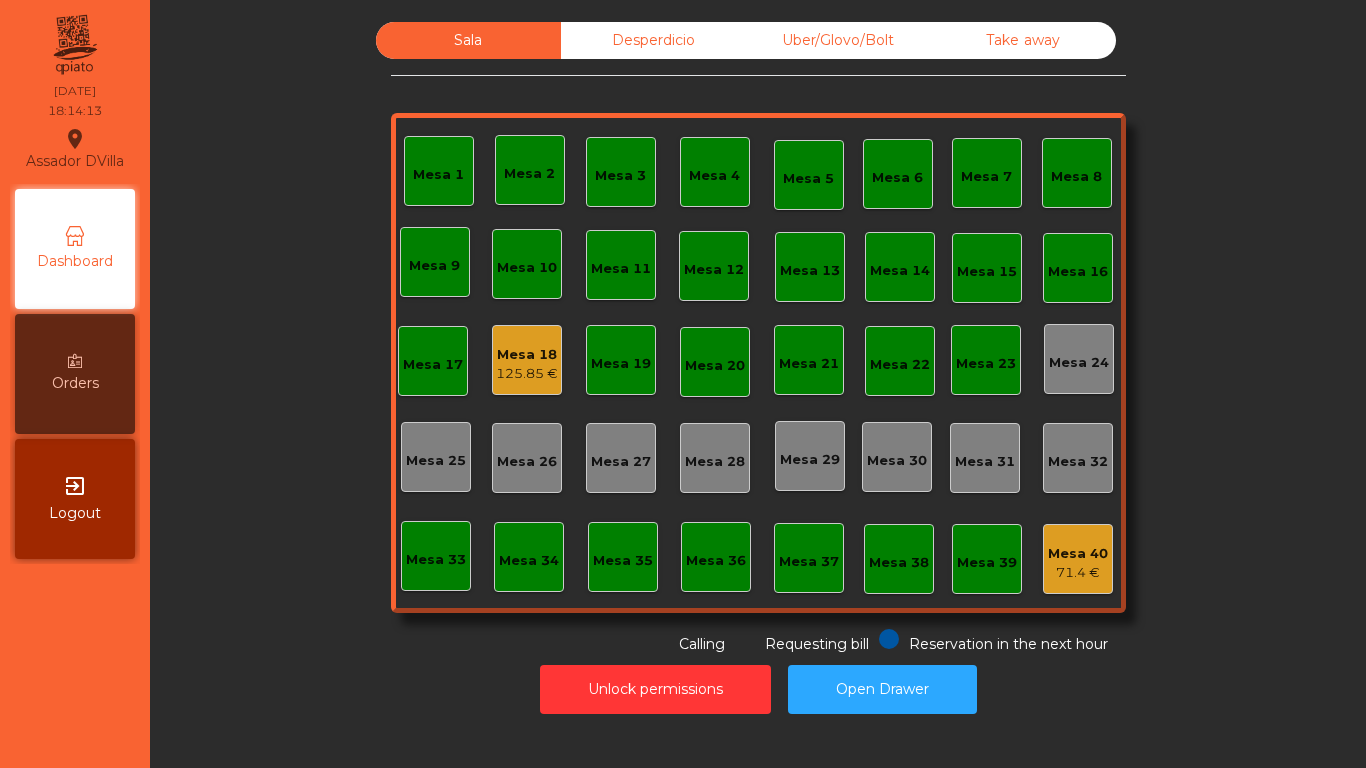 click on "Desperdicio" 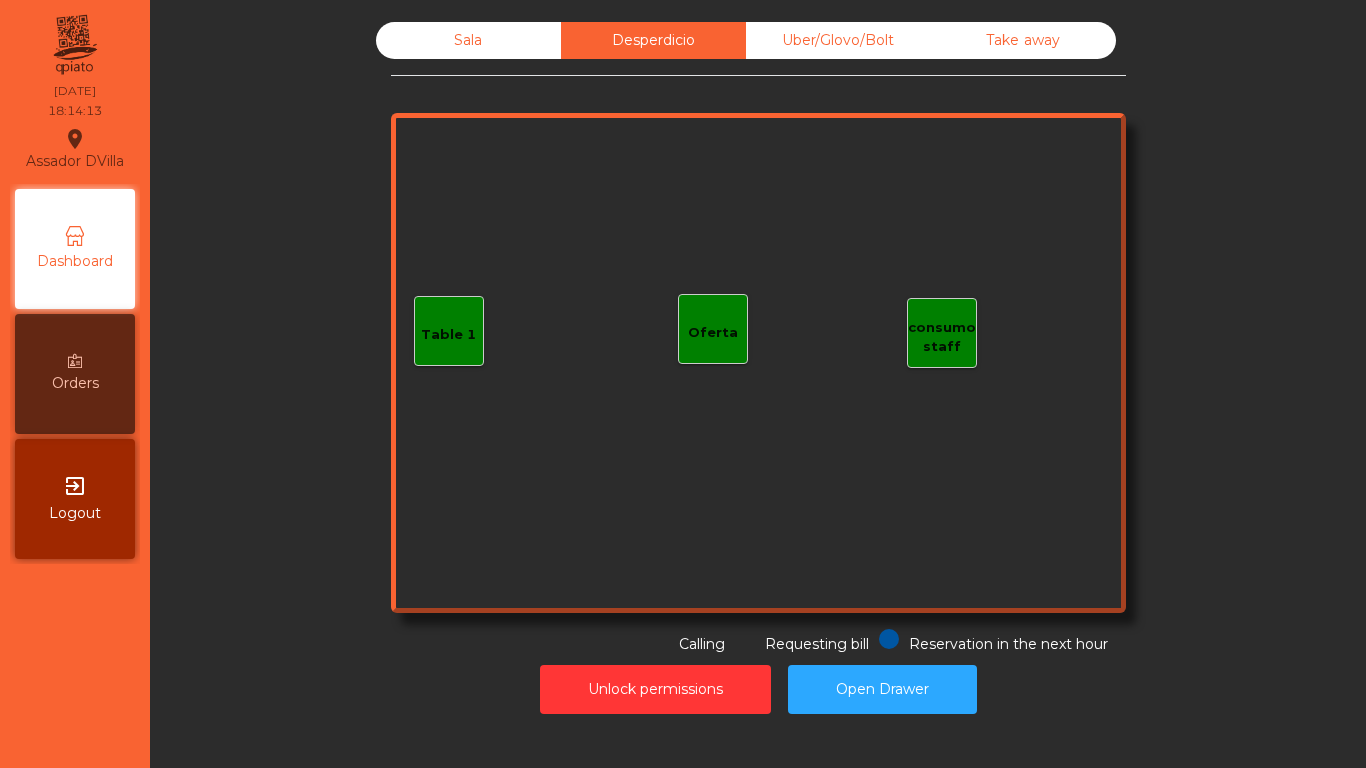 click on "Uber/Glovo/Bolt" 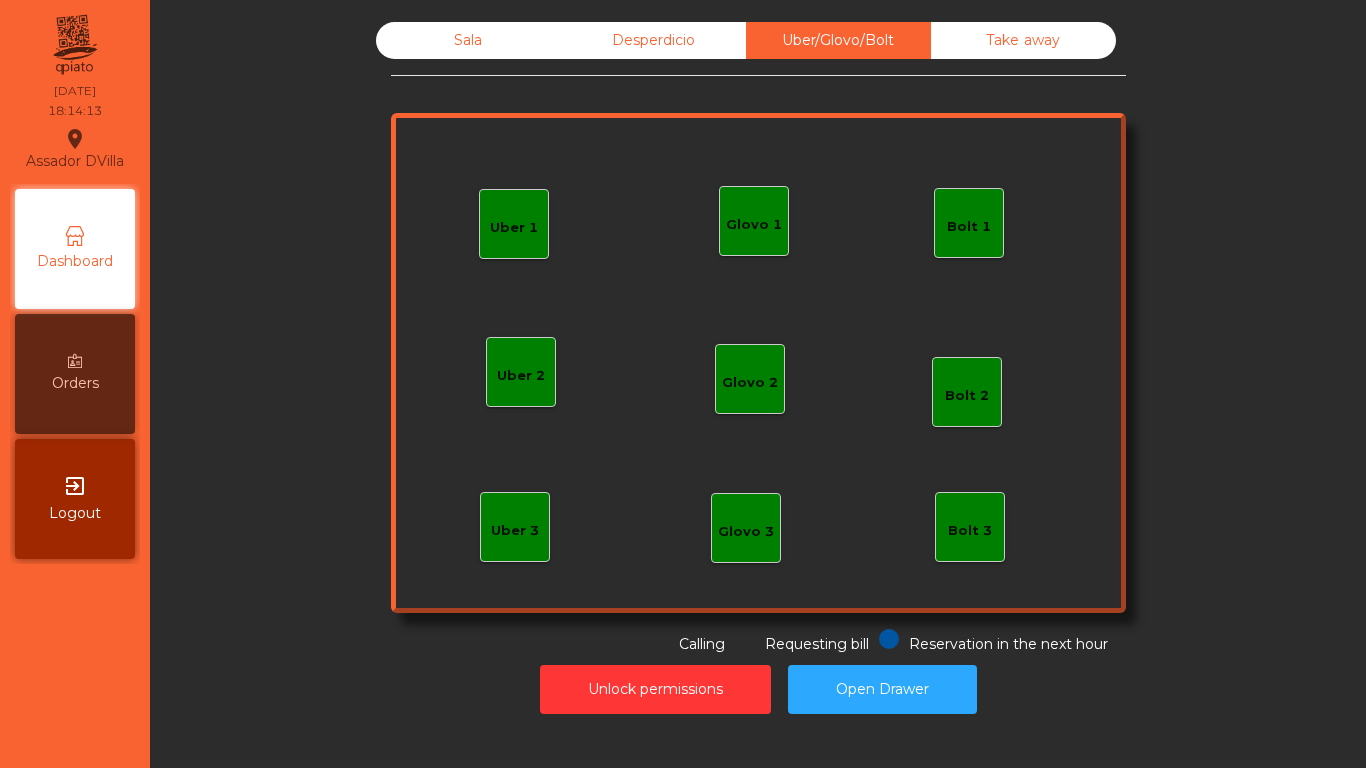 click on "Take away" 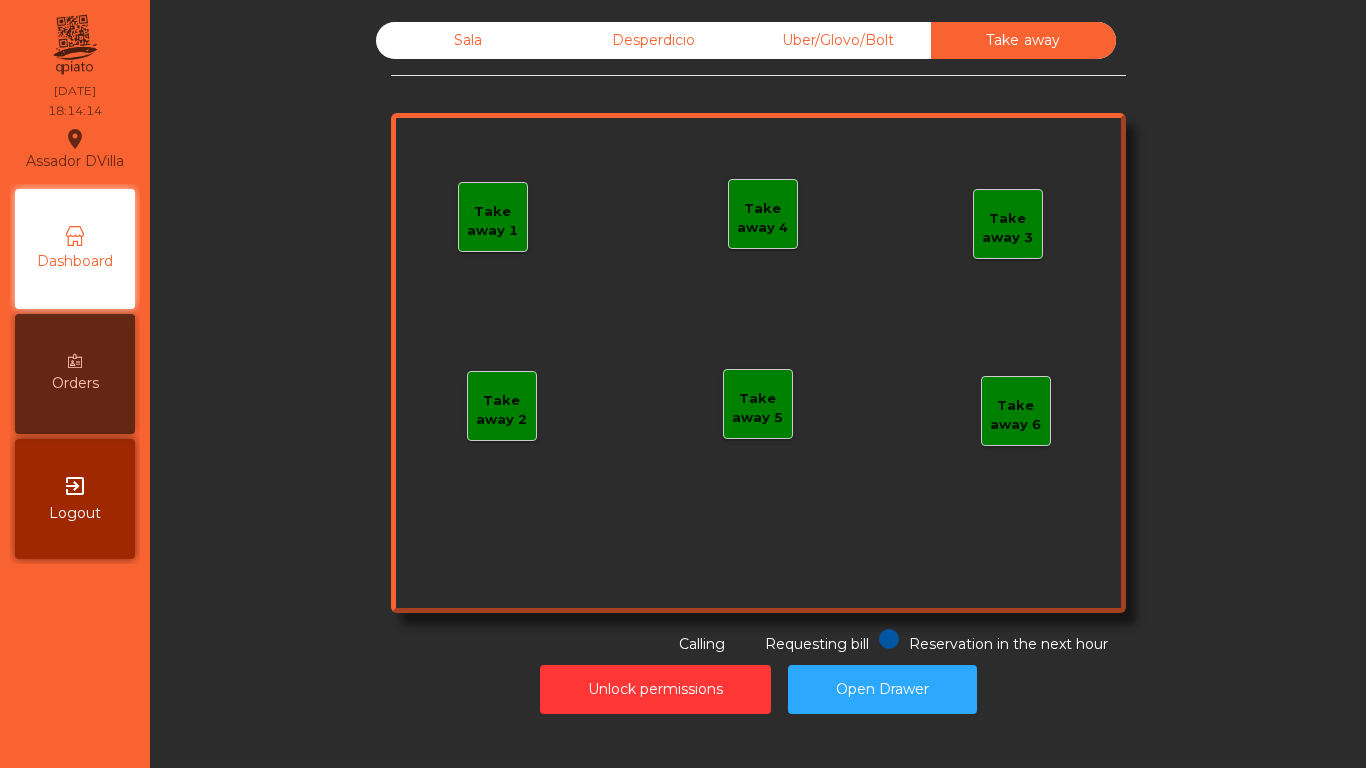 click on "Desperdicio" 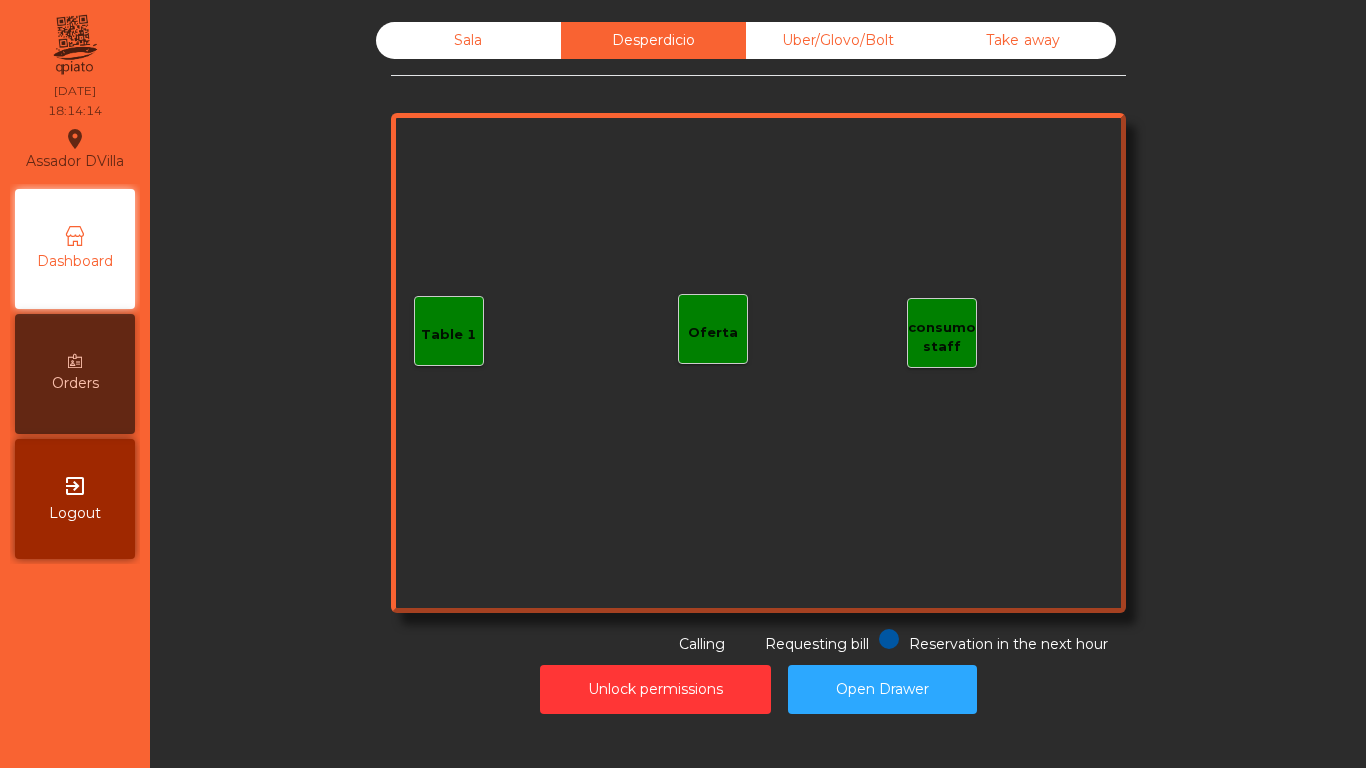 click on "Sala" 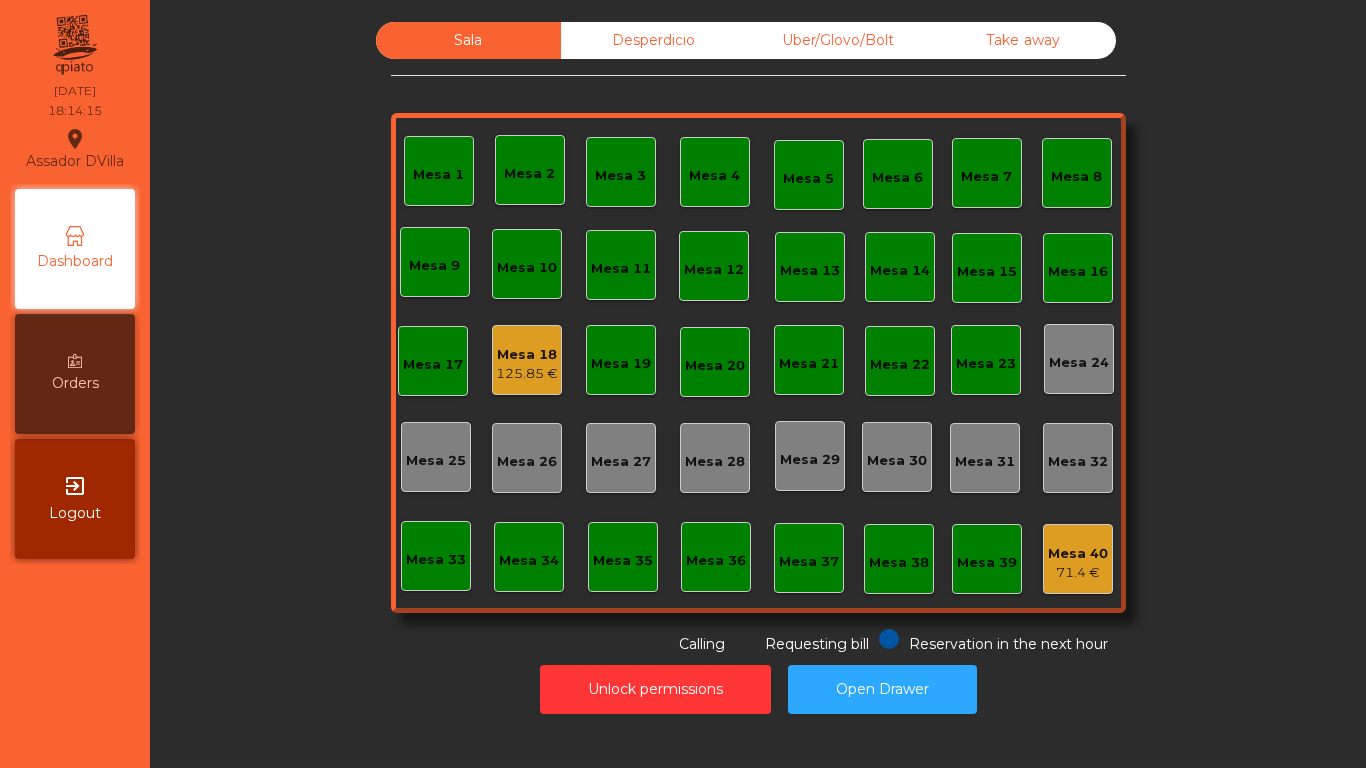 click on "Mesa 18   125.85 €" 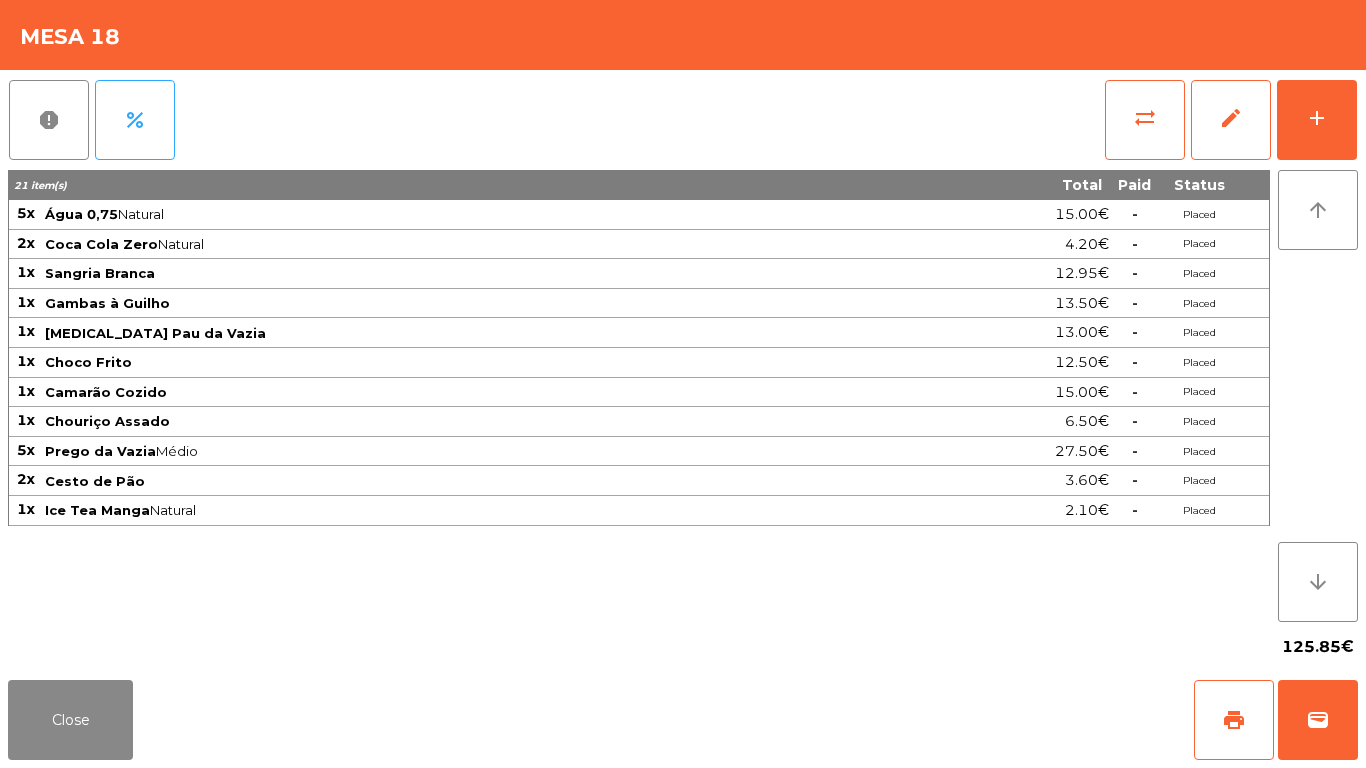click on "125.85€" 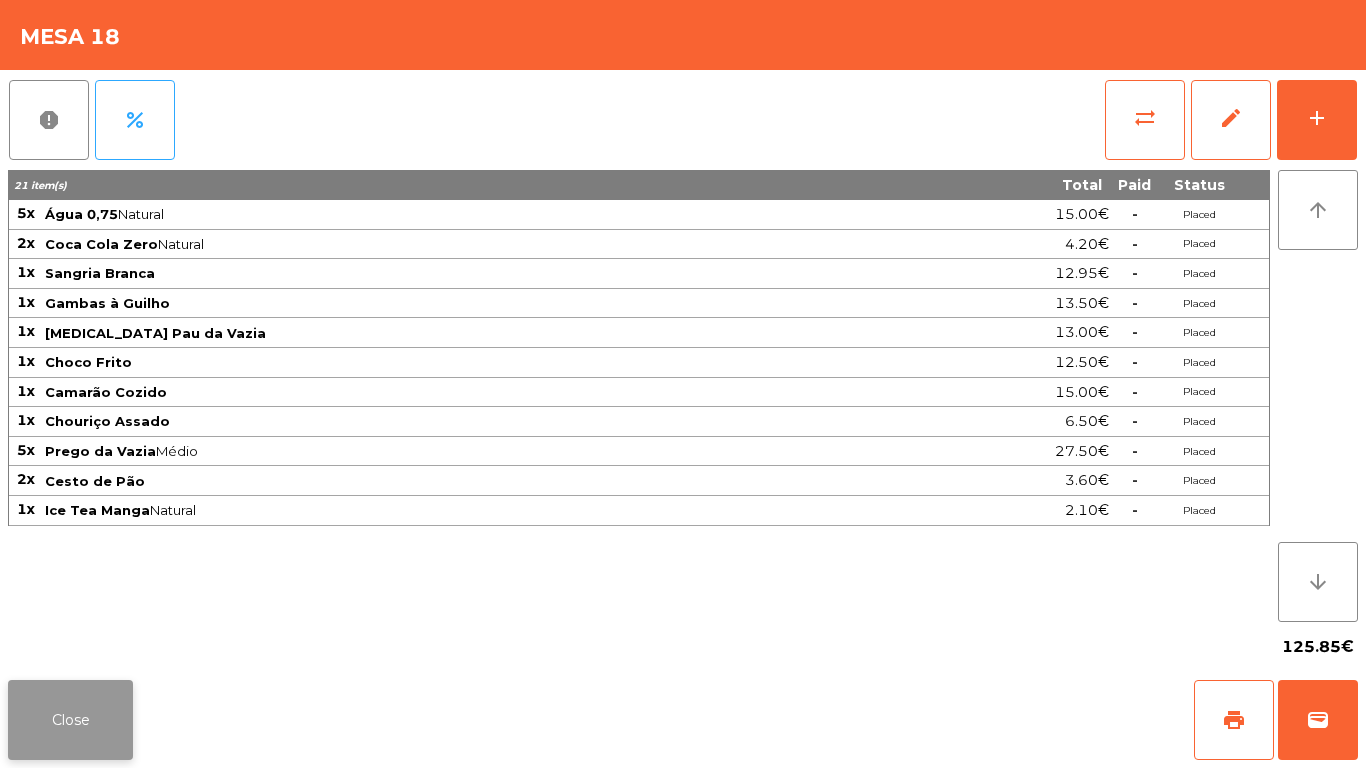 click on "Close" 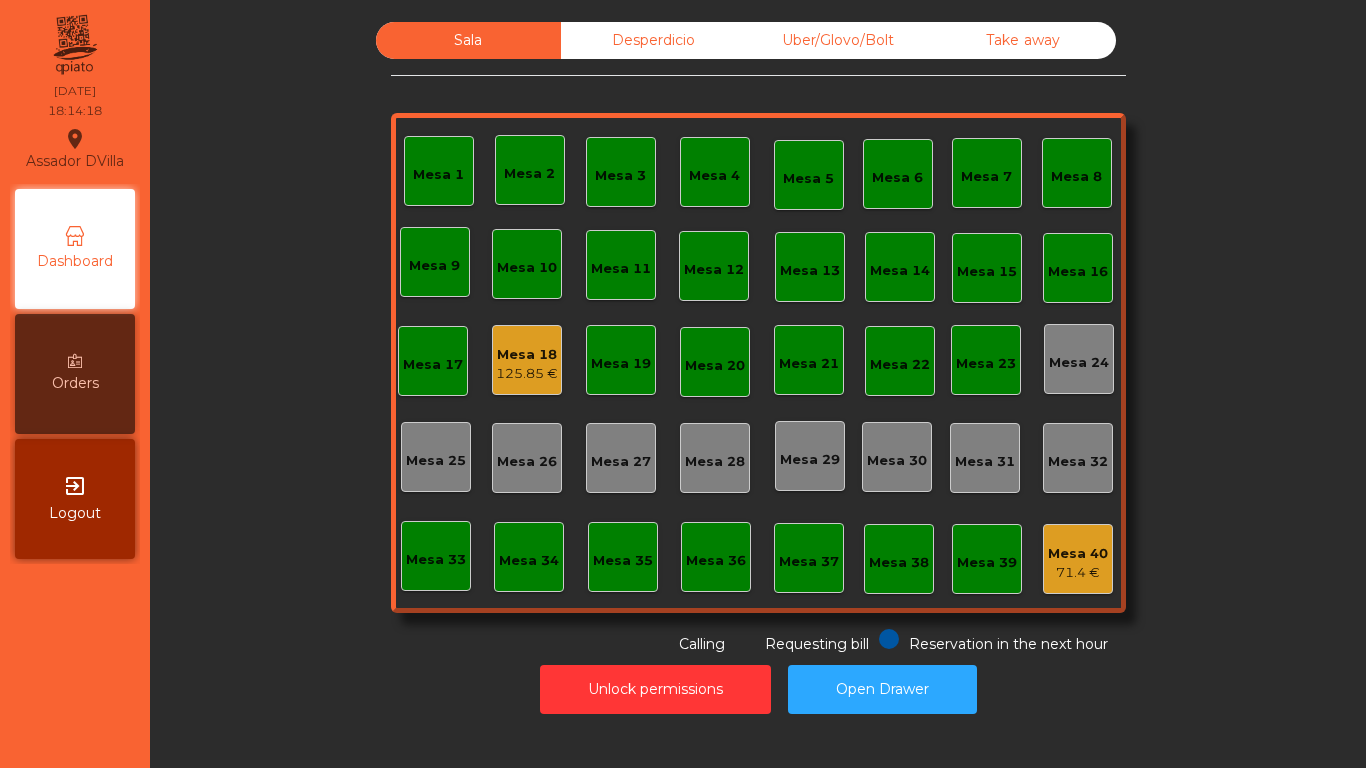 click on "Mesa 40" 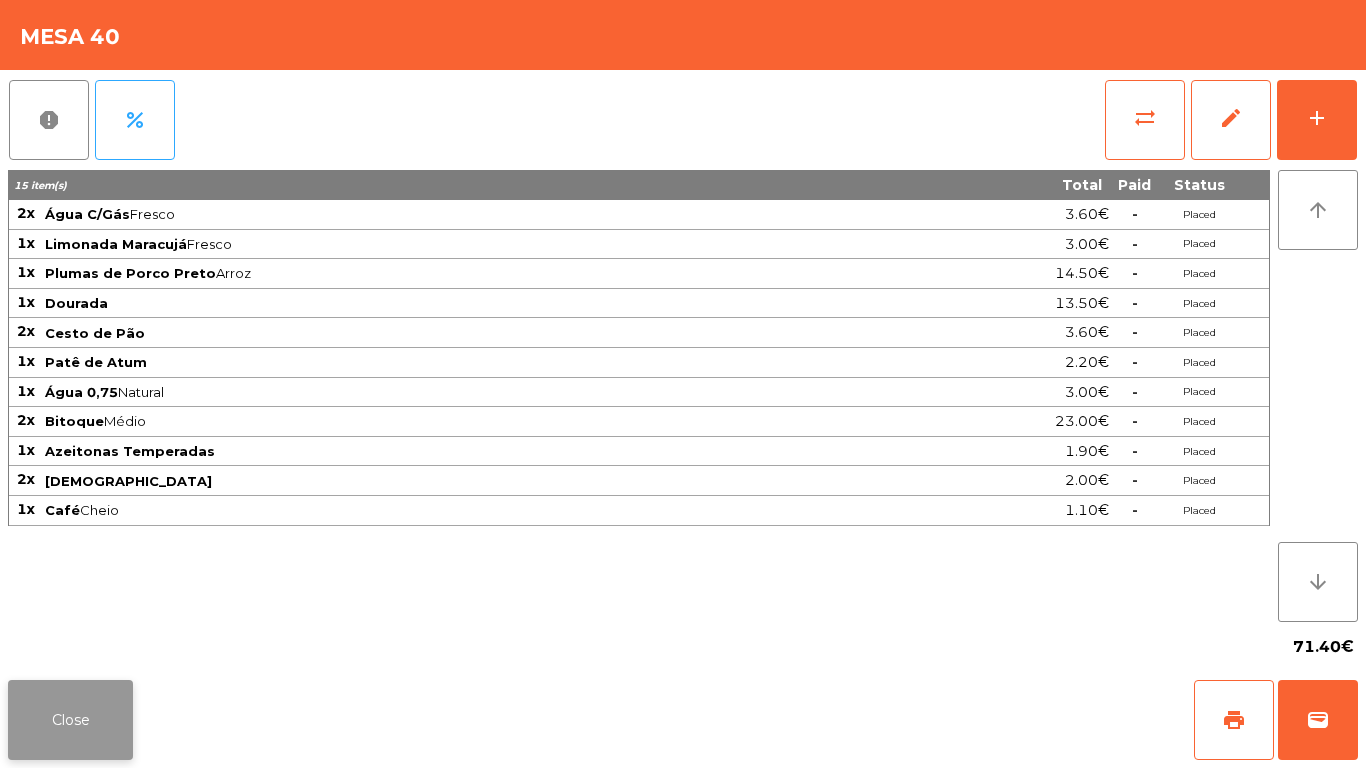 click on "Close" 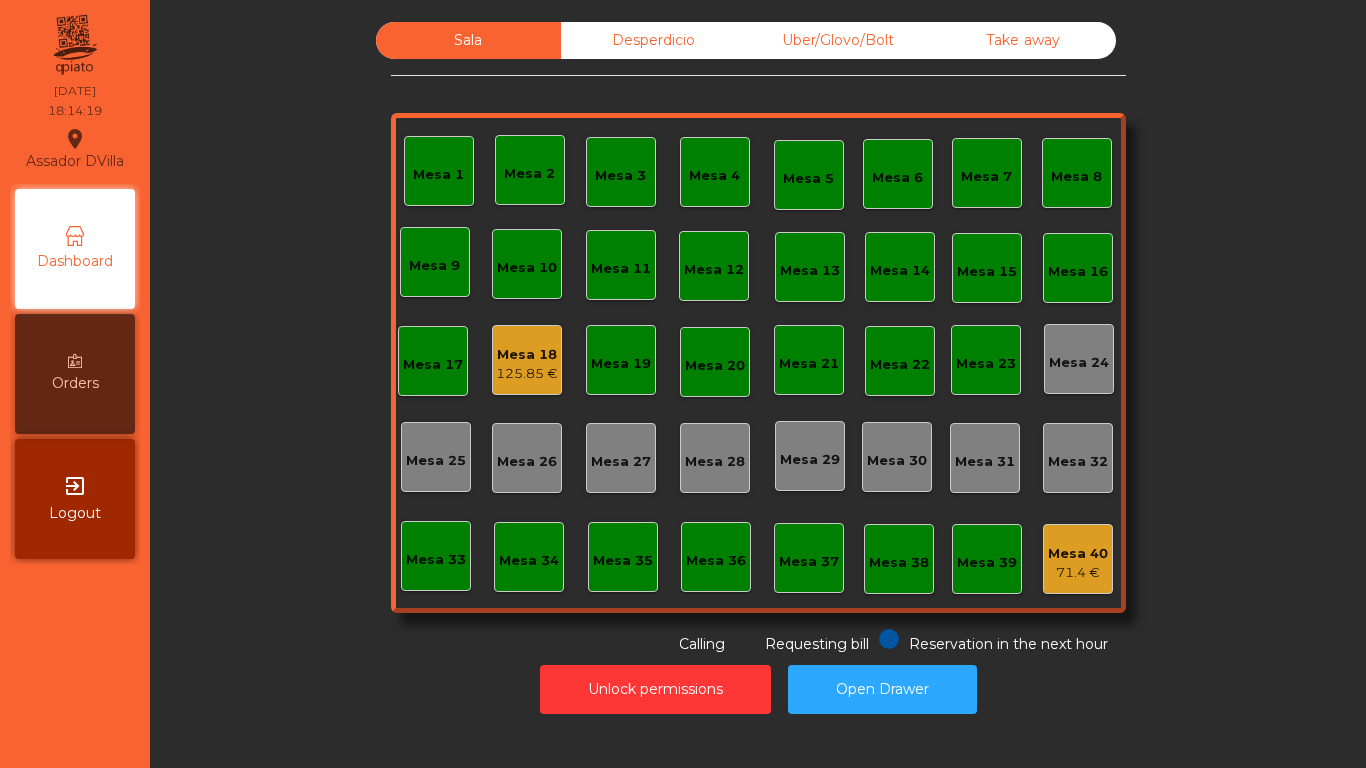click on "Mesa 18   125.85 €" 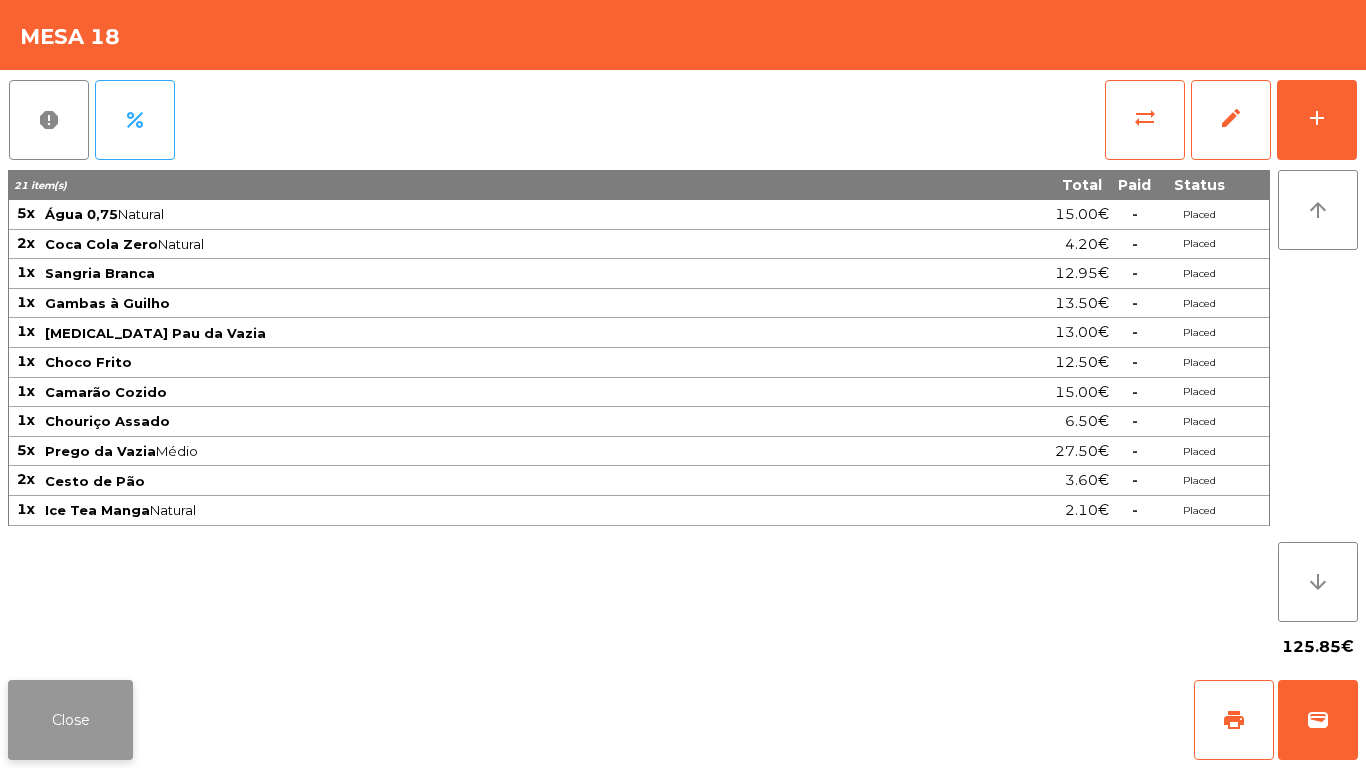 click on "Close" 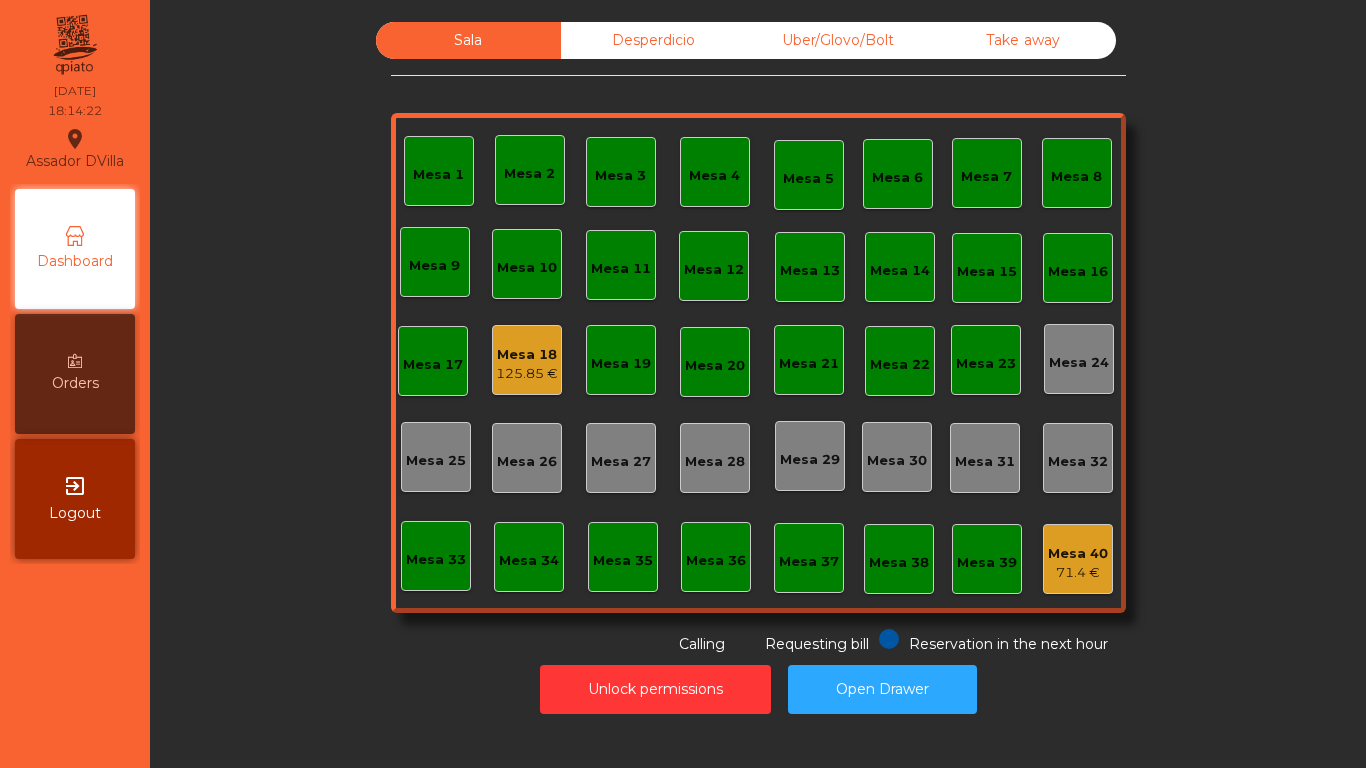 click on "Sala   Desperdicio   Uber/Glovo/Bolt   Take away   Mesa 1   Mesa 2   [GEOGRAPHIC_DATA] 4   Mesa 5   Mesa 6   Mesa 7   [GEOGRAPHIC_DATA] 9   [GEOGRAPHIC_DATA] 10   [GEOGRAPHIC_DATA] 12   [GEOGRAPHIC_DATA] 14   [GEOGRAPHIC_DATA] 15   [GEOGRAPHIC_DATA] 17   [GEOGRAPHIC_DATA] 18   125.85 €   [GEOGRAPHIC_DATA] 19   [GEOGRAPHIC_DATA] 21   [GEOGRAPHIC_DATA] 22   [GEOGRAPHIC_DATA] 24   [GEOGRAPHIC_DATA] 25   [GEOGRAPHIC_DATA] 27   [GEOGRAPHIC_DATA] 28   [GEOGRAPHIC_DATA] 29   [GEOGRAPHIC_DATA] 30   [GEOGRAPHIC_DATA] [GEOGRAPHIC_DATA] 32   [GEOGRAPHIC_DATA] 33   [GEOGRAPHIC_DATA] 34   [GEOGRAPHIC_DATA] 35   [GEOGRAPHIC_DATA] 37   [GEOGRAPHIC_DATA] 40   71.4 €  Reservation in the next hour Requesting bill Calling" 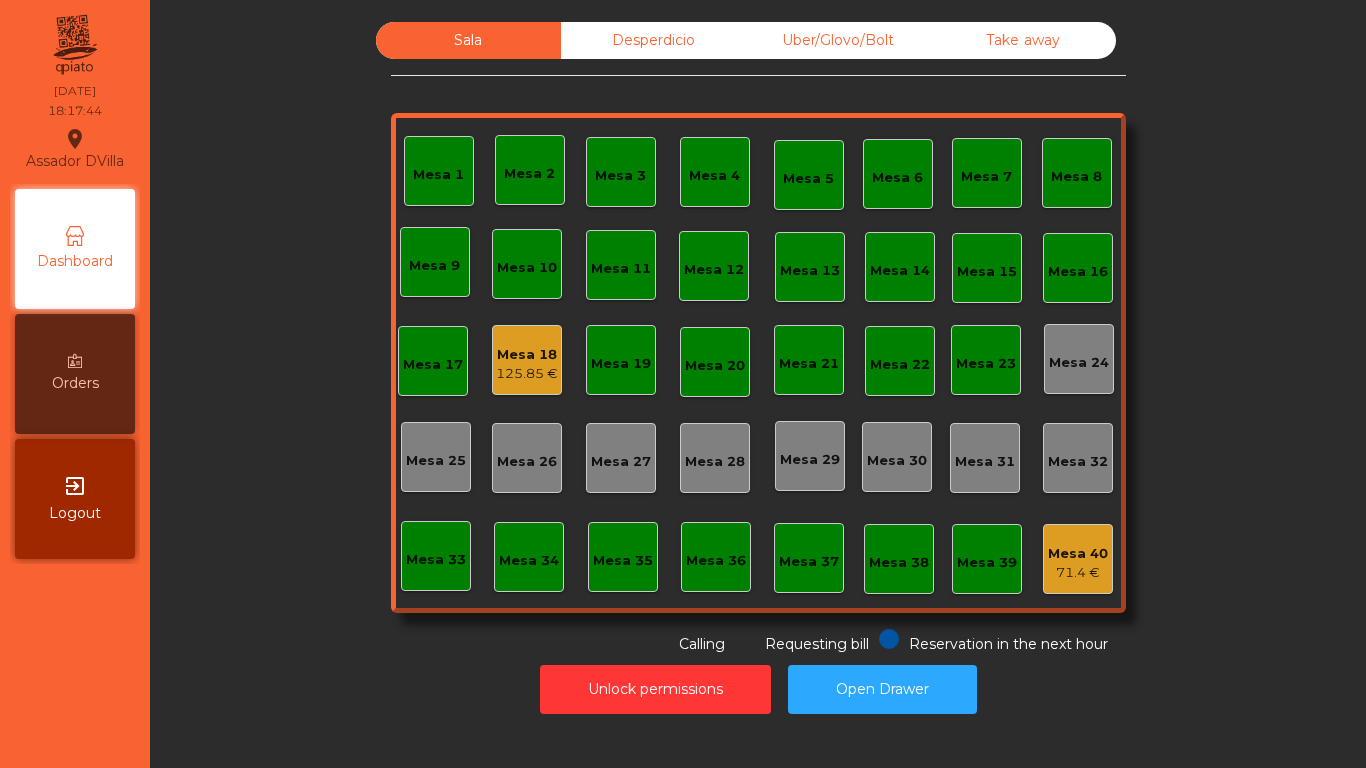 click on "125.85 €" 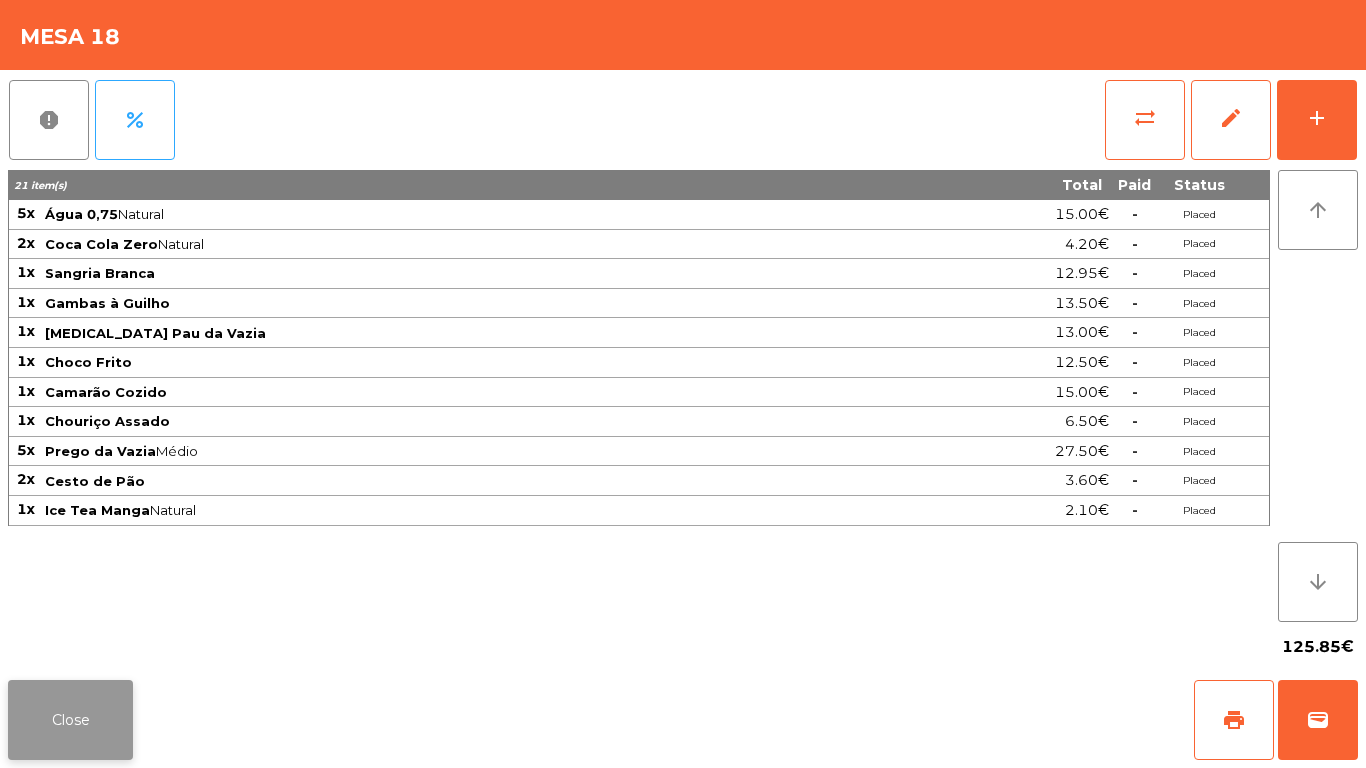 click on "Close" 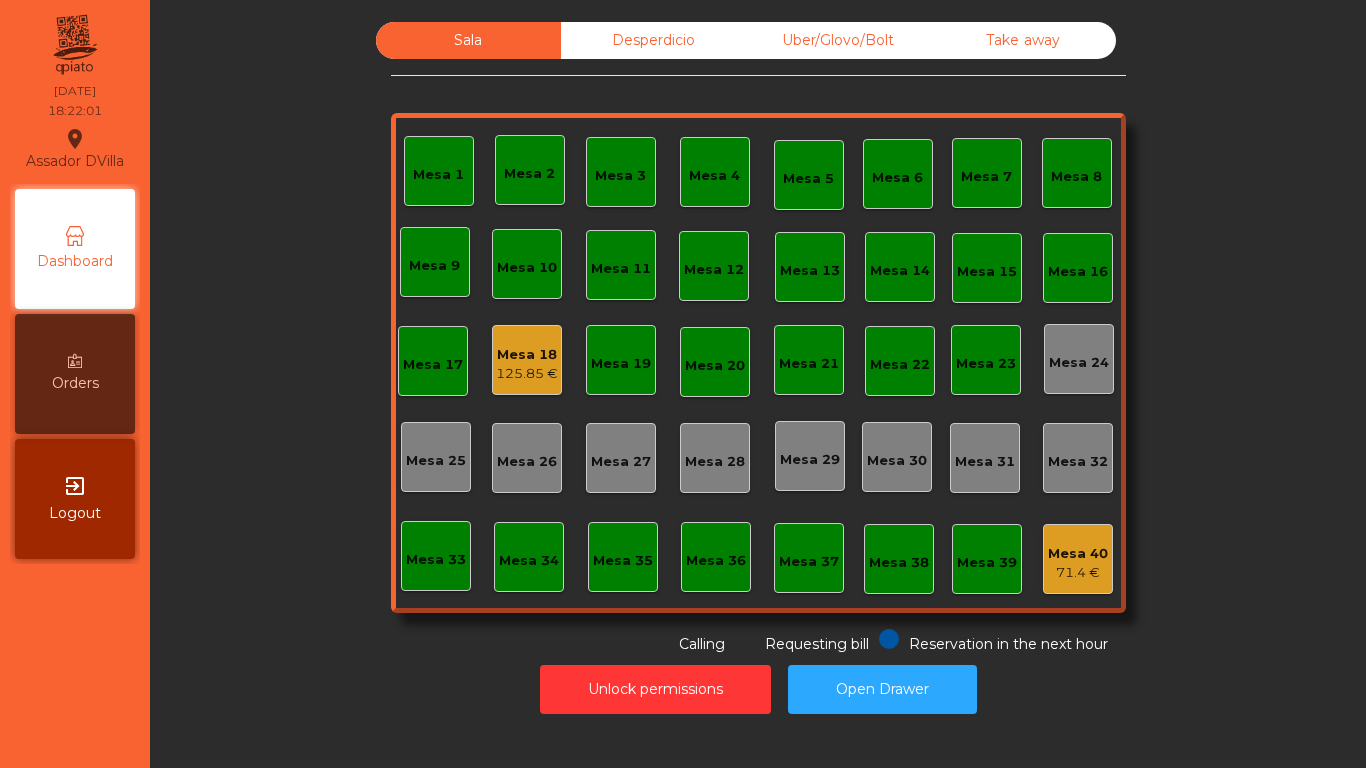 click on "125.85 €" 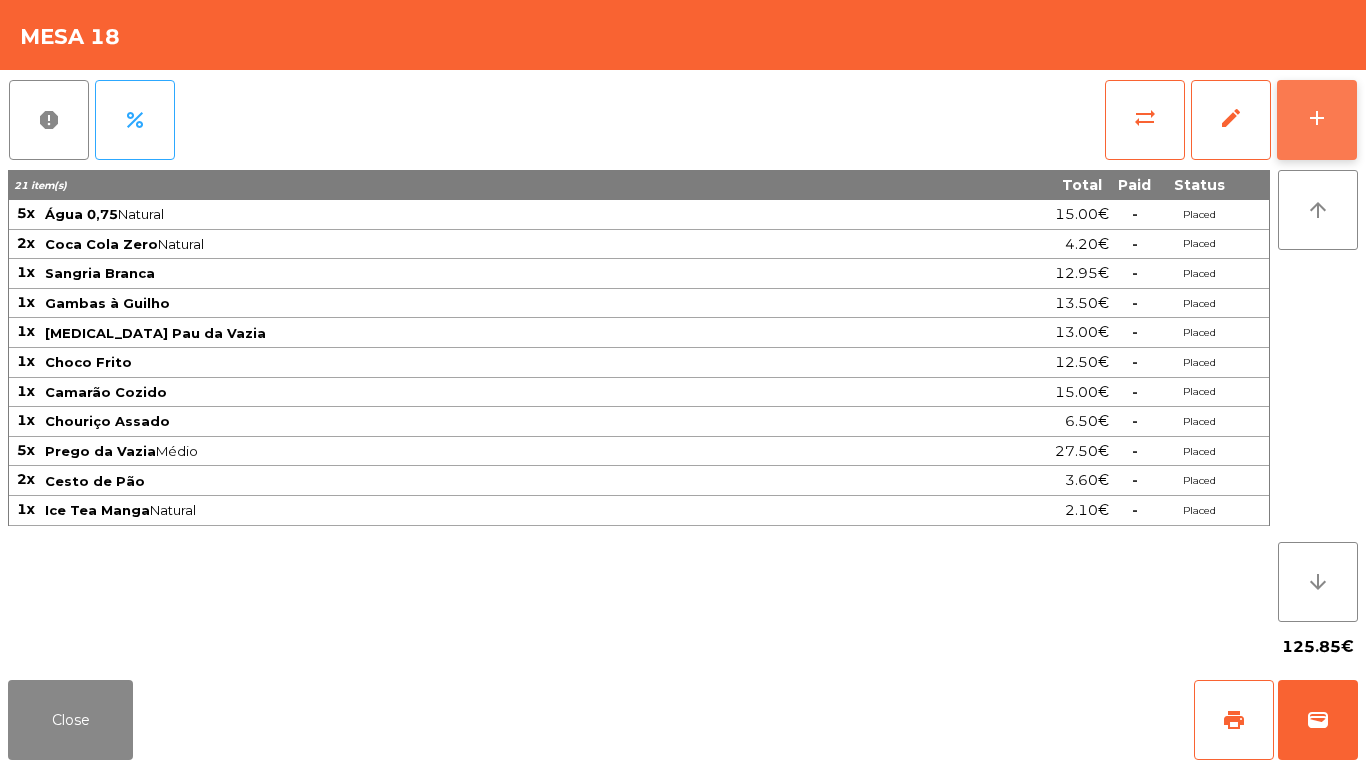 click on "add" 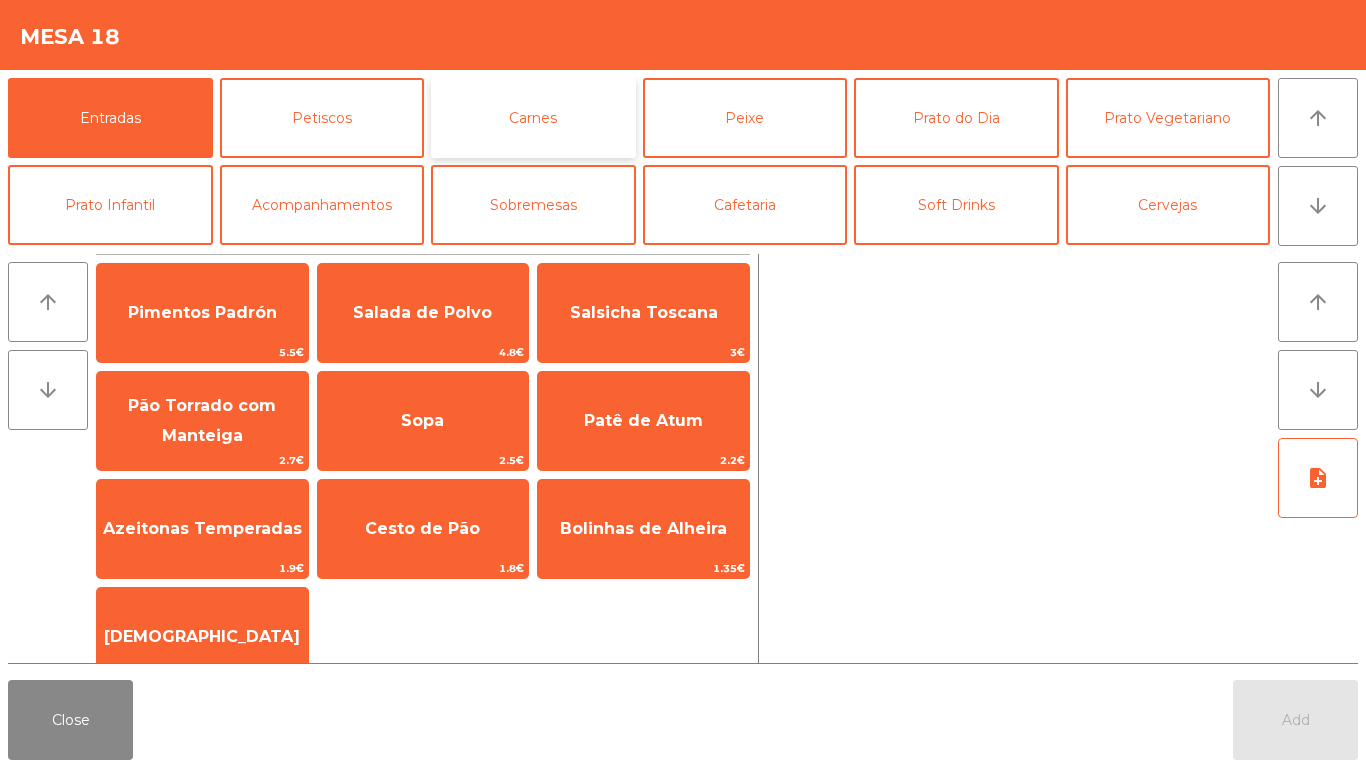 click on "Carnes" 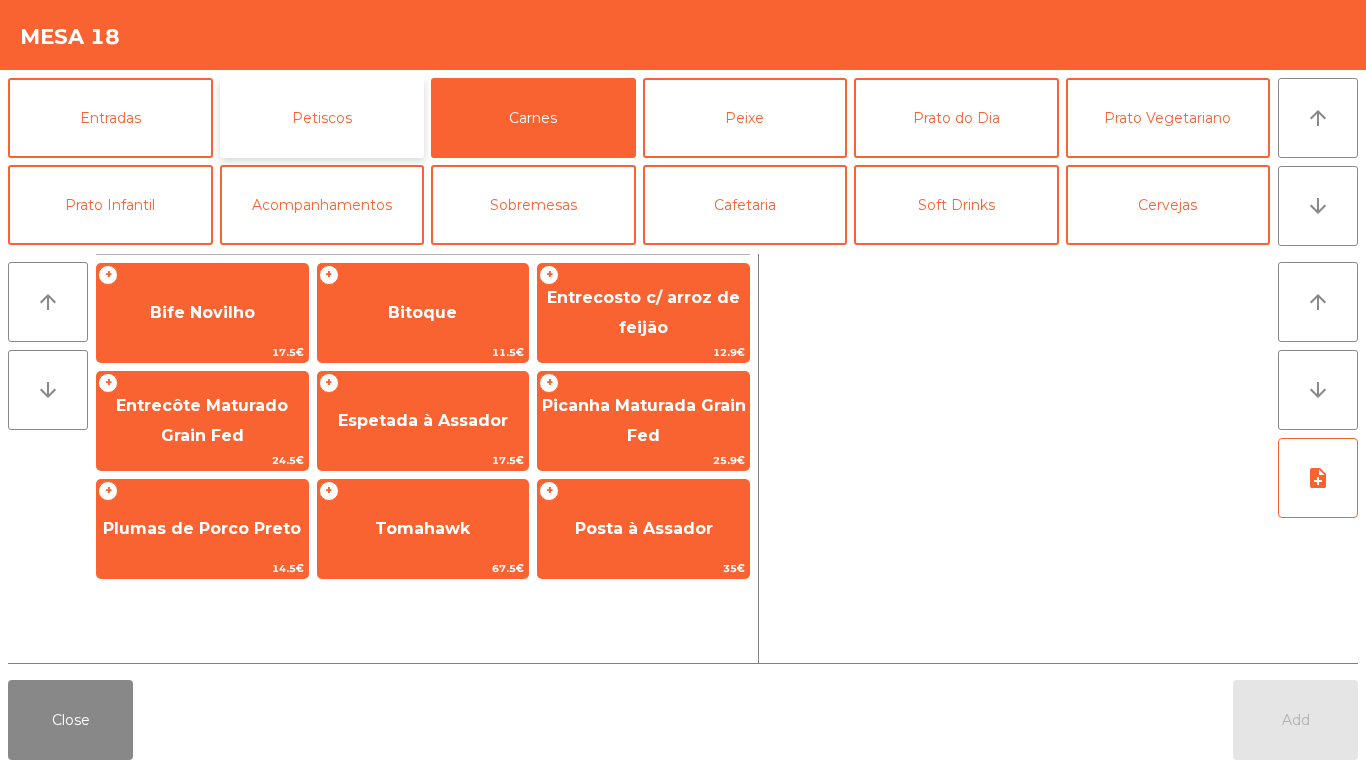click on "Petiscos" 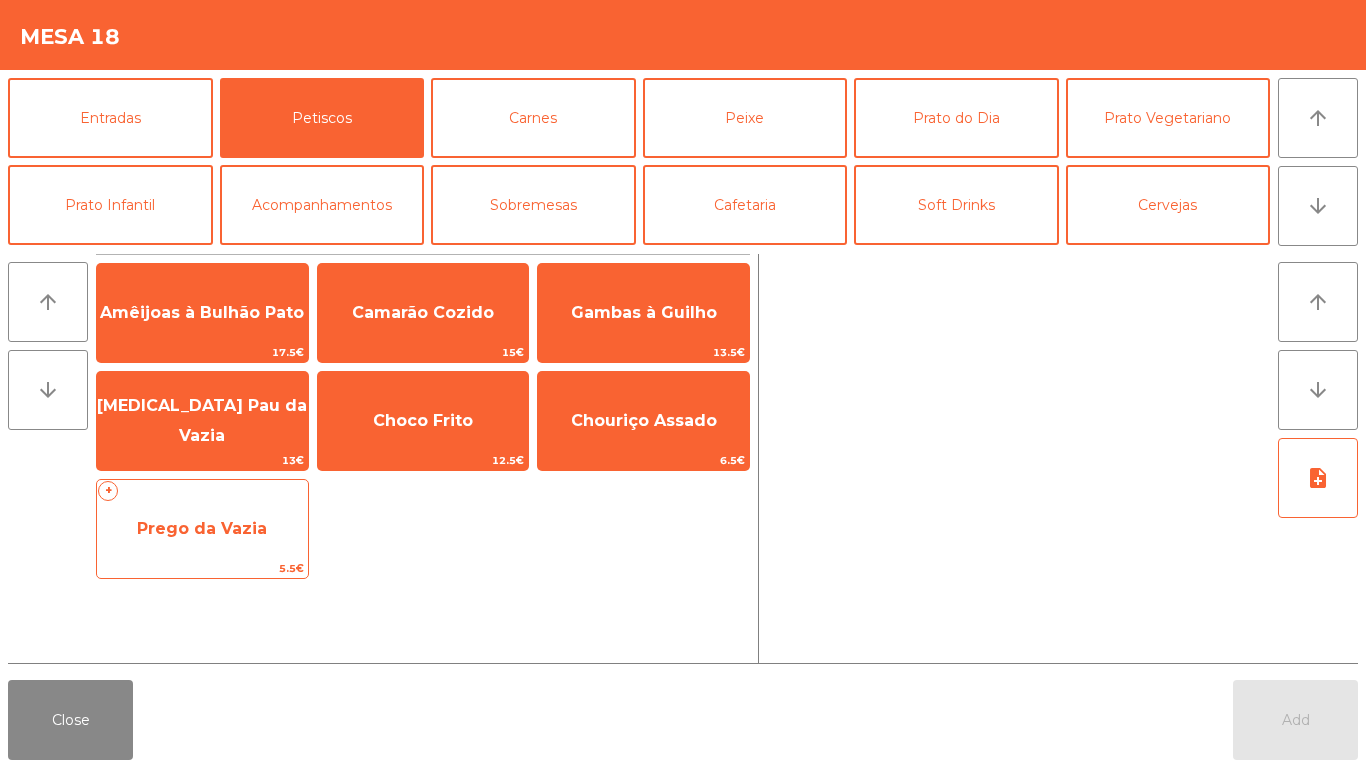 click on "Prego da Vazia" 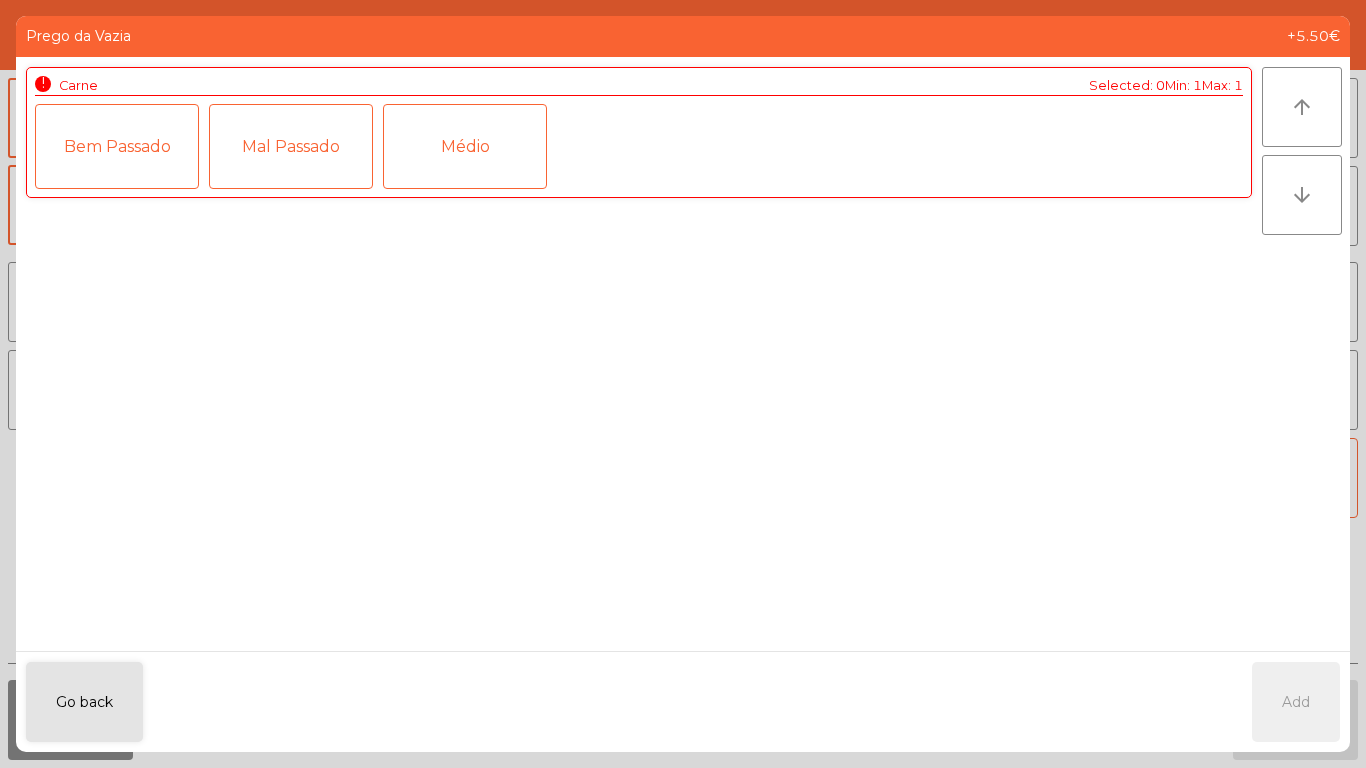 click on "Médio" 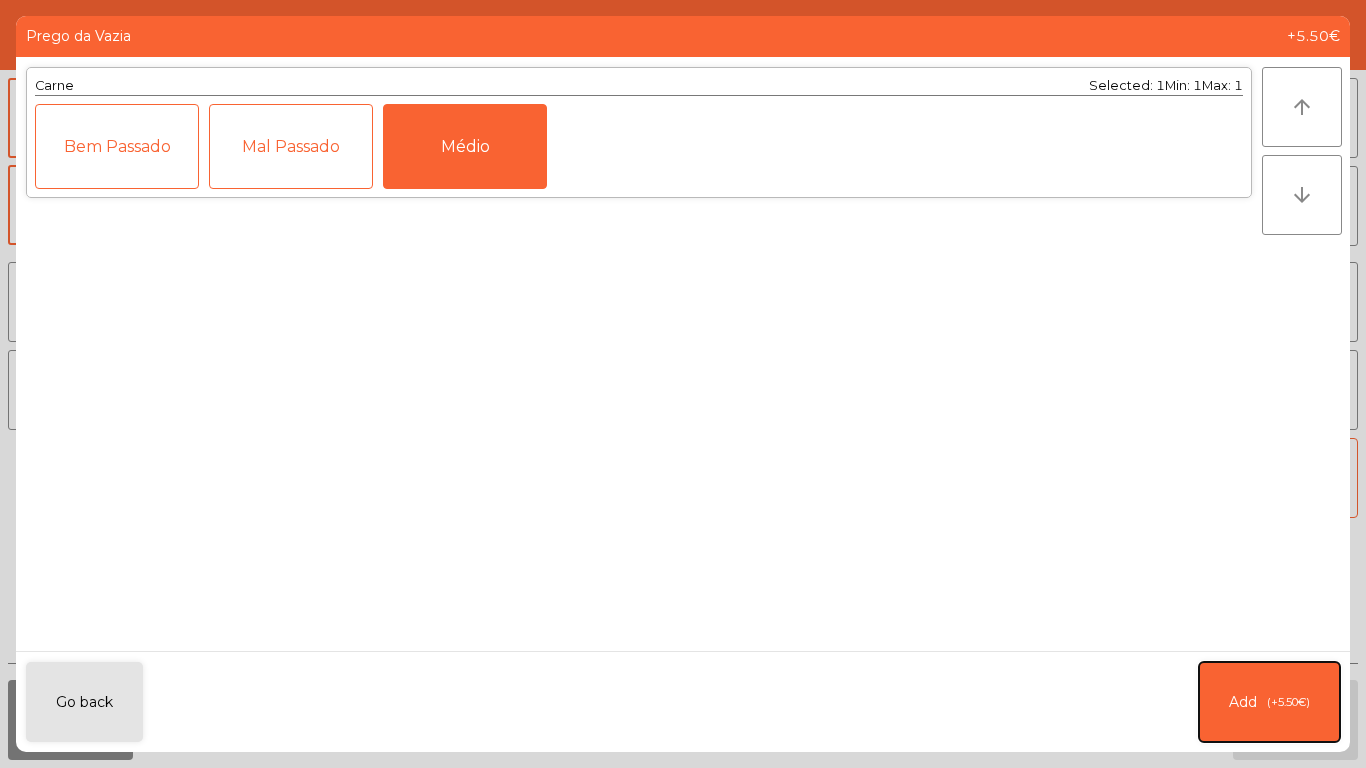 click on "Add   (+5.50€)" 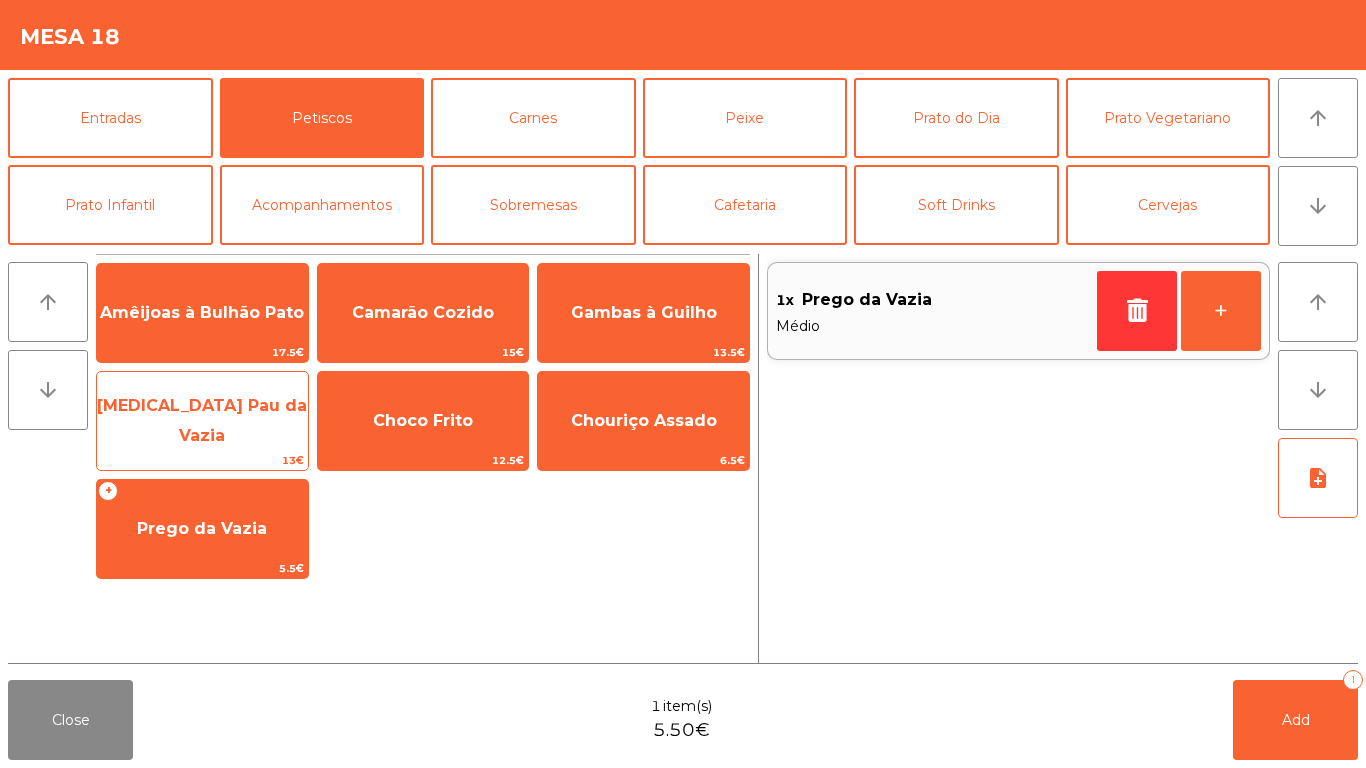 click on "[MEDICAL_DATA] Pau da Vazia" 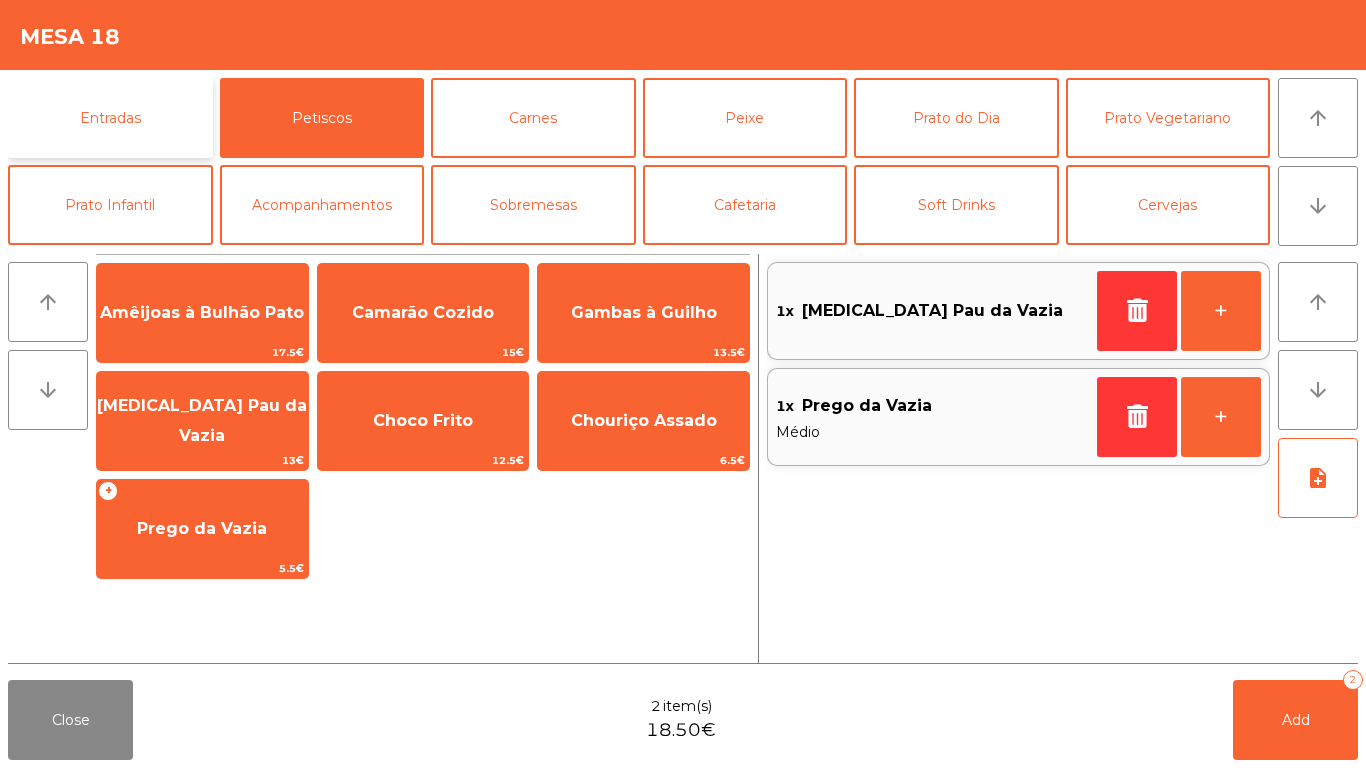 click on "Entradas" 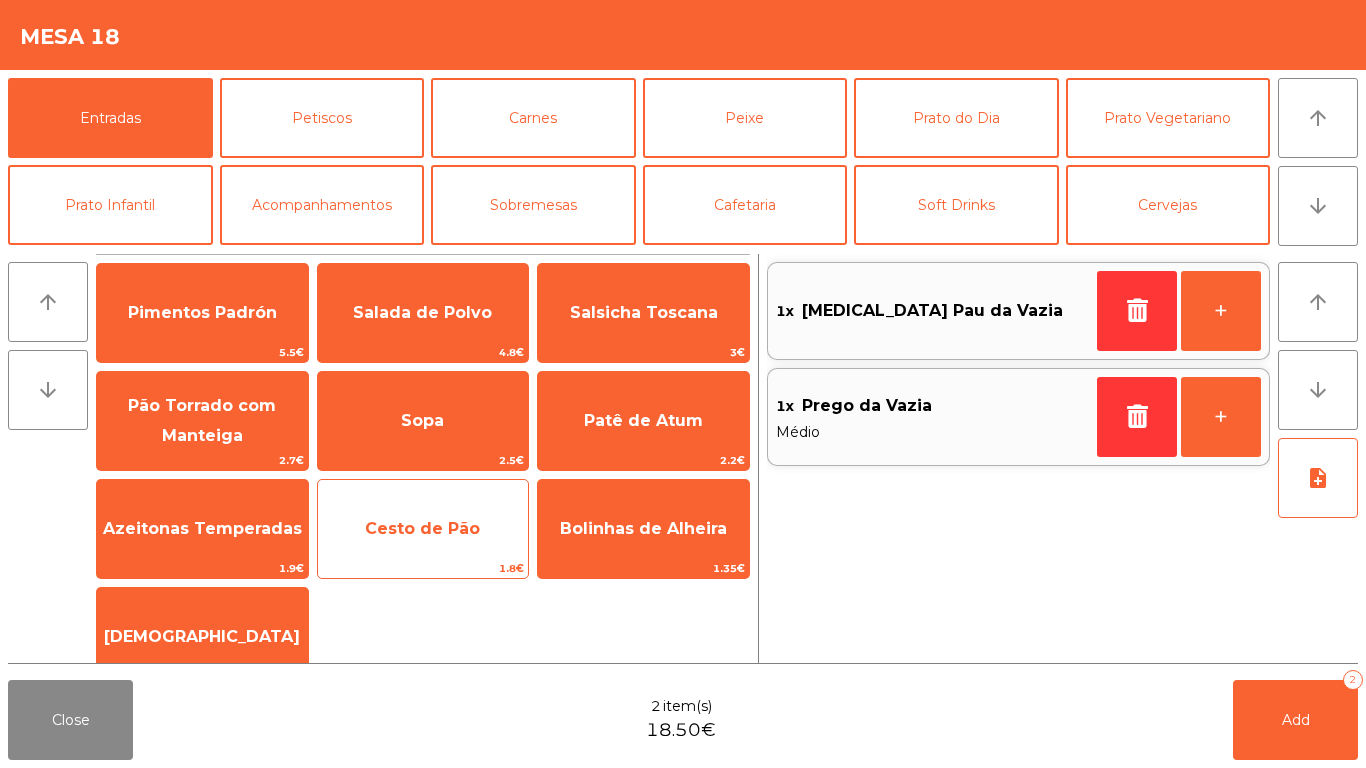 click on "Cesto de Pão" 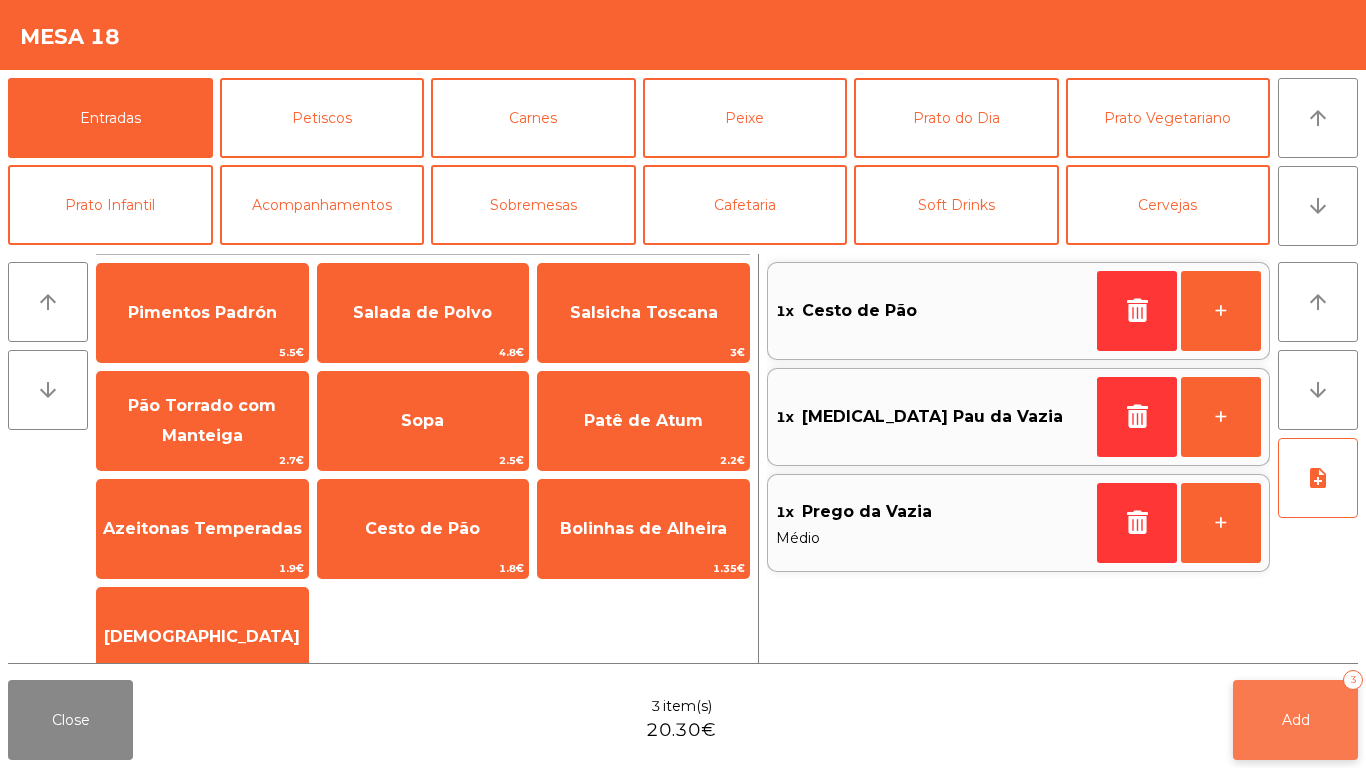 click on "Add   3" 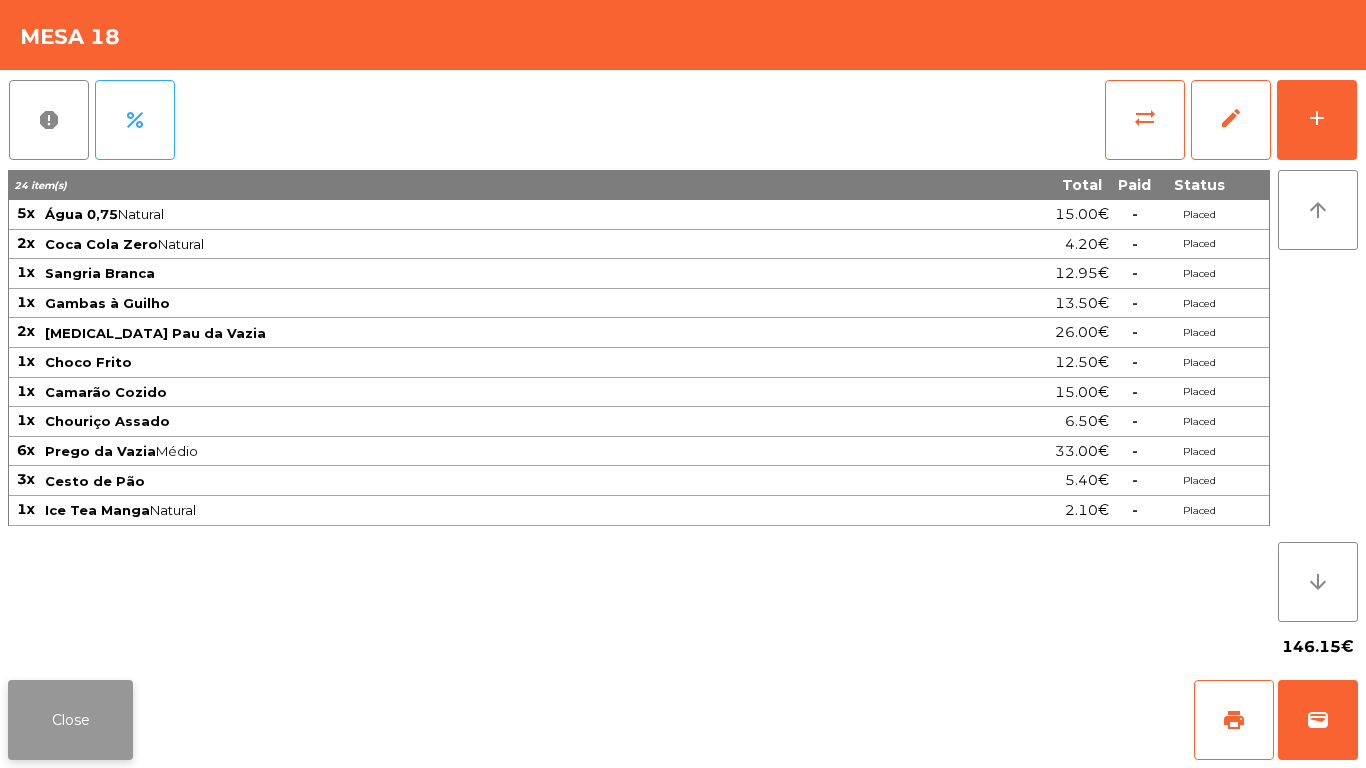 click on "Close" 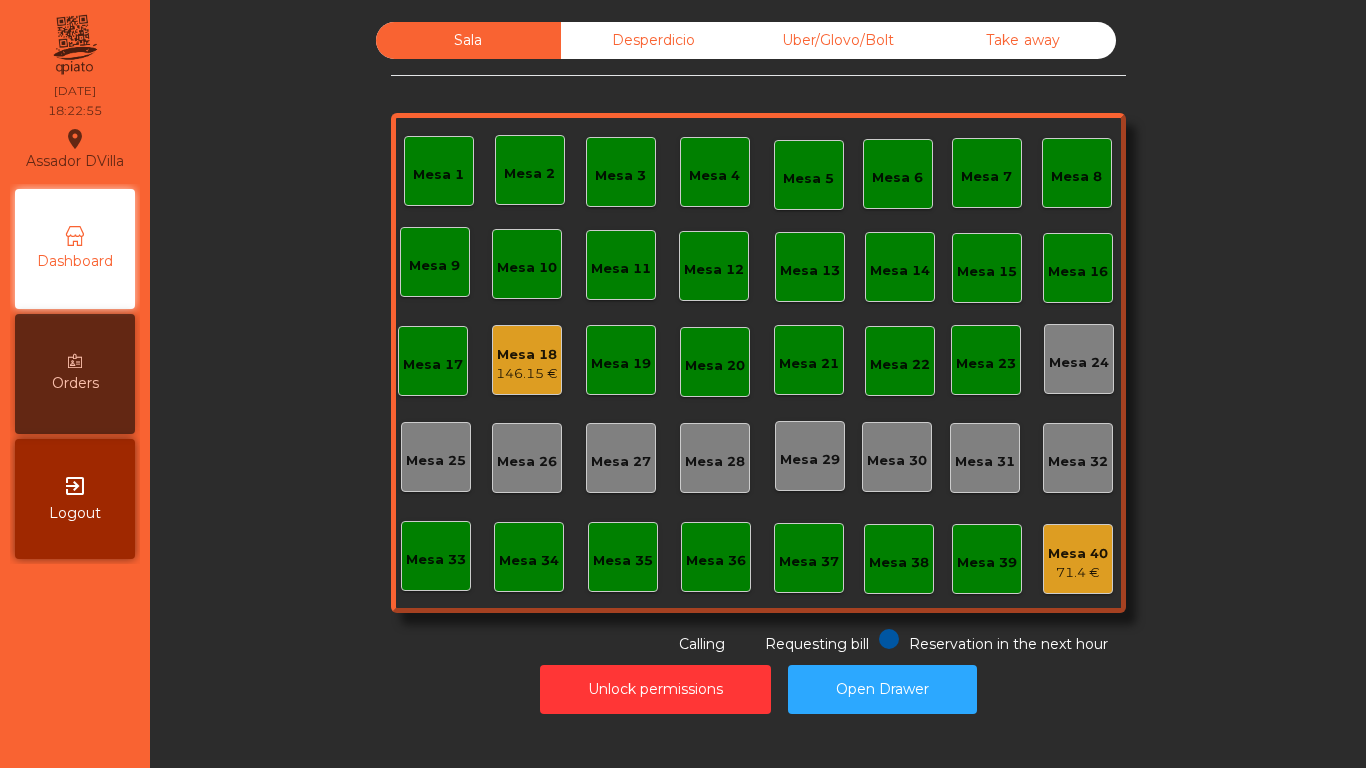click on "Sala   Desperdicio   Uber/Glovo/Bolt   Take away   Mesa 1   Mesa 2   [GEOGRAPHIC_DATA] 4   [GEOGRAPHIC_DATA] 6   [GEOGRAPHIC_DATA] 8   [GEOGRAPHIC_DATA] 10   [GEOGRAPHIC_DATA] 12   [GEOGRAPHIC_DATA] 14   [GEOGRAPHIC_DATA] [GEOGRAPHIC_DATA] [GEOGRAPHIC_DATA] 17   [GEOGRAPHIC_DATA] 18   146.15 €   [GEOGRAPHIC_DATA] [GEOGRAPHIC_DATA] 20   [GEOGRAPHIC_DATA] 22   [GEOGRAPHIC_DATA] 24   [GEOGRAPHIC_DATA] 25   [GEOGRAPHIC_DATA] 27   [GEOGRAPHIC_DATA] 28   [GEOGRAPHIC_DATA] 29   [GEOGRAPHIC_DATA] 30   [GEOGRAPHIC_DATA] [GEOGRAPHIC_DATA] 32   [GEOGRAPHIC_DATA] 34   [GEOGRAPHIC_DATA] 35   [GEOGRAPHIC_DATA] 37   [GEOGRAPHIC_DATA] 40   71.4 €  Reservation in the next hour Requesting bill Calling" 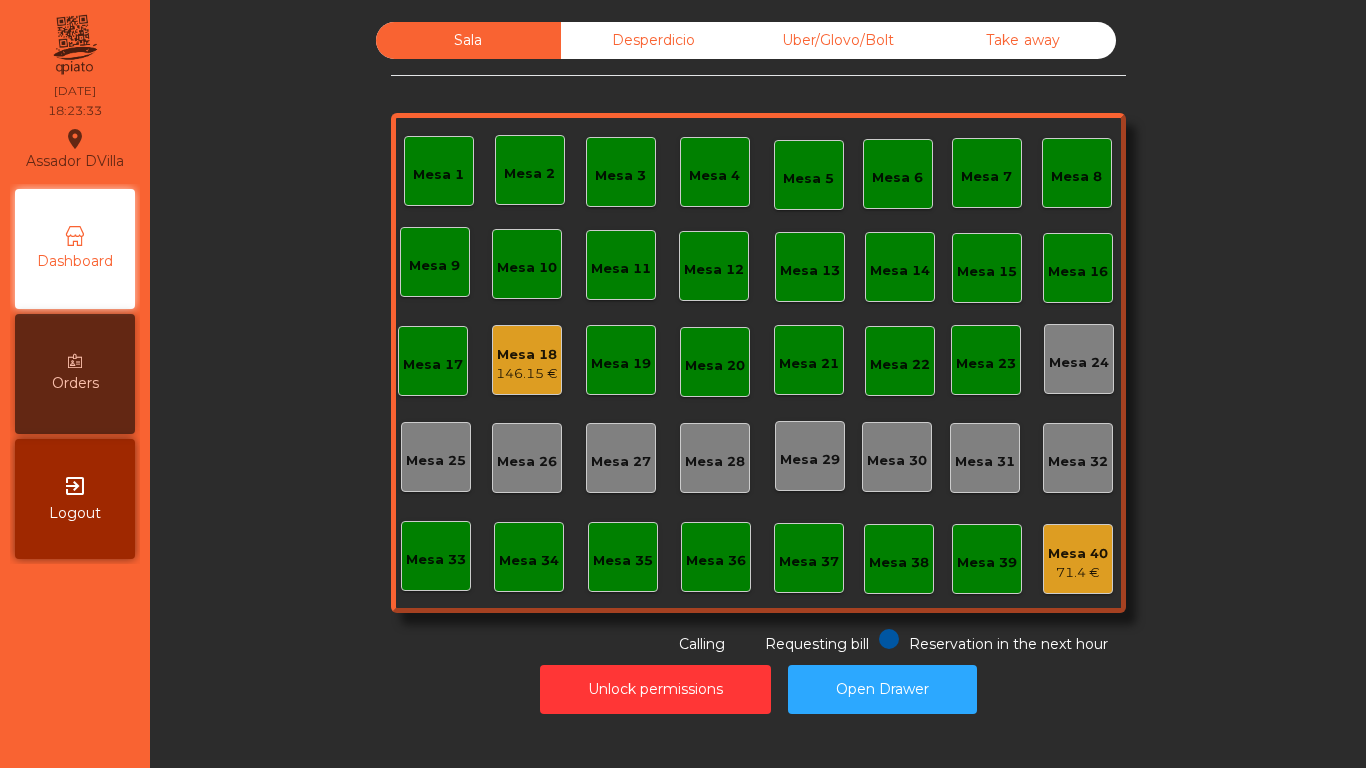click on "Desperdicio" 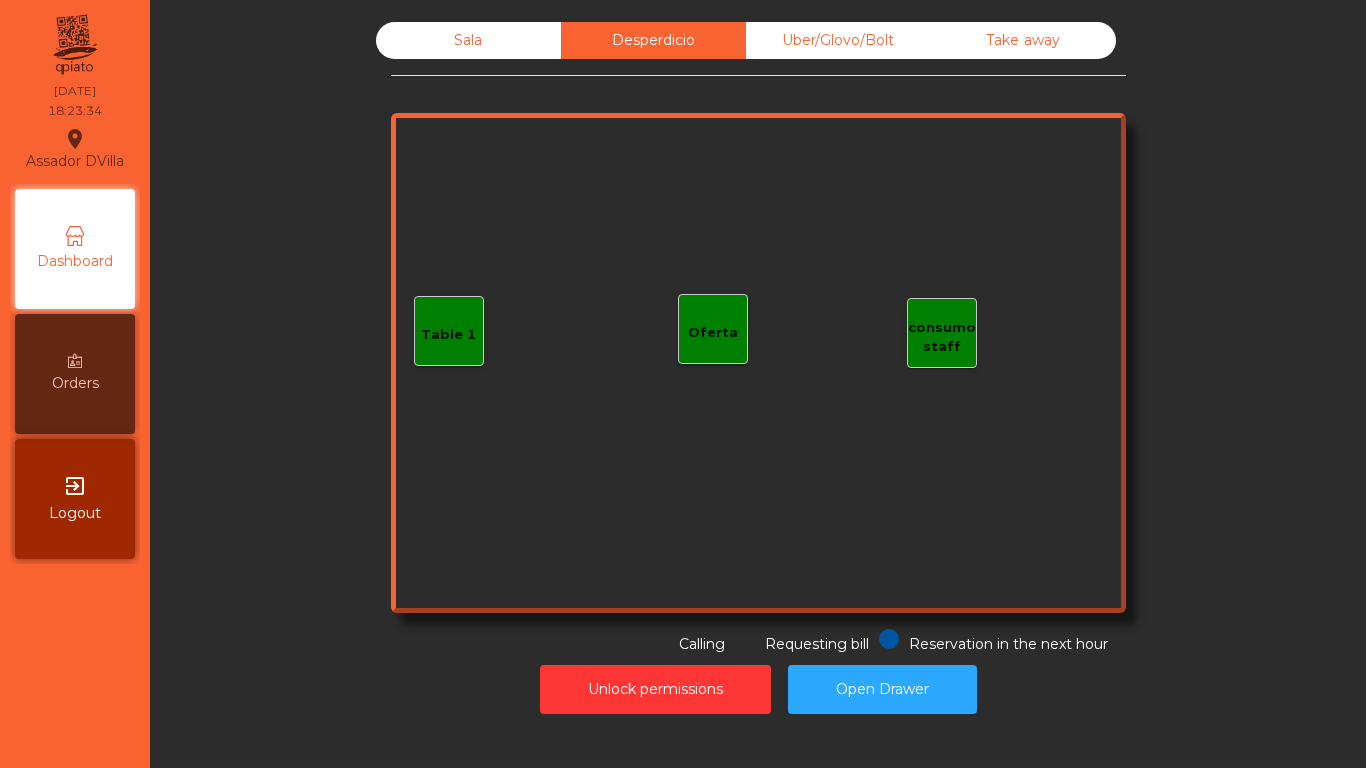 click on "Uber/Glovo/Bolt" 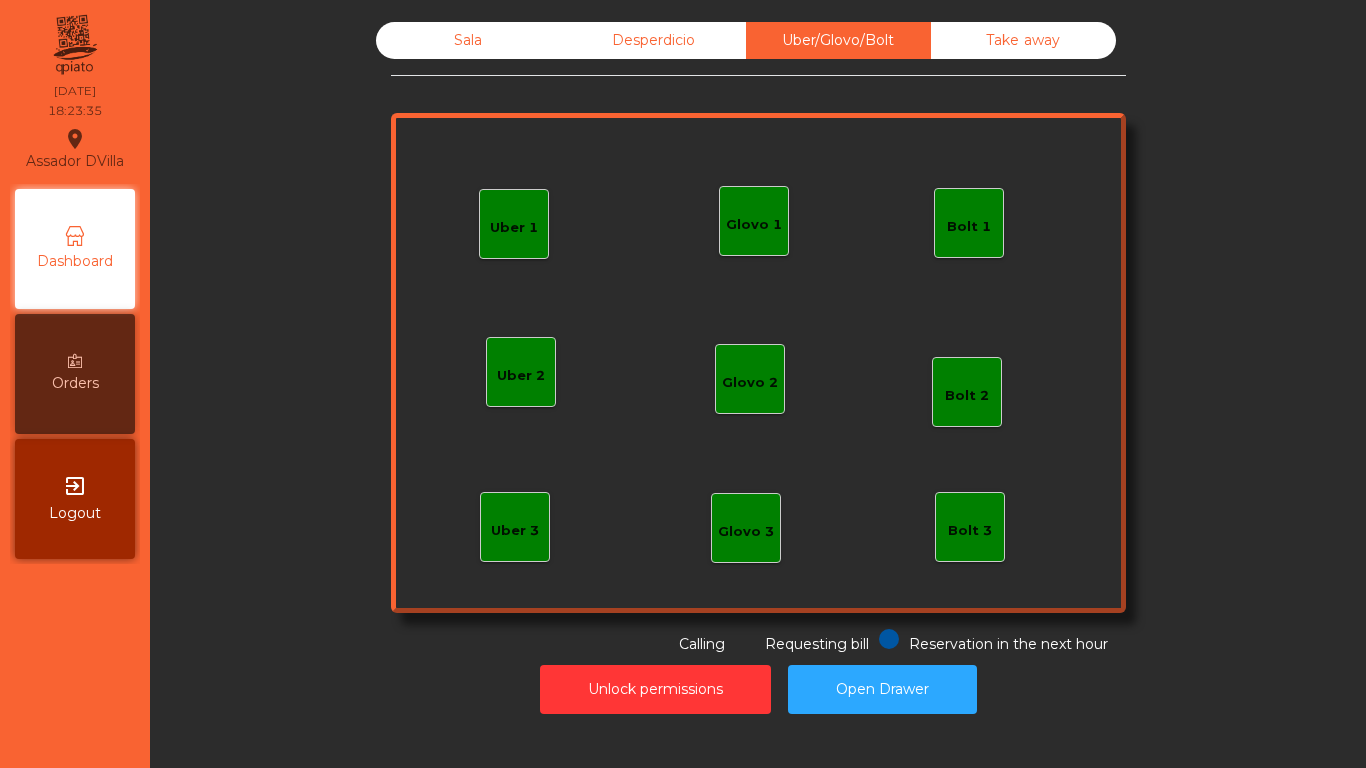 click on "Take away" 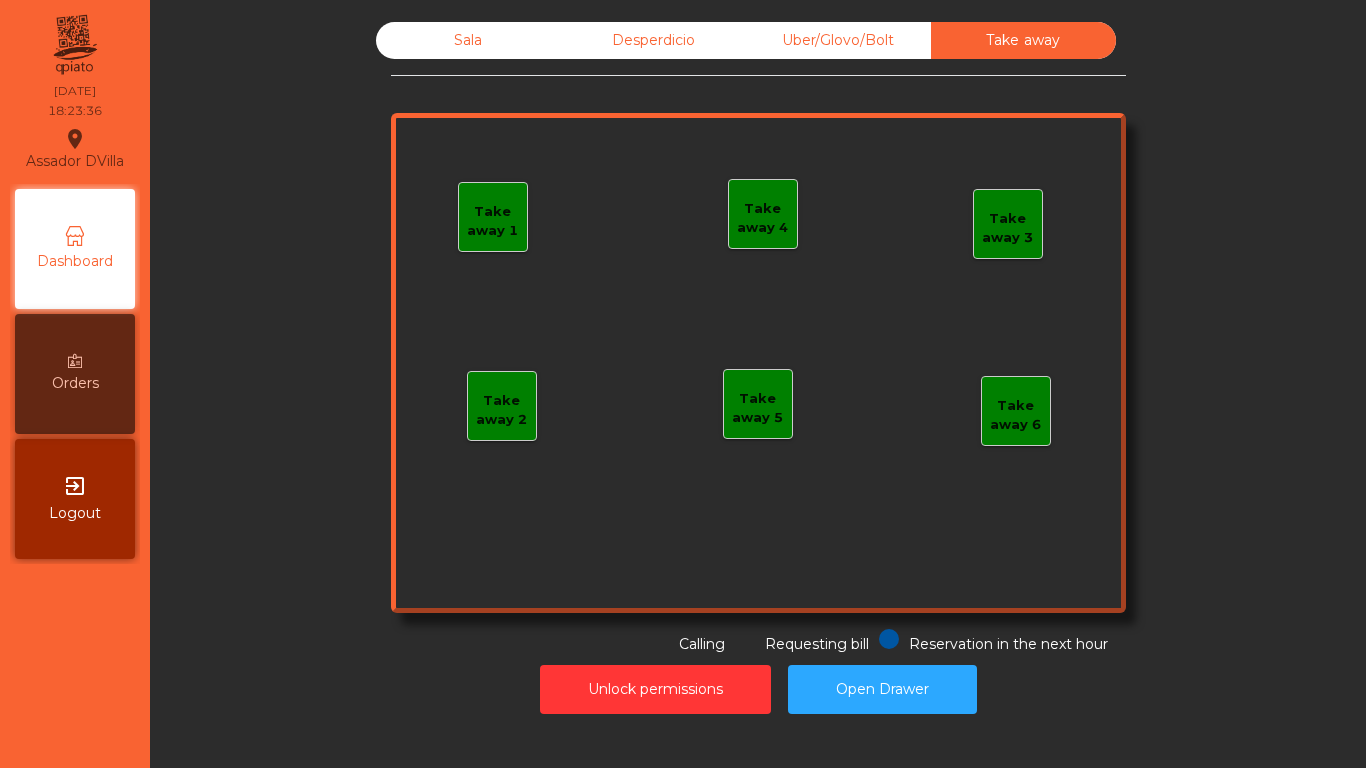 drag, startPoint x: 583, startPoint y: 45, endPoint x: 561, endPoint y: 45, distance: 22 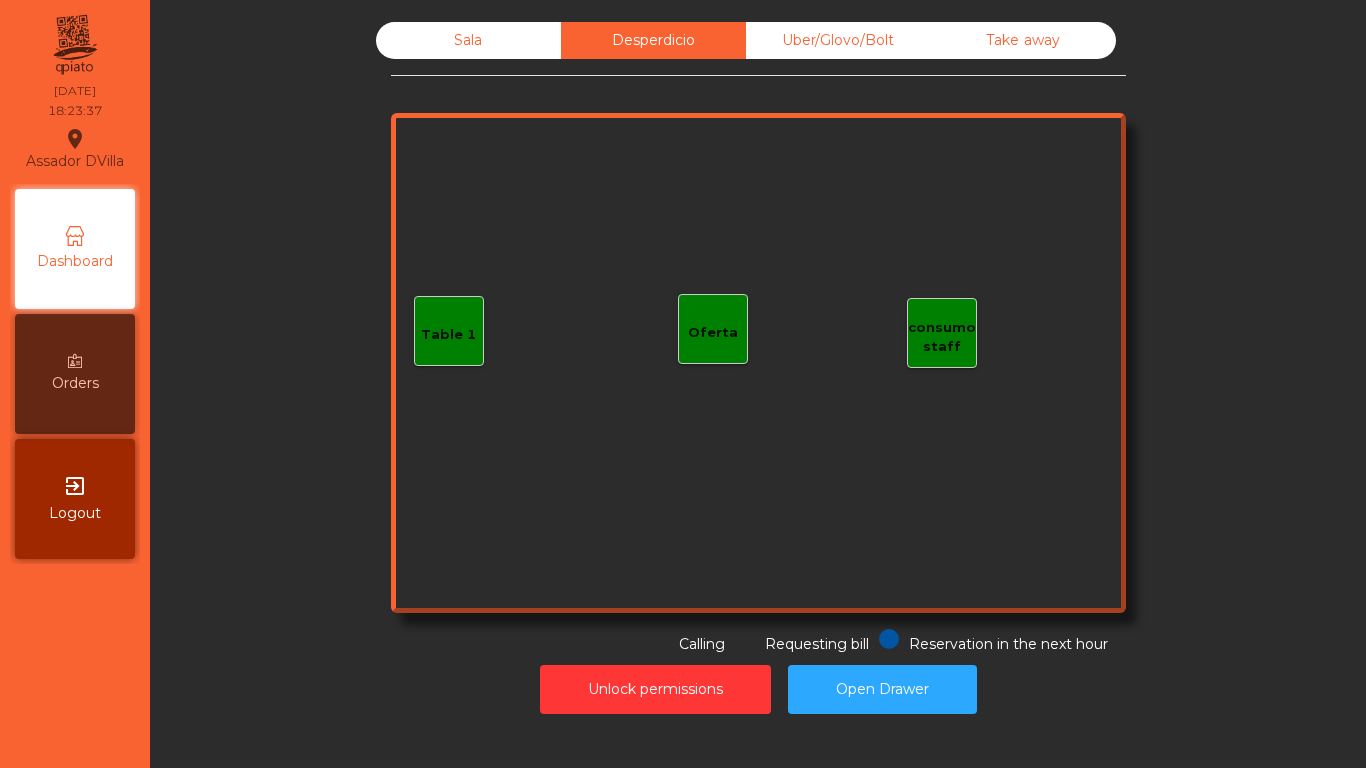 click on "Sala" 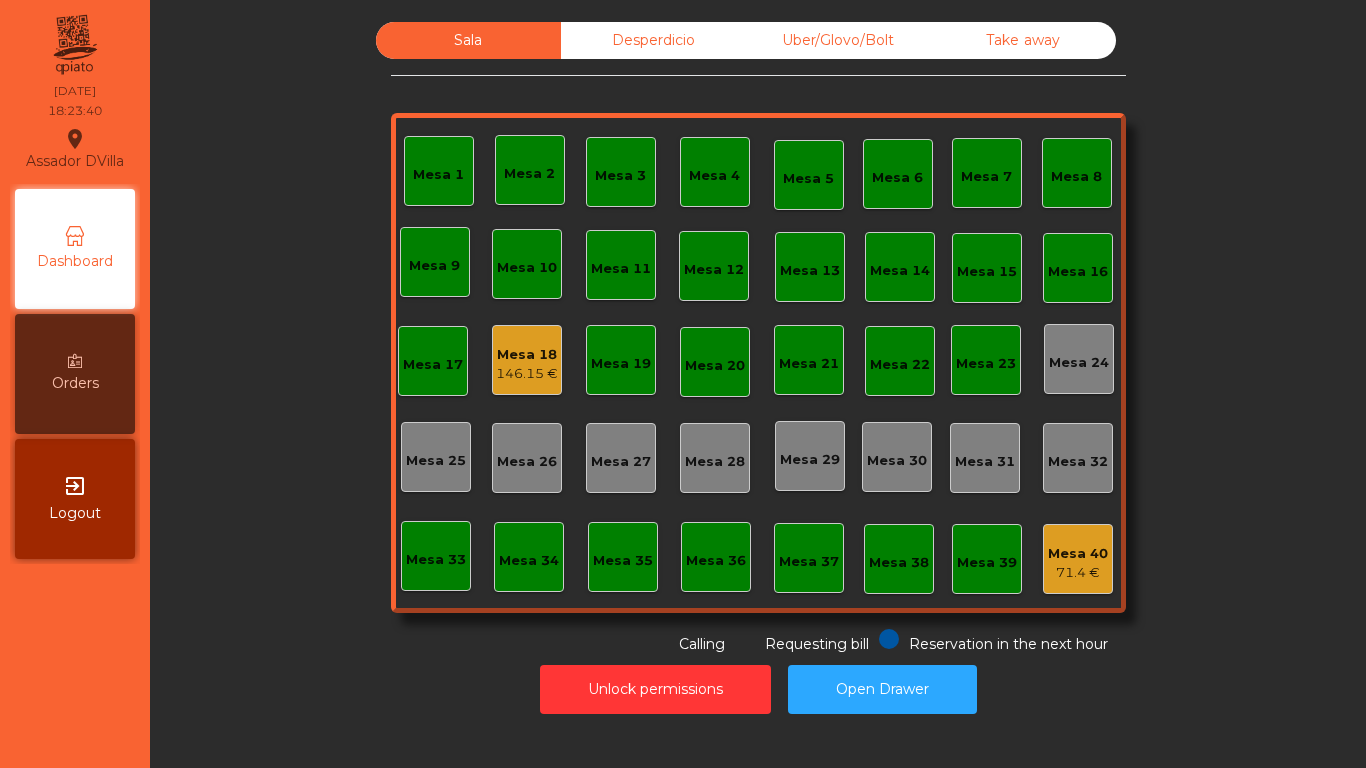 click on "Mesa 18" 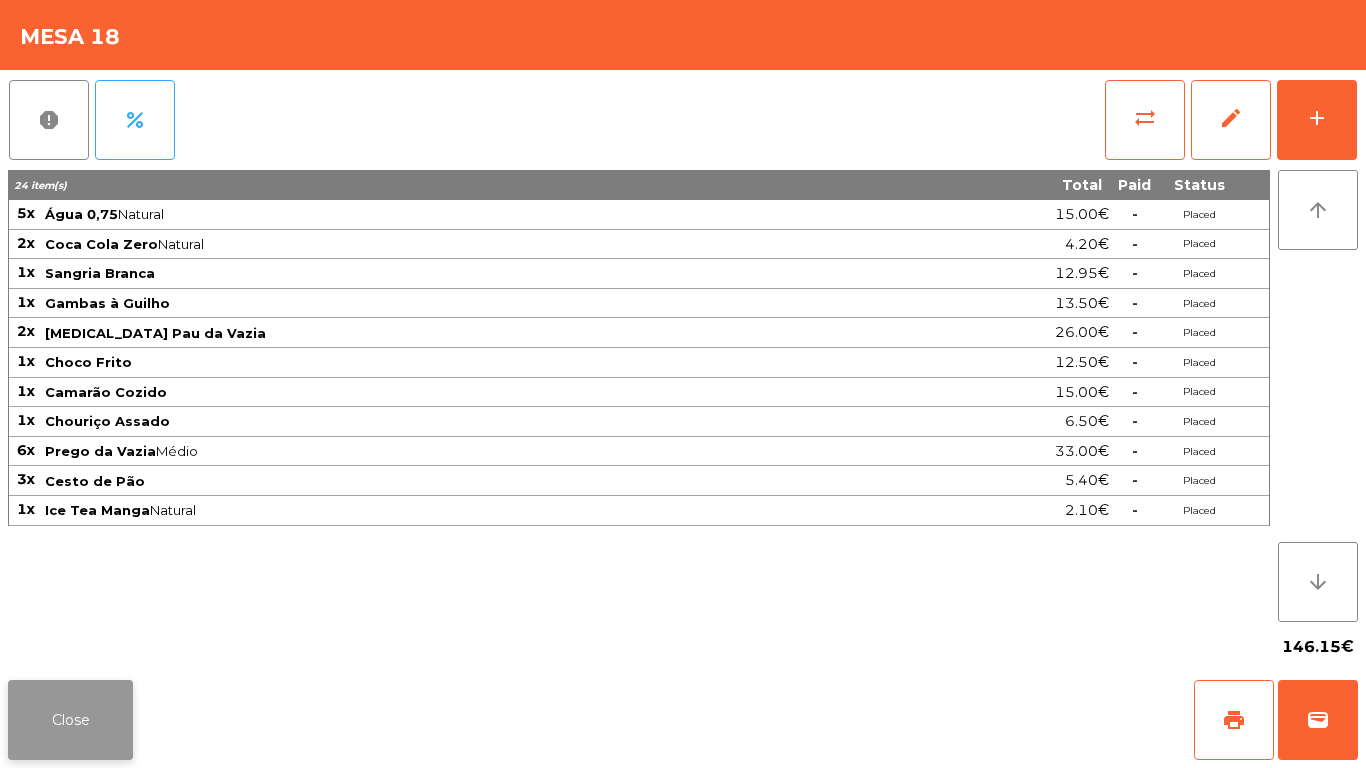 click on "Close" 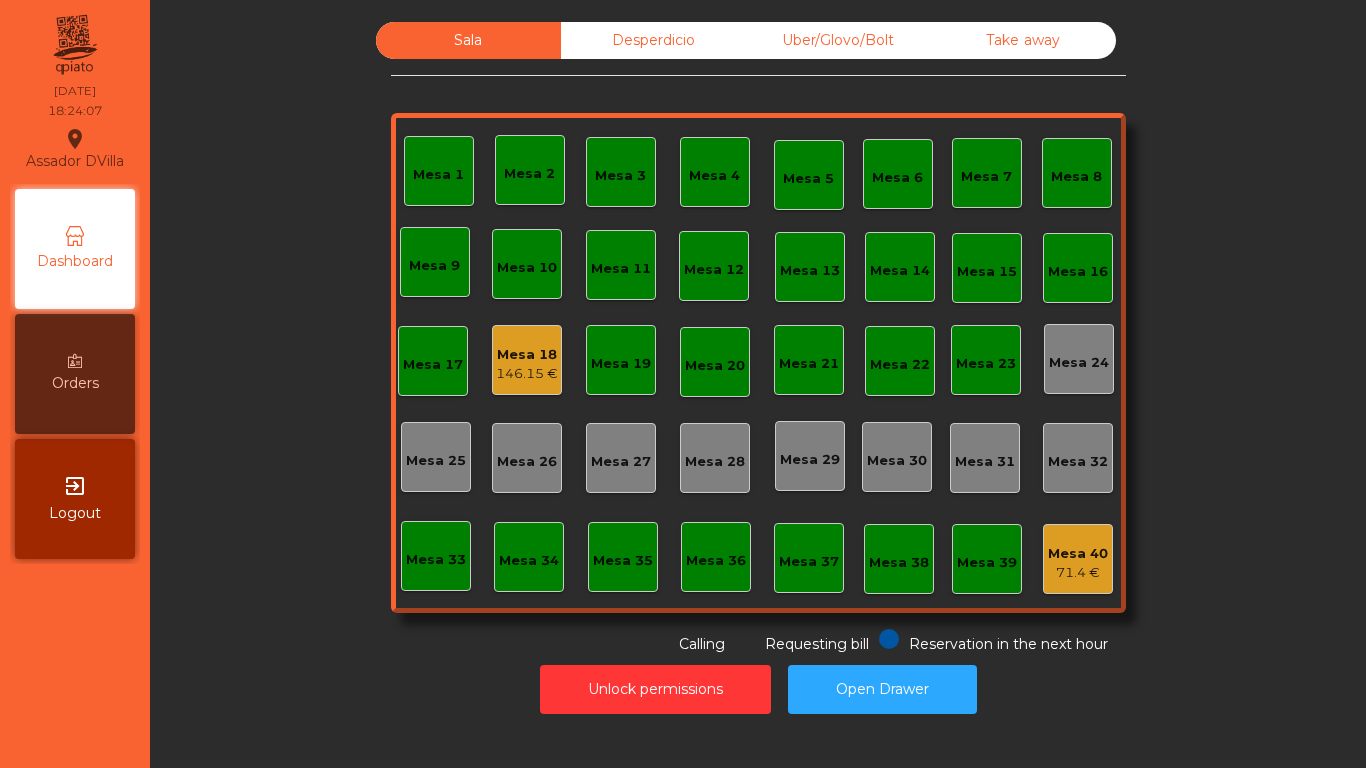 click on "Sala   Desperdicio   Uber/Glovo/Bolt   Take away   Mesa 1   Mesa 2   [GEOGRAPHIC_DATA] 4   [GEOGRAPHIC_DATA] 6   [GEOGRAPHIC_DATA] 8   [GEOGRAPHIC_DATA] 10   [GEOGRAPHIC_DATA] 12   [GEOGRAPHIC_DATA] 14   [GEOGRAPHIC_DATA] [GEOGRAPHIC_DATA] [GEOGRAPHIC_DATA] 17   [GEOGRAPHIC_DATA] 18   146.15 €   [GEOGRAPHIC_DATA] [GEOGRAPHIC_DATA] 20   [GEOGRAPHIC_DATA] 22   [GEOGRAPHIC_DATA] 24   [GEOGRAPHIC_DATA] 25   [GEOGRAPHIC_DATA] 27   [GEOGRAPHIC_DATA] 28   [GEOGRAPHIC_DATA] 29   [GEOGRAPHIC_DATA] 30   [GEOGRAPHIC_DATA] [GEOGRAPHIC_DATA] 32   [GEOGRAPHIC_DATA] 34   [GEOGRAPHIC_DATA] 35   [GEOGRAPHIC_DATA] 37   [GEOGRAPHIC_DATA] 40   71.4 €  Reservation in the next hour Requesting bill Calling" 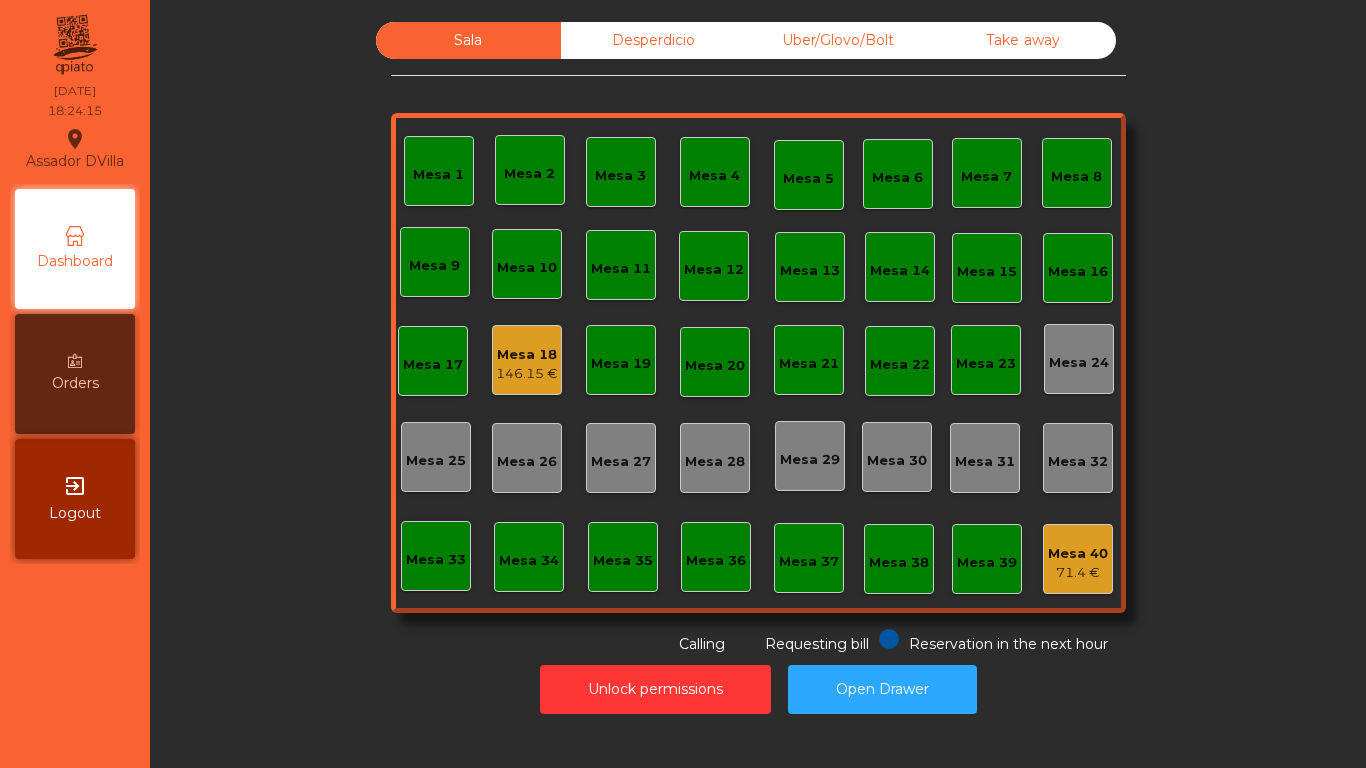 drag, startPoint x: 690, startPoint y: 35, endPoint x: 802, endPoint y: 34, distance: 112.00446 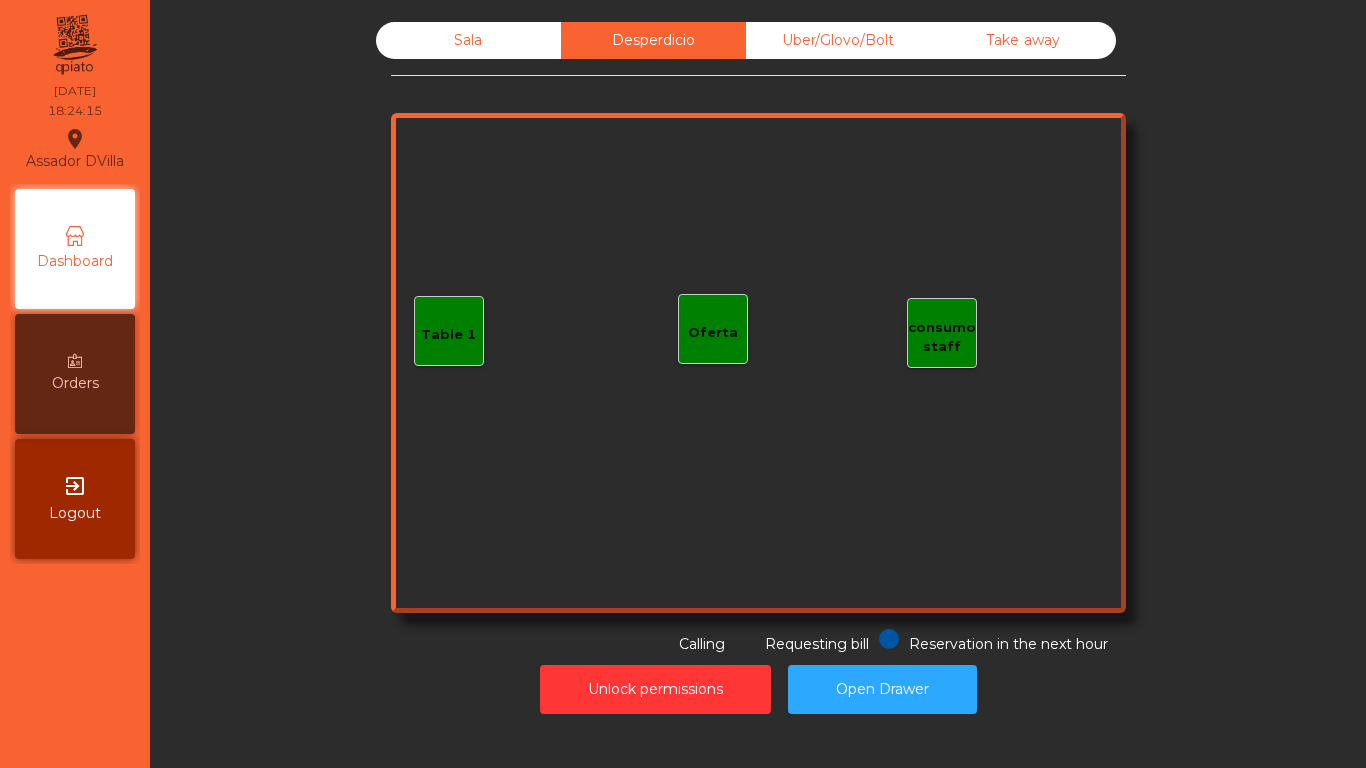 click on "Uber/Glovo/Bolt" 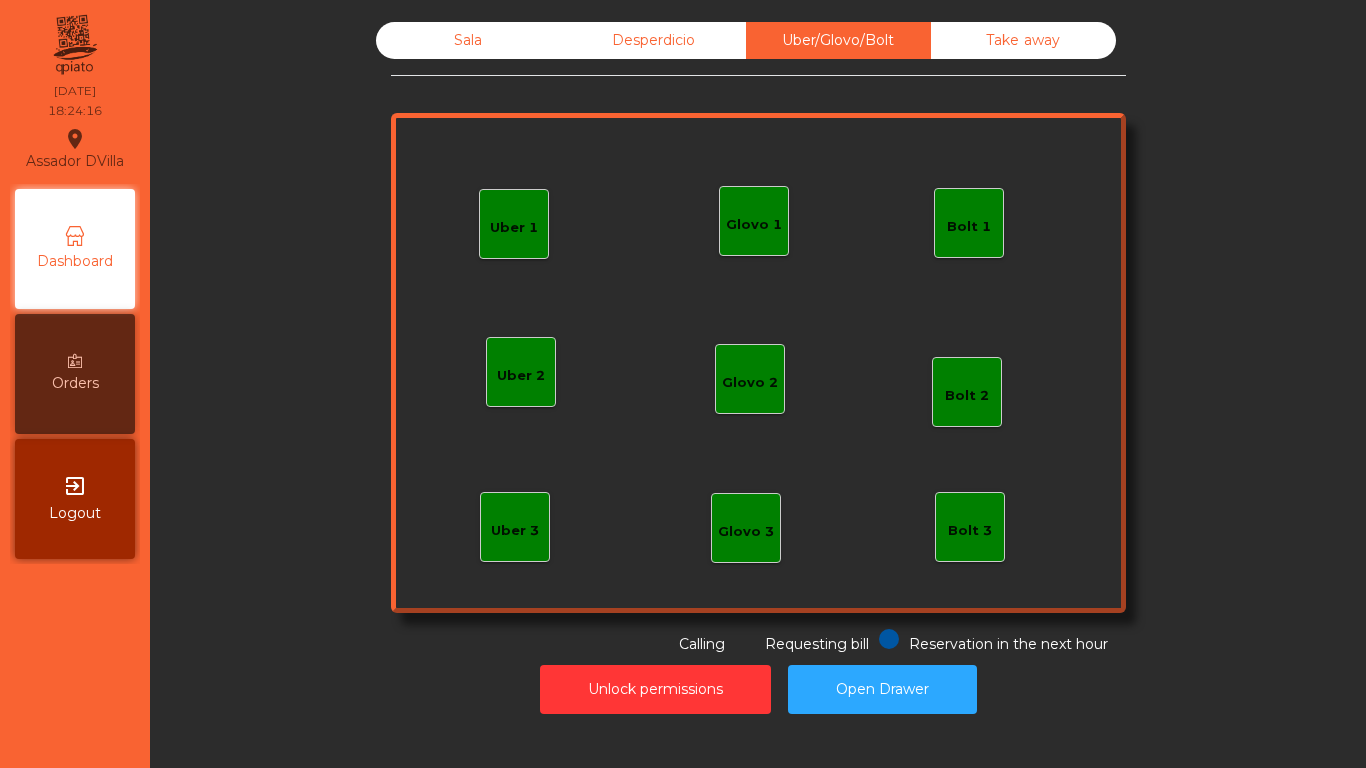 click on "Take away" 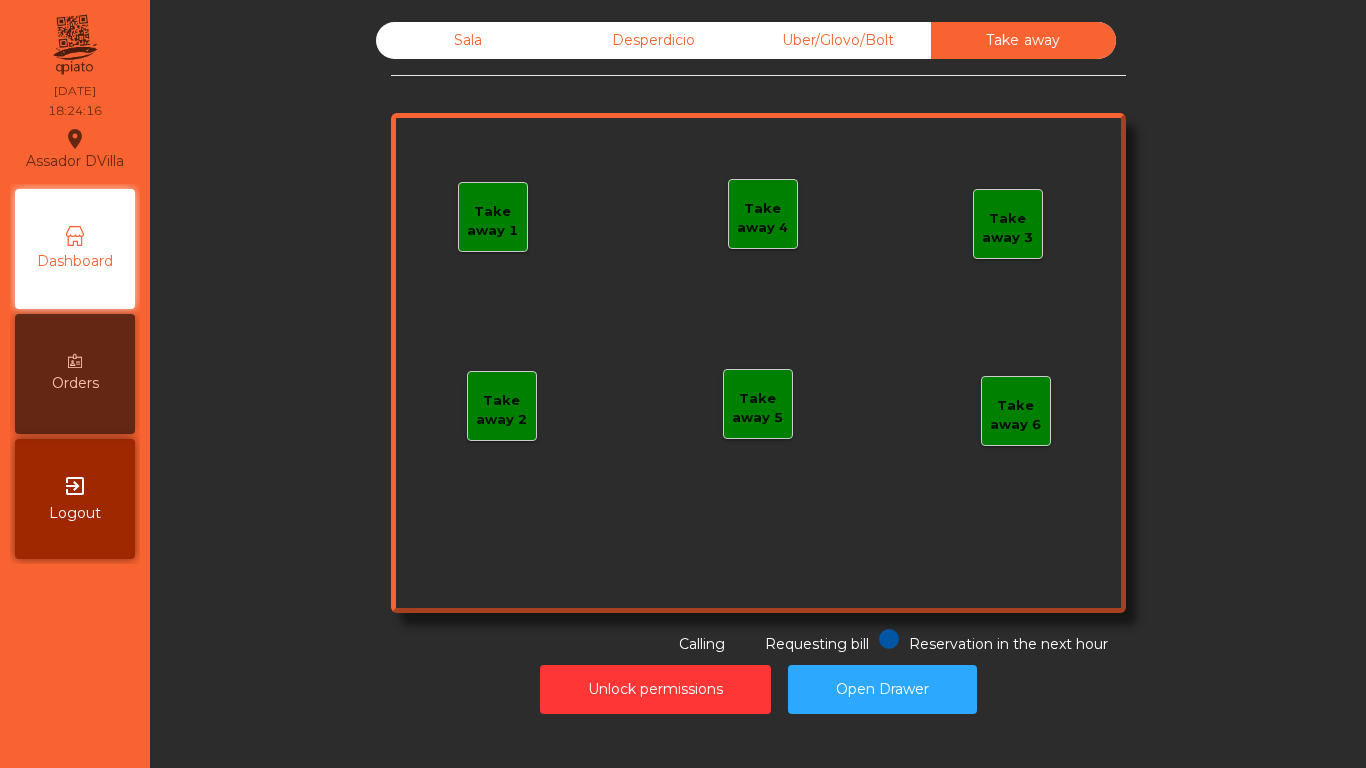 drag, startPoint x: 441, startPoint y: 71, endPoint x: 441, endPoint y: 42, distance: 29 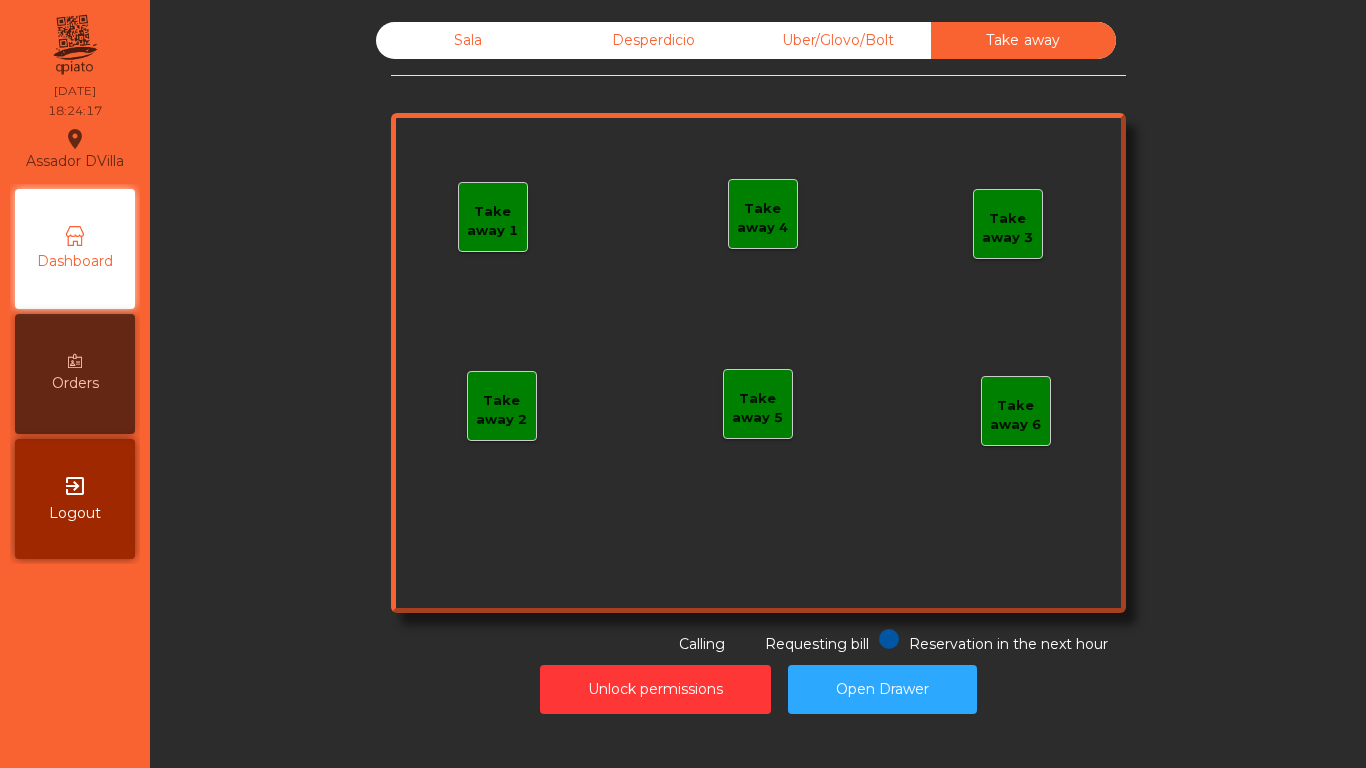 click on "Sala" 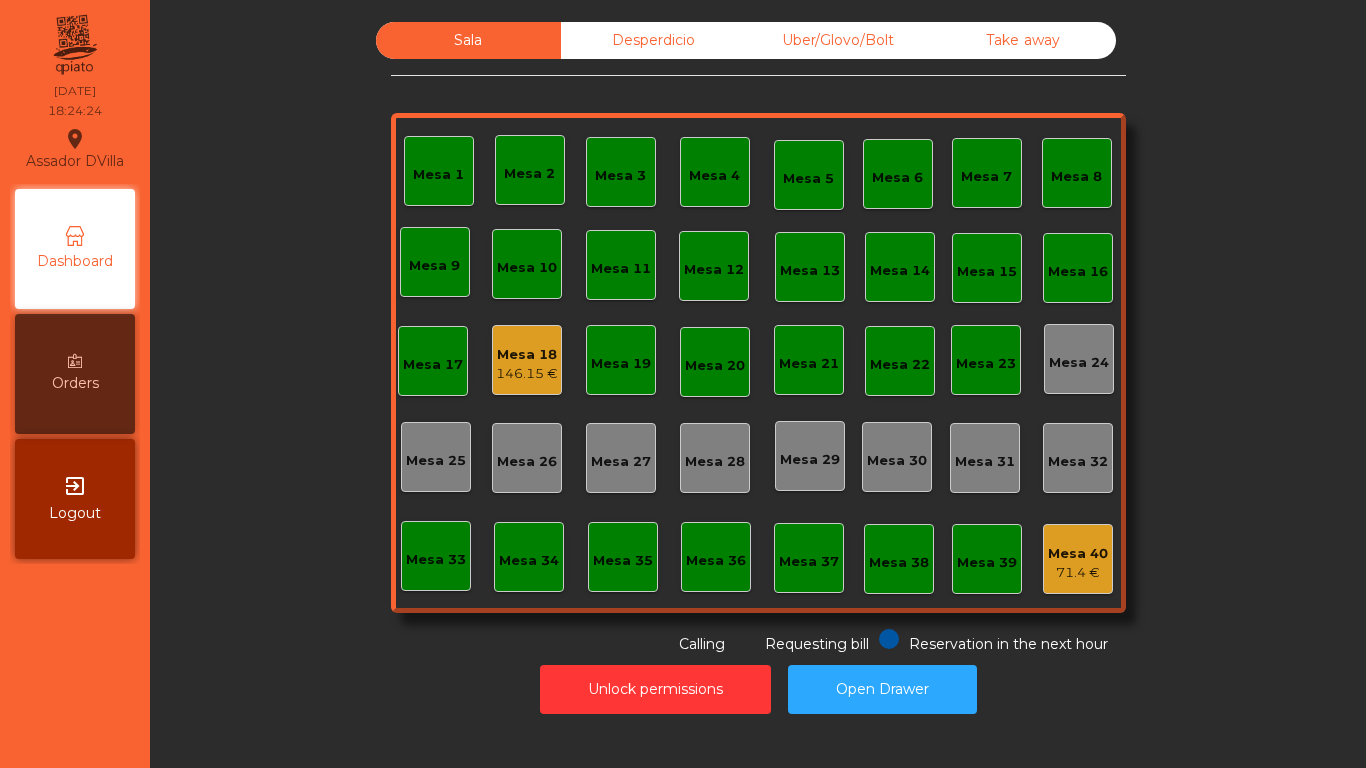click on "Sala   Desperdicio   Uber/Glovo/Bolt   Take away   Mesa 1   Mesa 2   [GEOGRAPHIC_DATA] 4   [GEOGRAPHIC_DATA] 6   [GEOGRAPHIC_DATA] 8   [GEOGRAPHIC_DATA] 10   [GEOGRAPHIC_DATA] 12   [GEOGRAPHIC_DATA] 14   [GEOGRAPHIC_DATA] [GEOGRAPHIC_DATA] [GEOGRAPHIC_DATA] 17   [GEOGRAPHIC_DATA] 18   146.15 €   [GEOGRAPHIC_DATA] [GEOGRAPHIC_DATA] 20   [GEOGRAPHIC_DATA] 22   [GEOGRAPHIC_DATA] 24   [GEOGRAPHIC_DATA] 25   [GEOGRAPHIC_DATA] 27   [GEOGRAPHIC_DATA] 28   [GEOGRAPHIC_DATA] 29   [GEOGRAPHIC_DATA] 30   [GEOGRAPHIC_DATA] [GEOGRAPHIC_DATA] 32   [GEOGRAPHIC_DATA] 34   [GEOGRAPHIC_DATA] 35   [GEOGRAPHIC_DATA] 37   [GEOGRAPHIC_DATA] 40   71.4 €  Reservation in the next hour Requesting bill Calling" 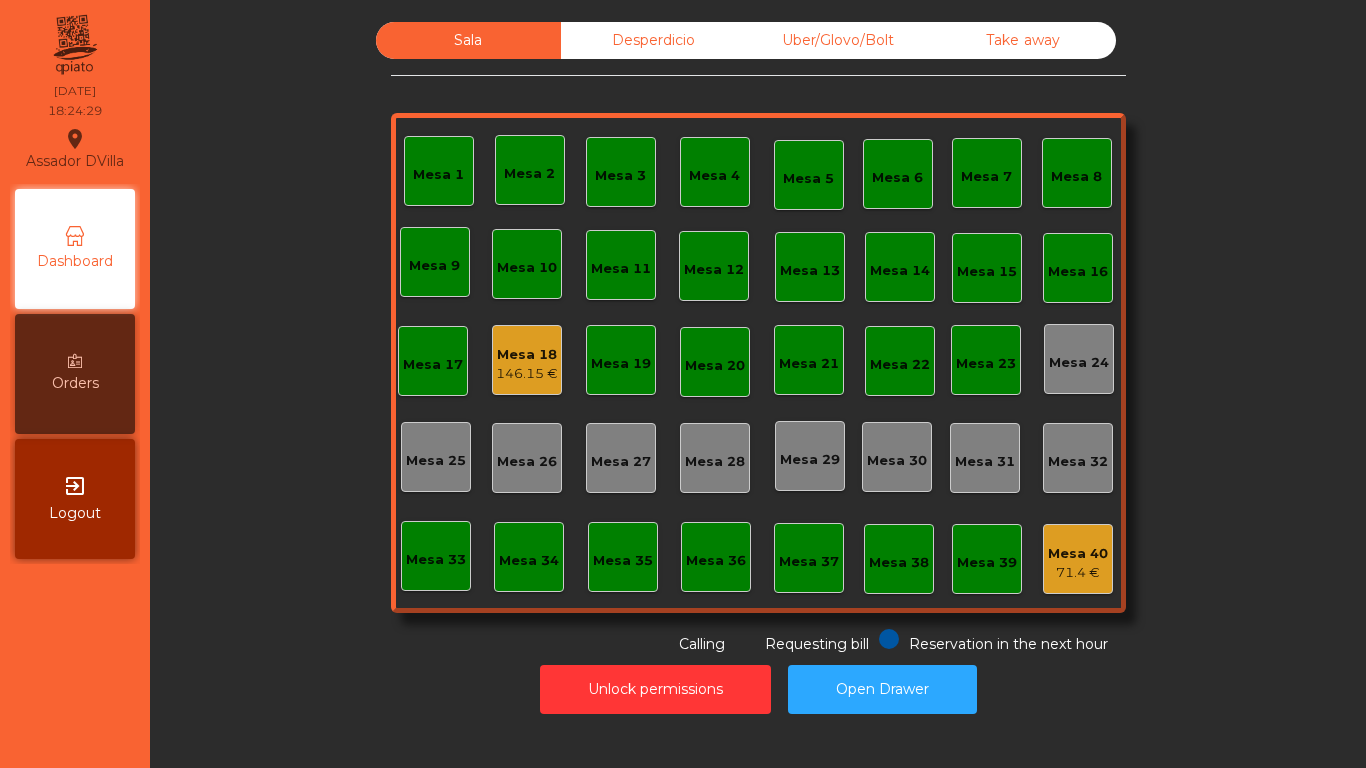 click on "Desperdicio" 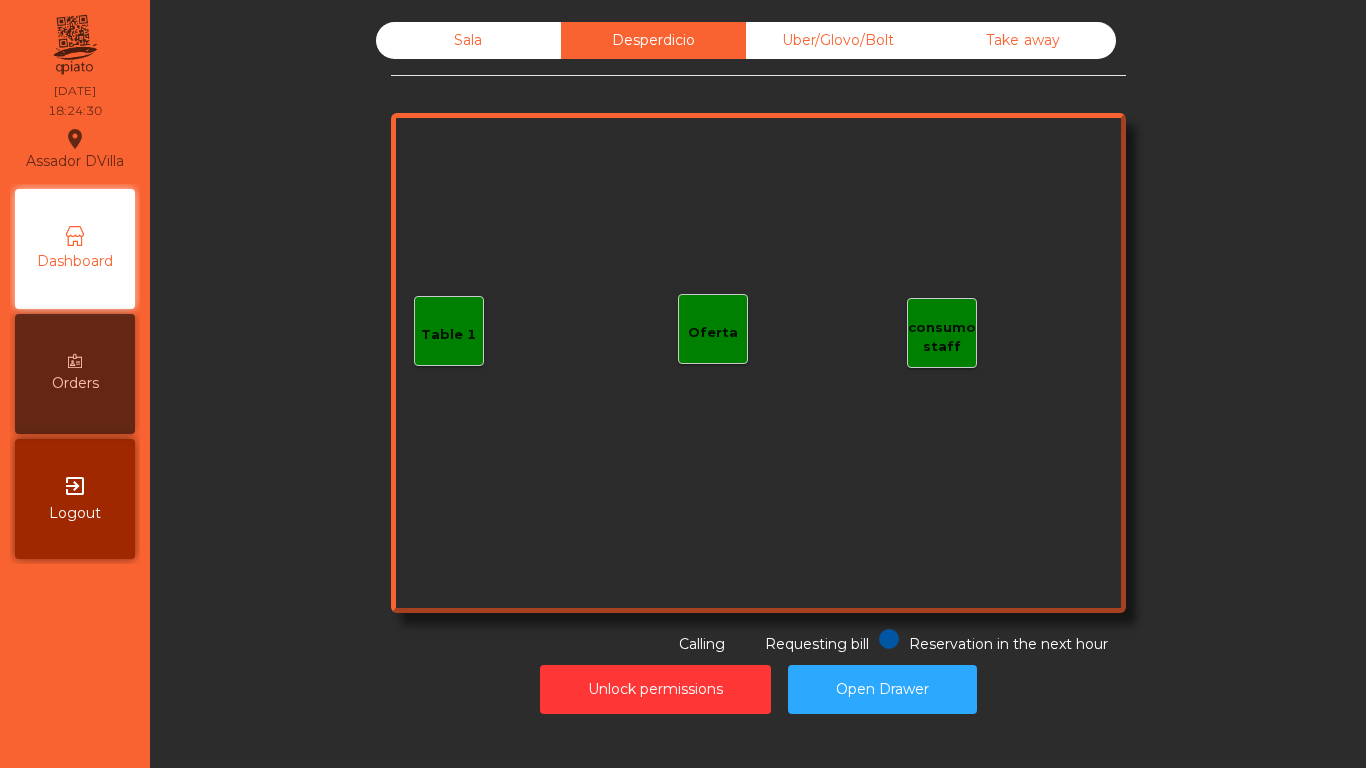 drag, startPoint x: 834, startPoint y: 31, endPoint x: 987, endPoint y: 54, distance: 154.7191 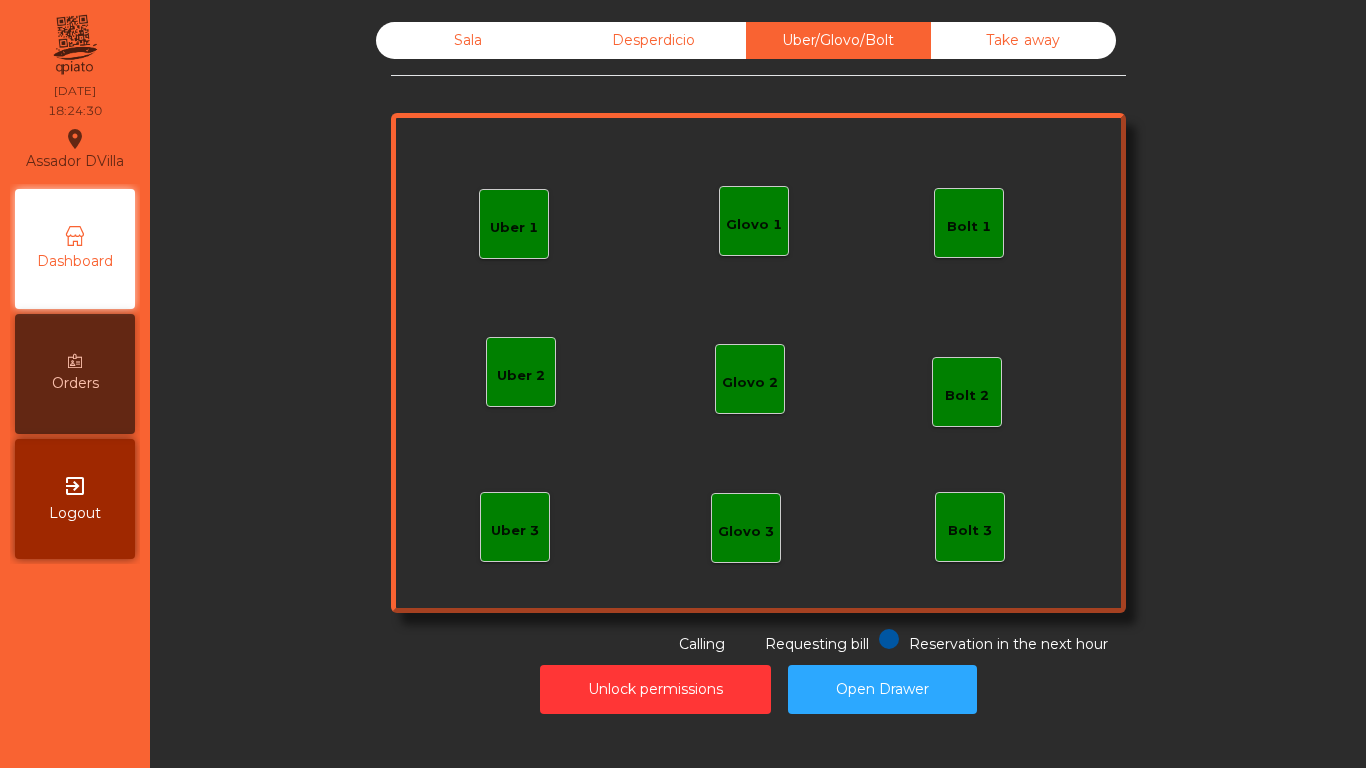 click on "Take away" 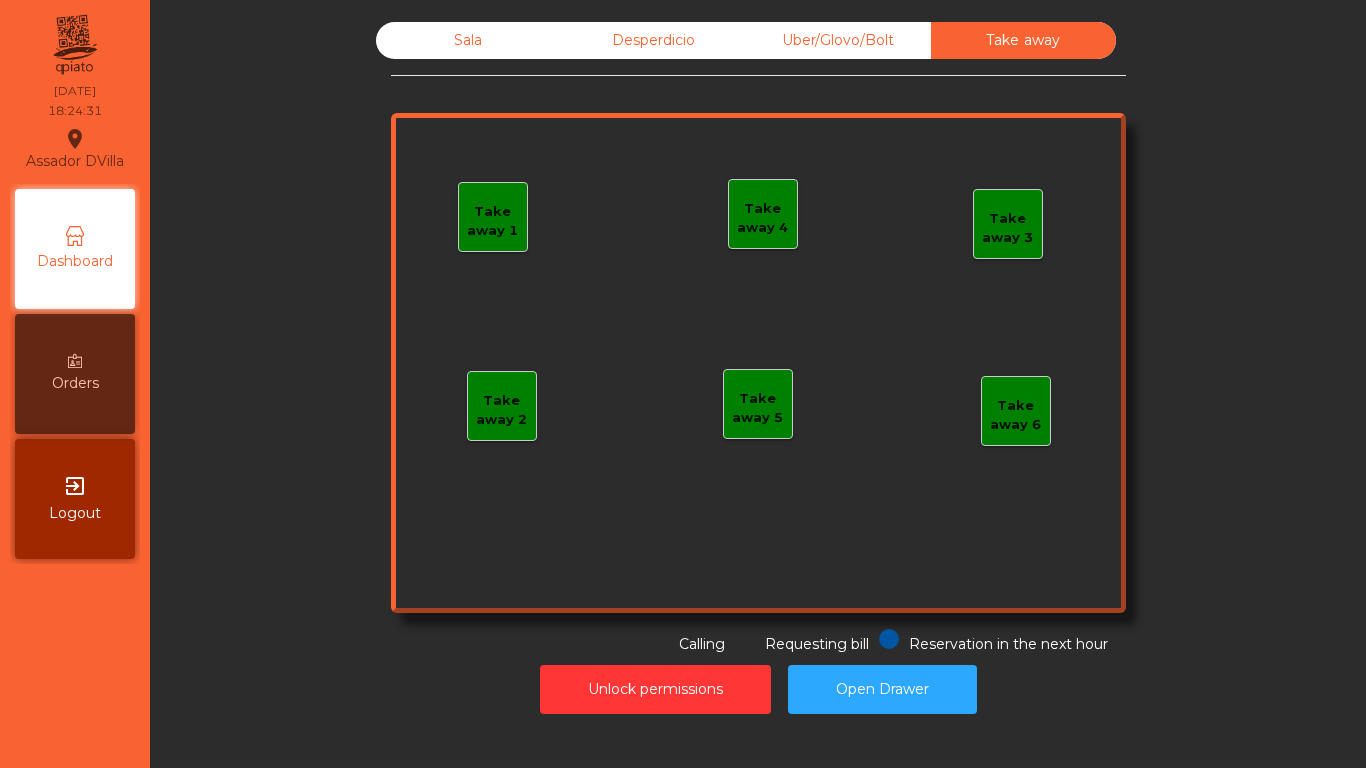 click on "Sala" 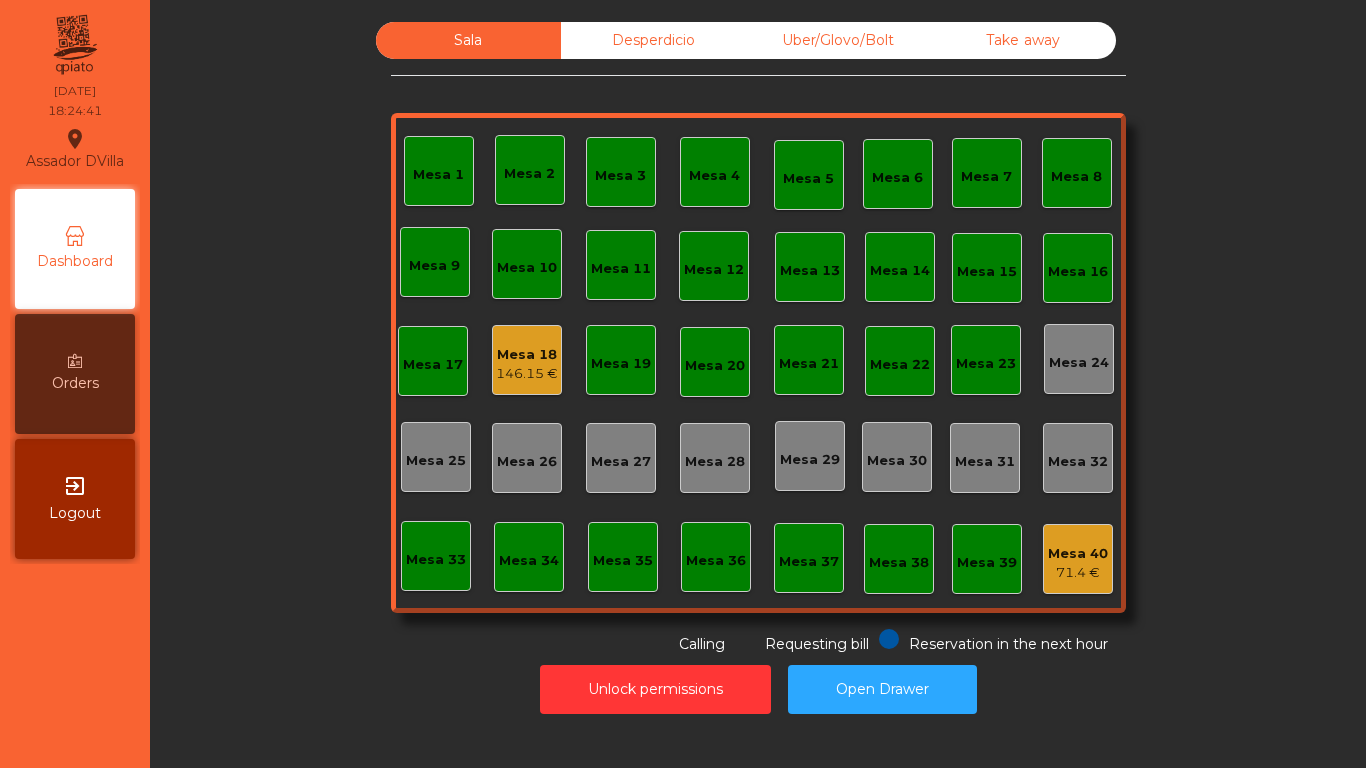 click on "146.15 €" 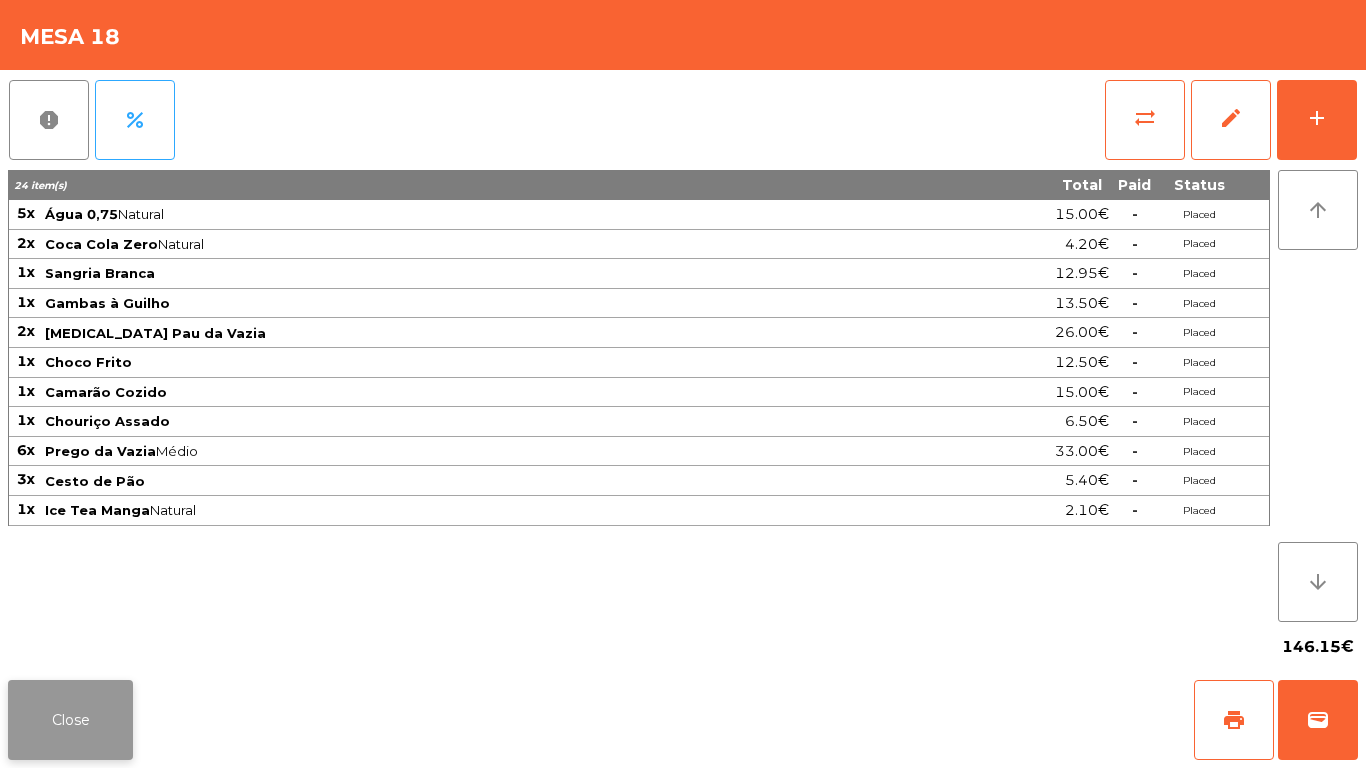 click on "Close" 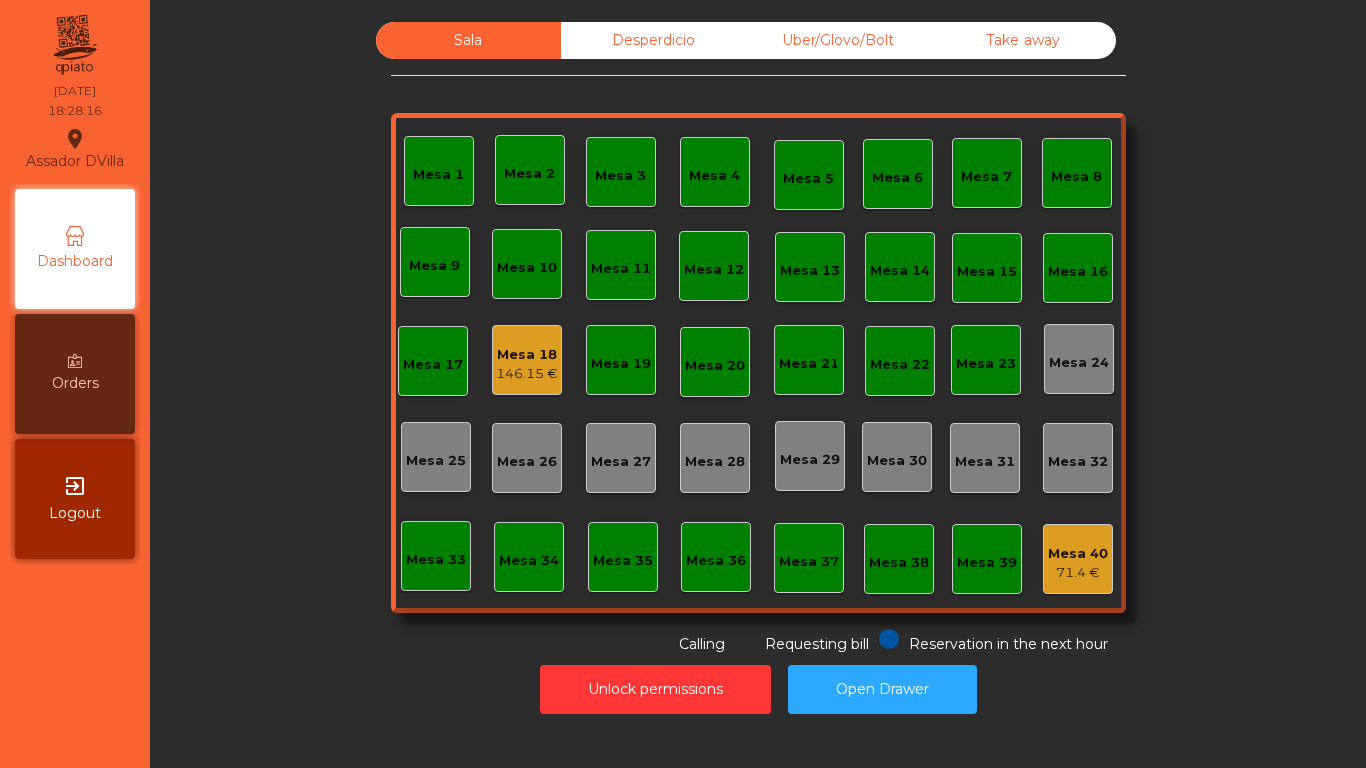 click on "Unlock permissions   Open Drawer" 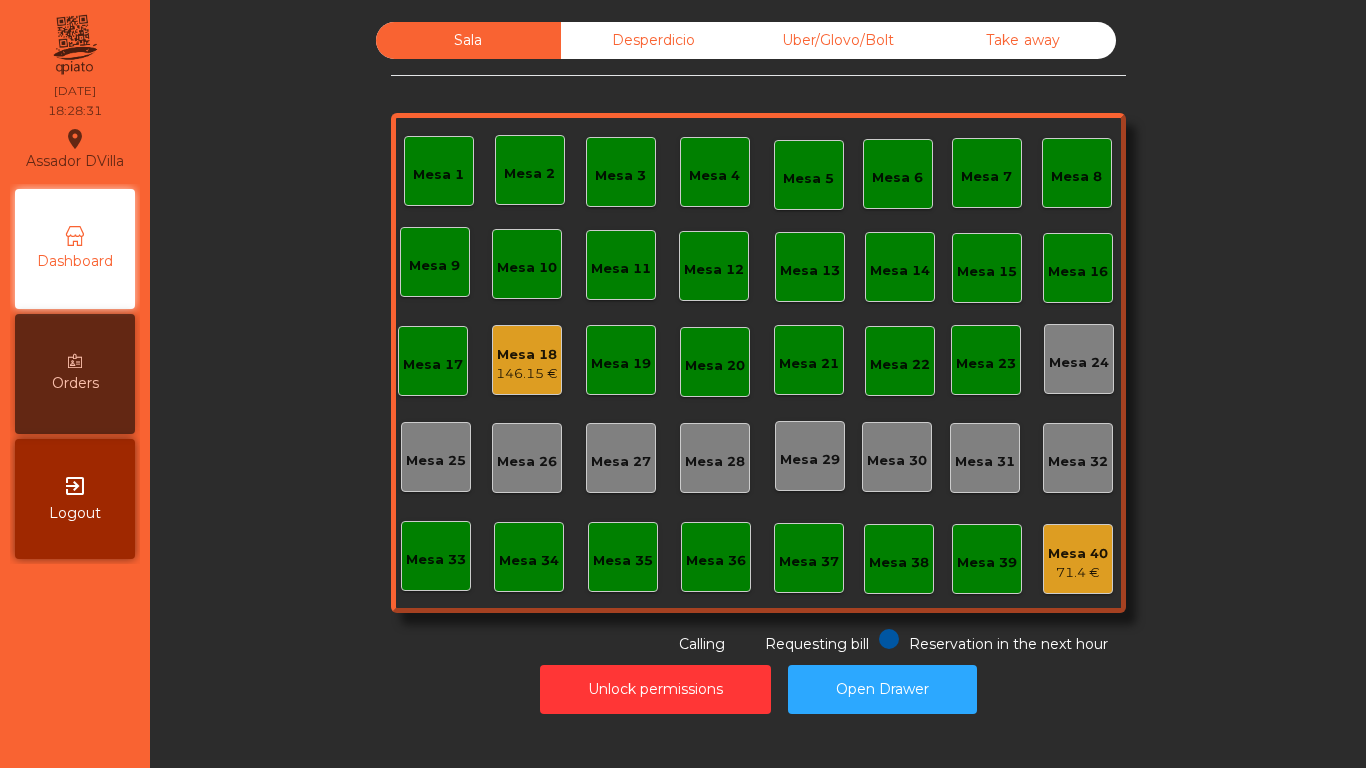 click on "Mesa 40" 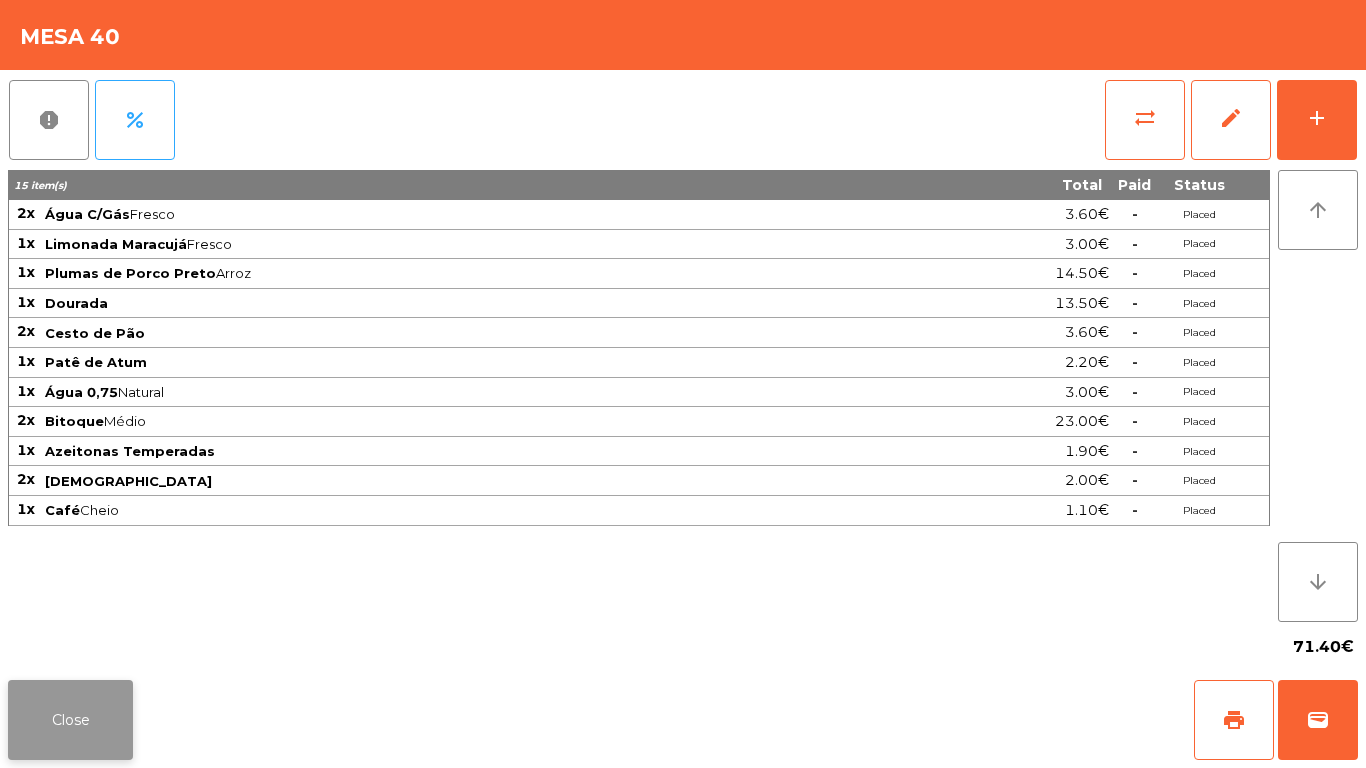 click on "Close" 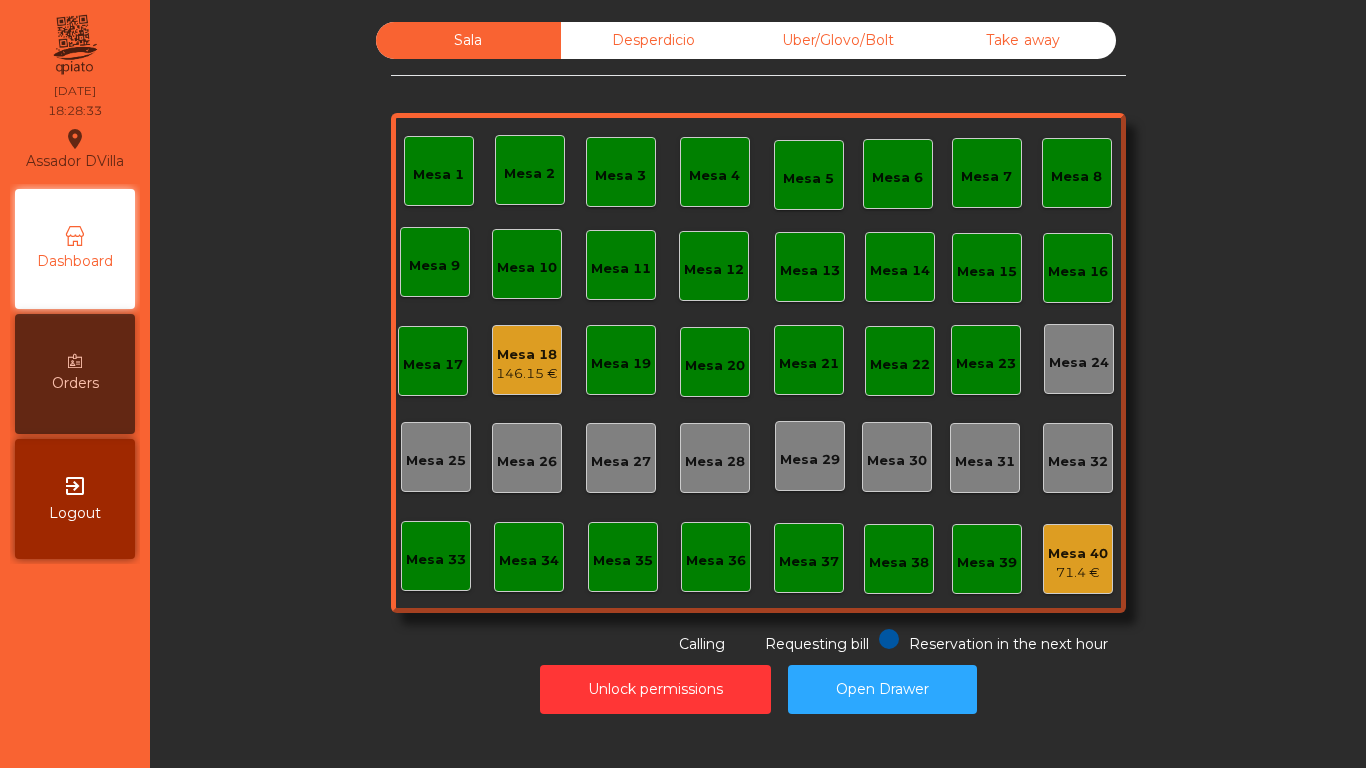 click on "71.4 €" 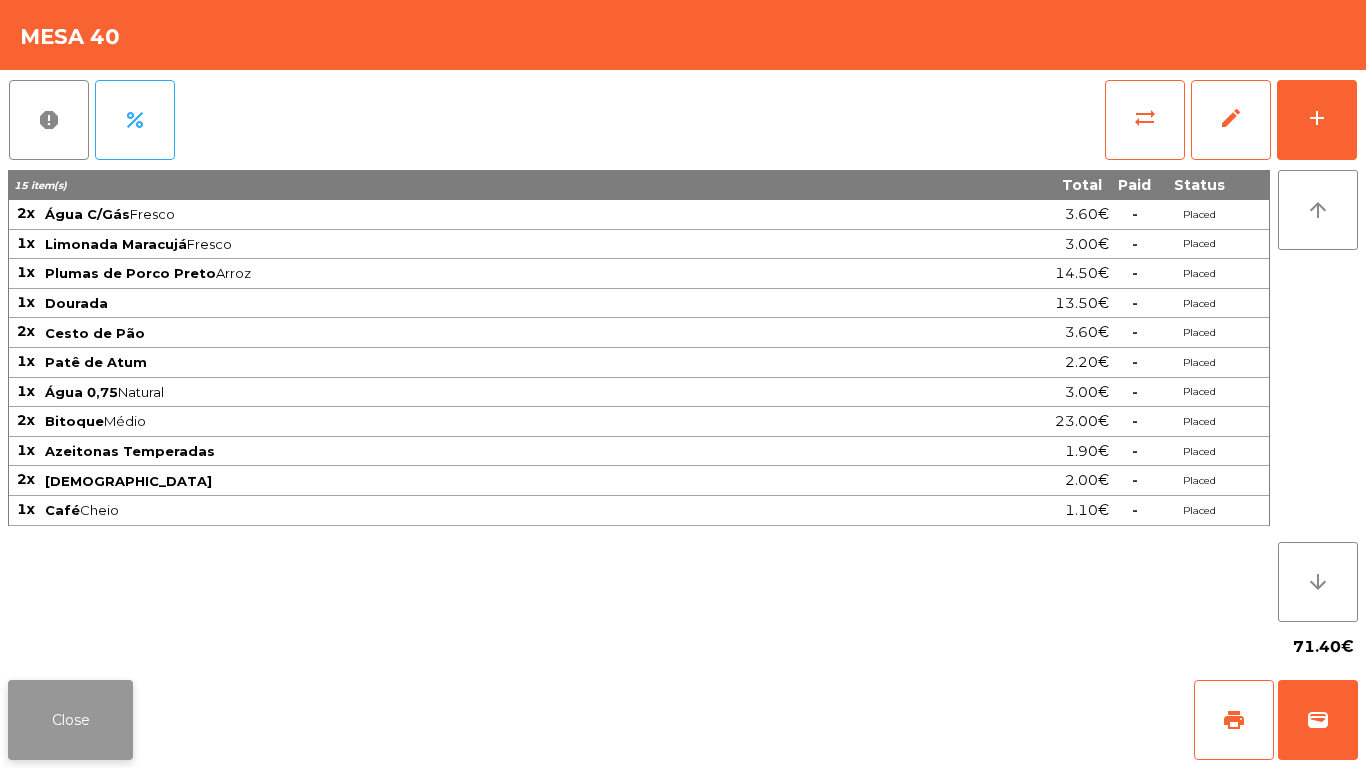 click on "Close" 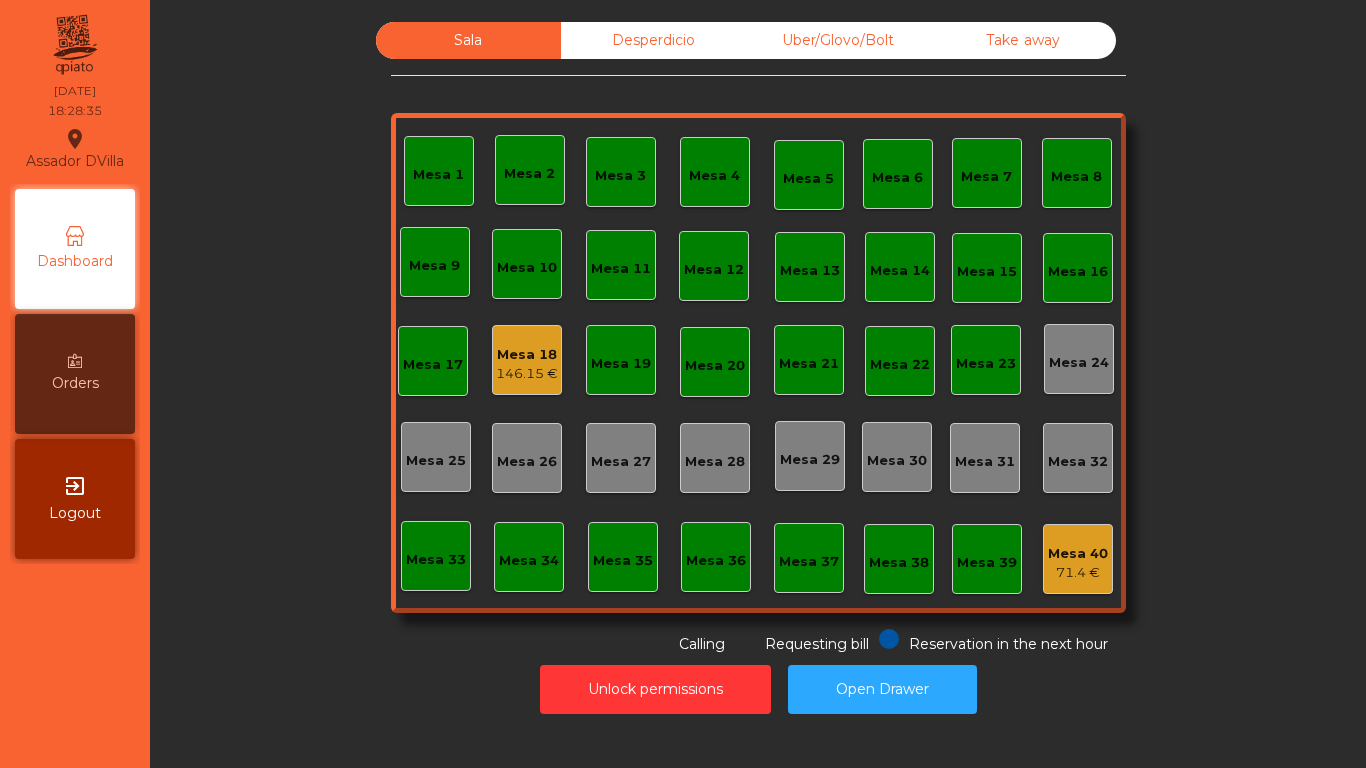 click on "Mesa 18   146.15 €" 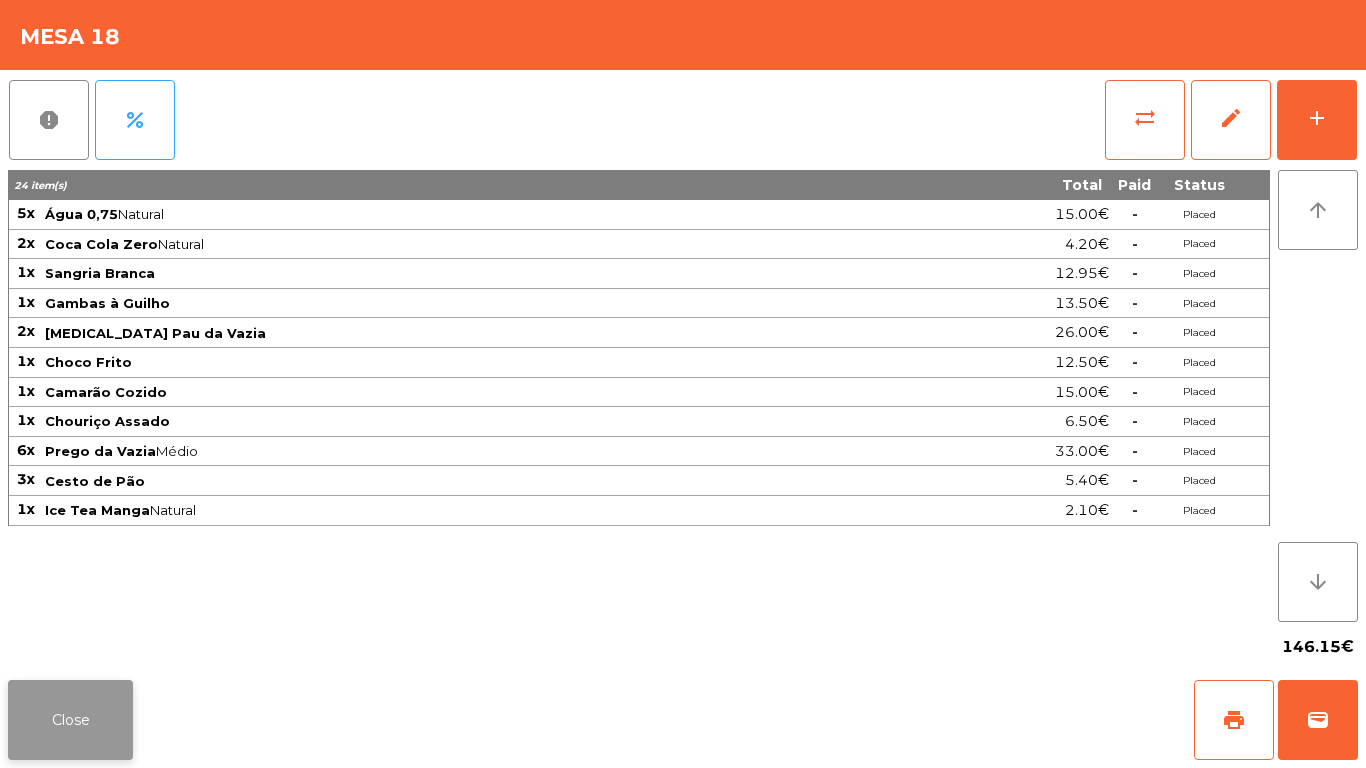 click on "Close" 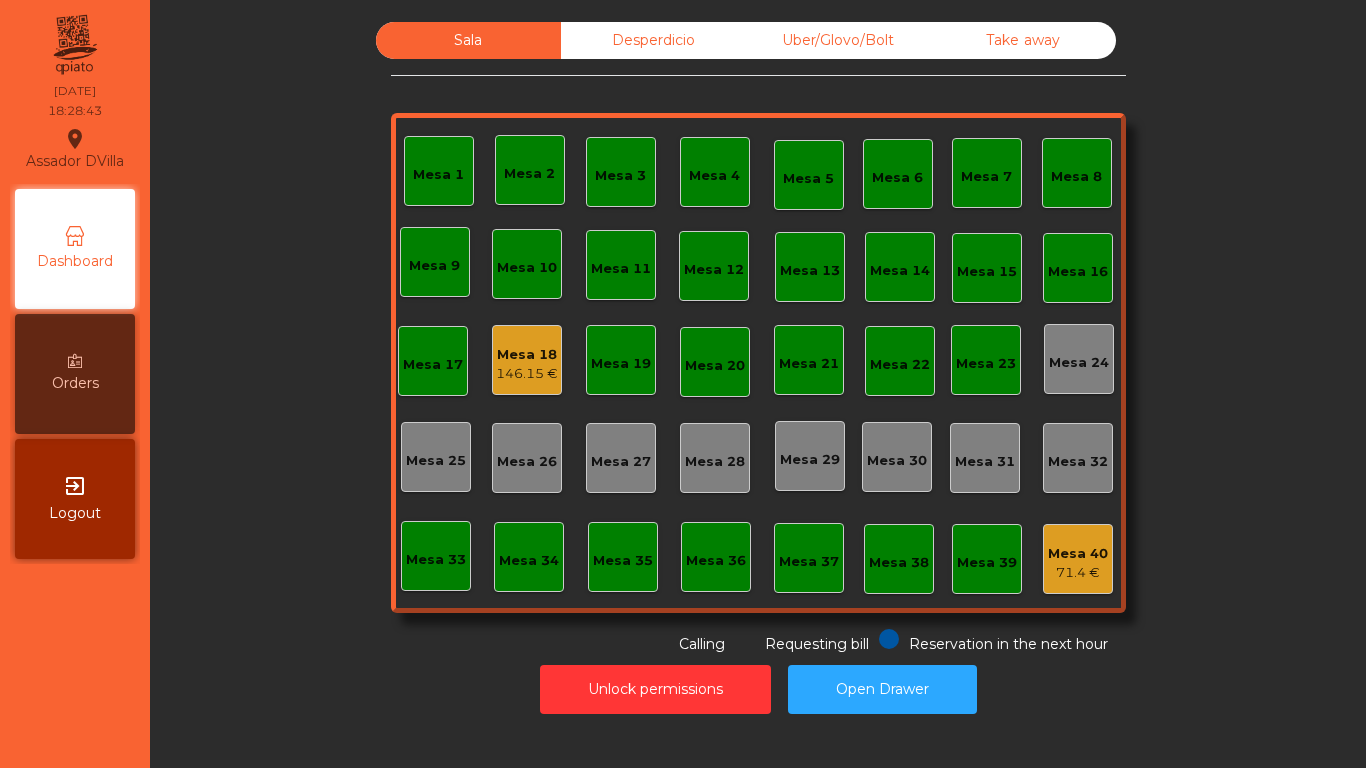 click on "Mesa 40   71.4 €" 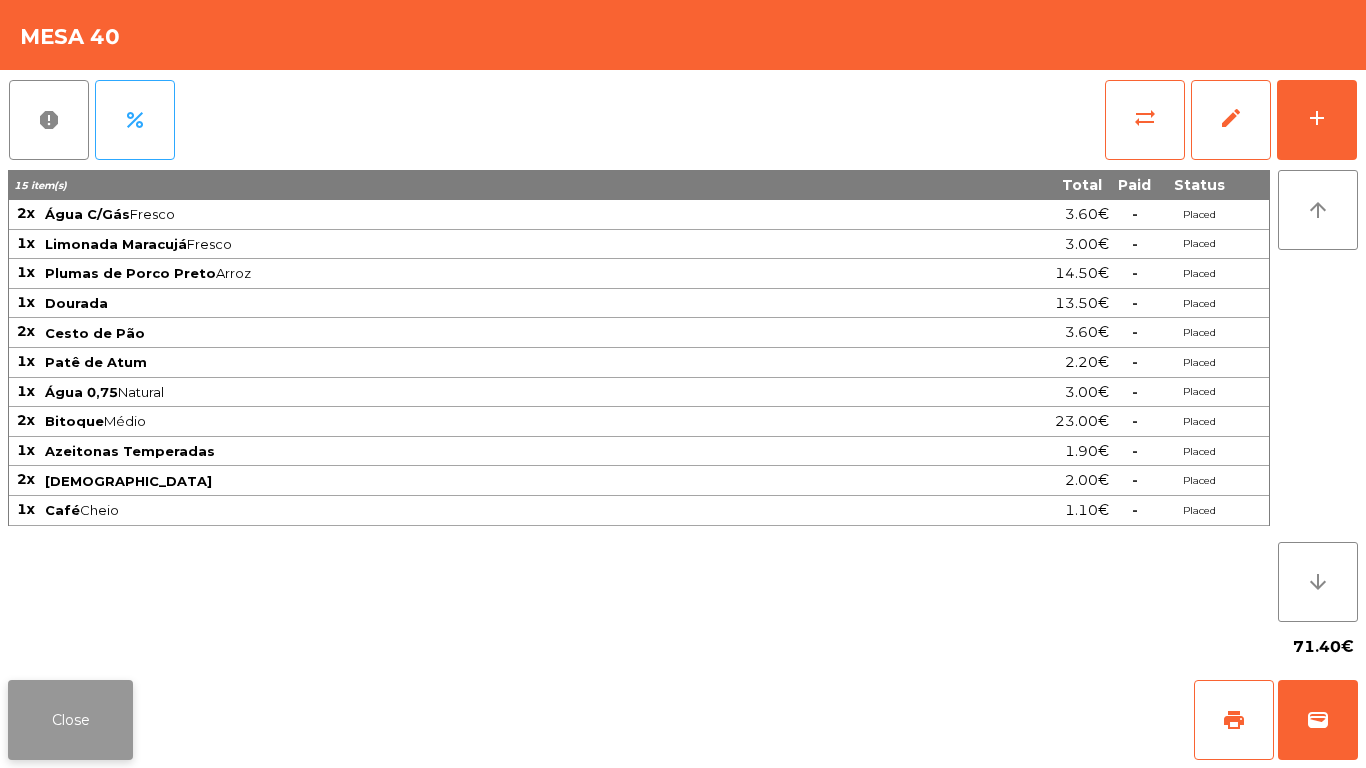 click on "Close" 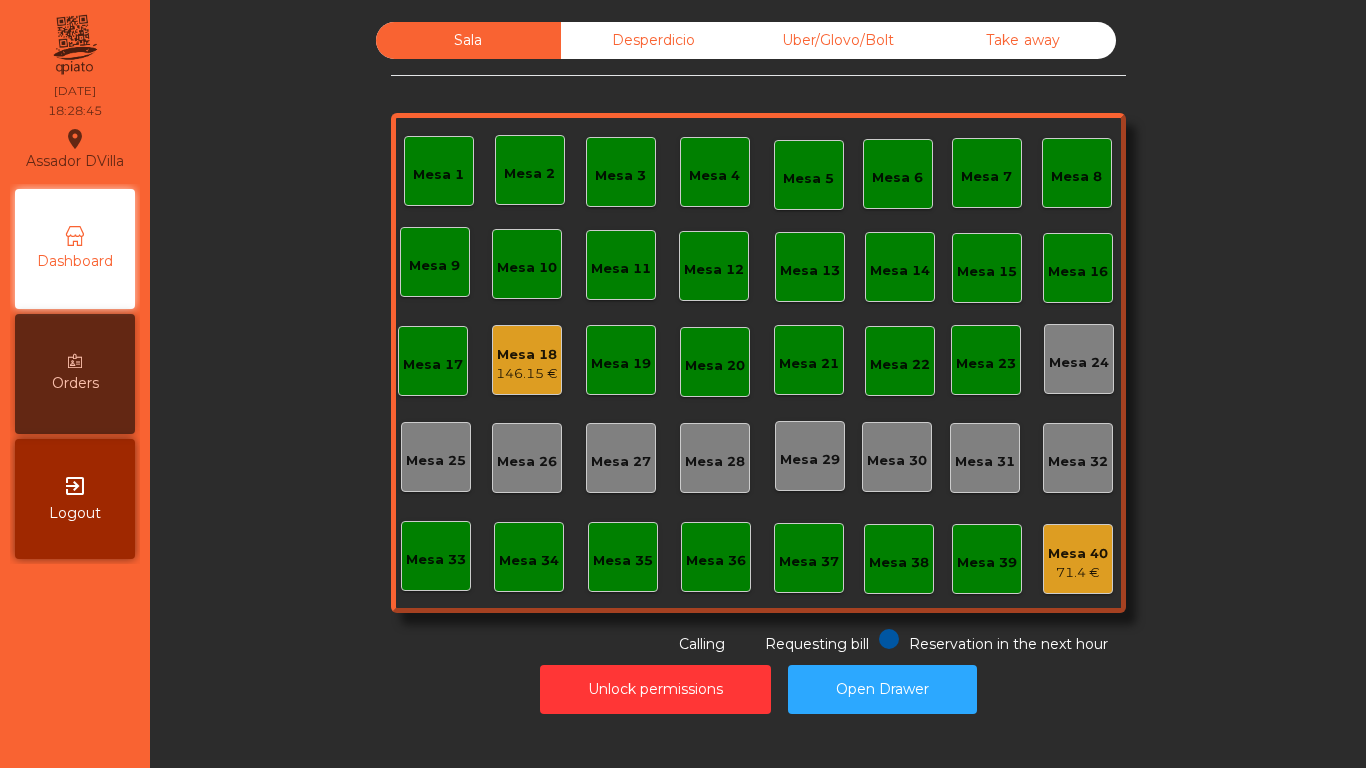 click on "Unlock permissions   Open Drawer" 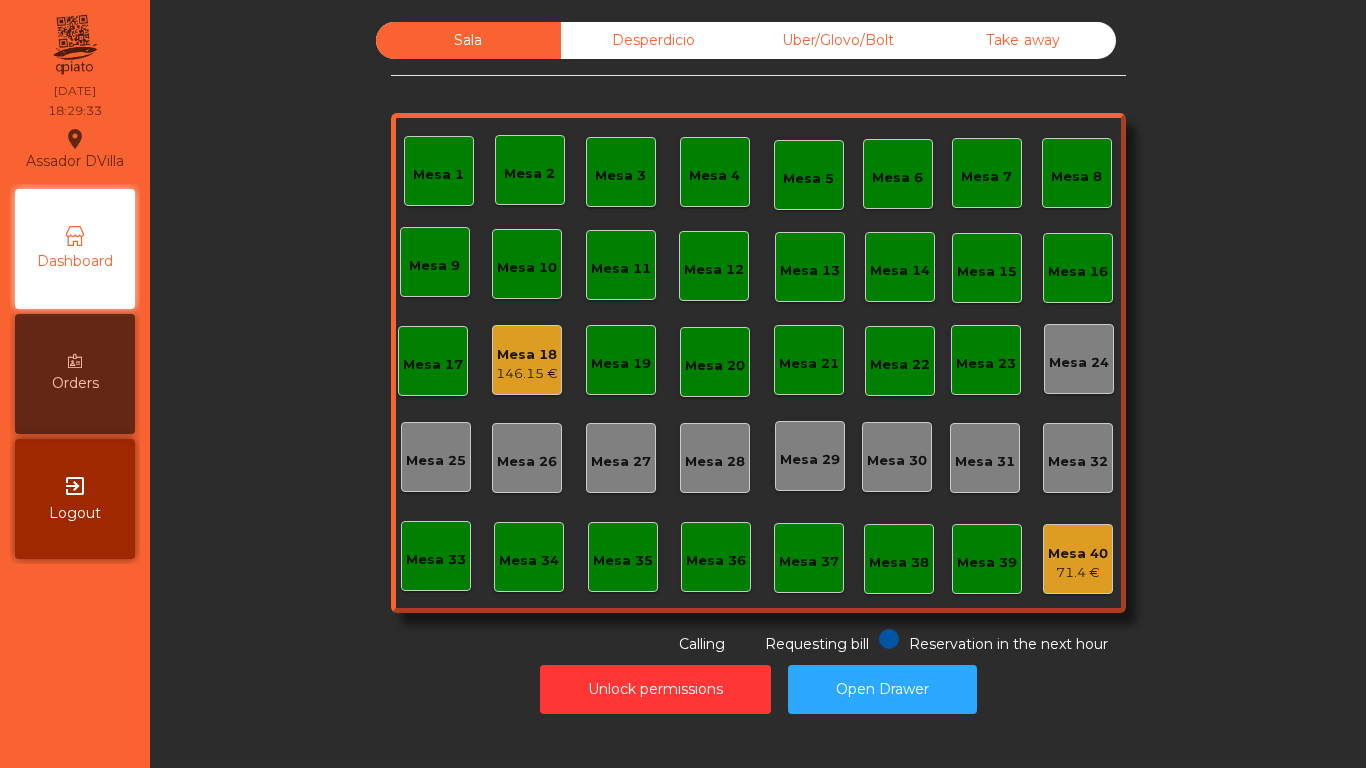 click on "Mesa 18   146.15 €" 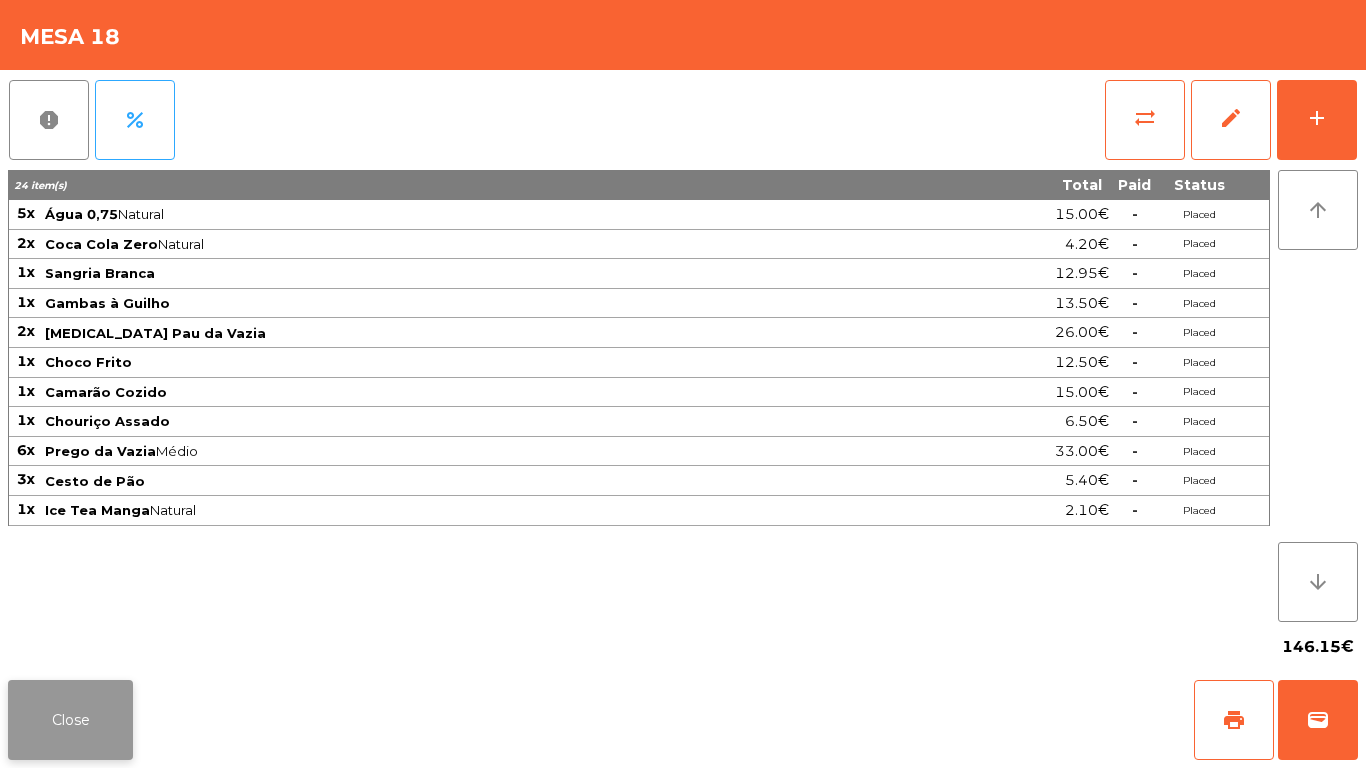 click on "Close" 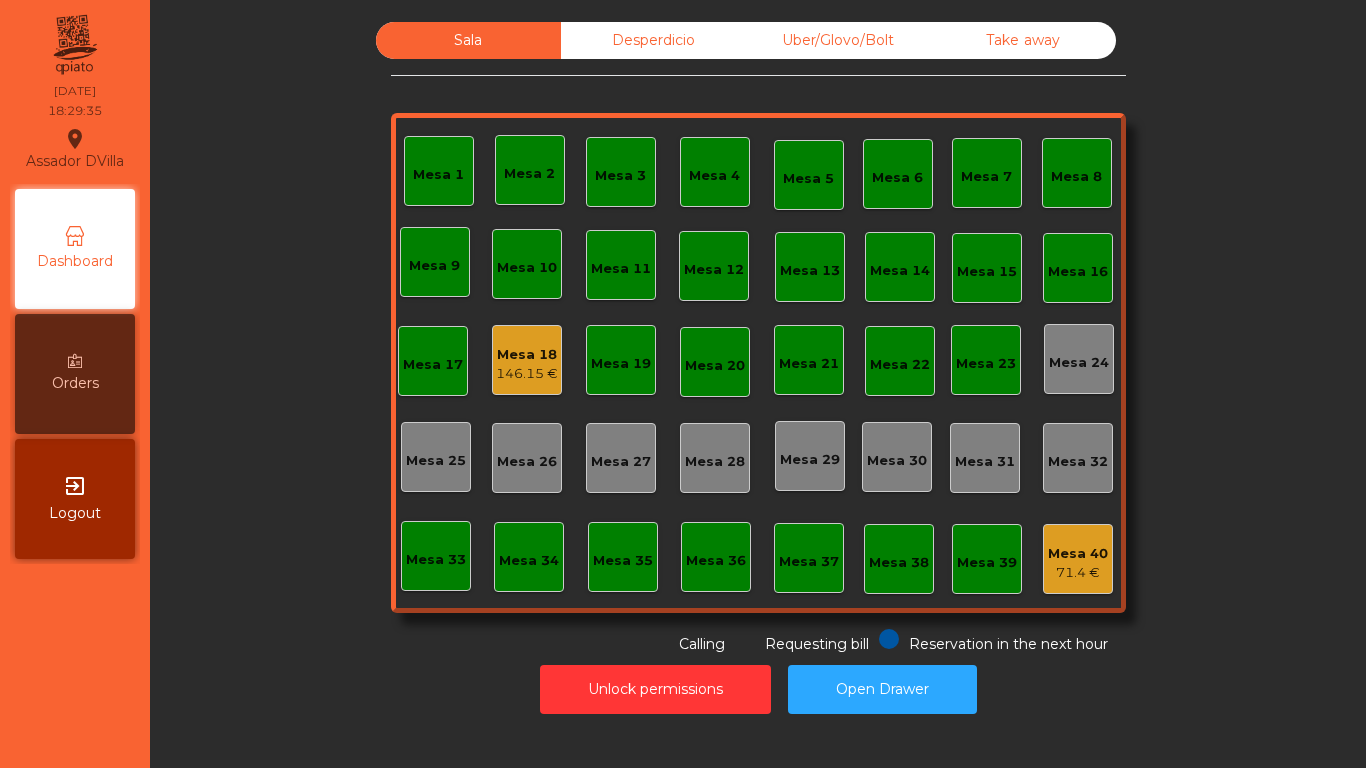 click on "Mesa 40" 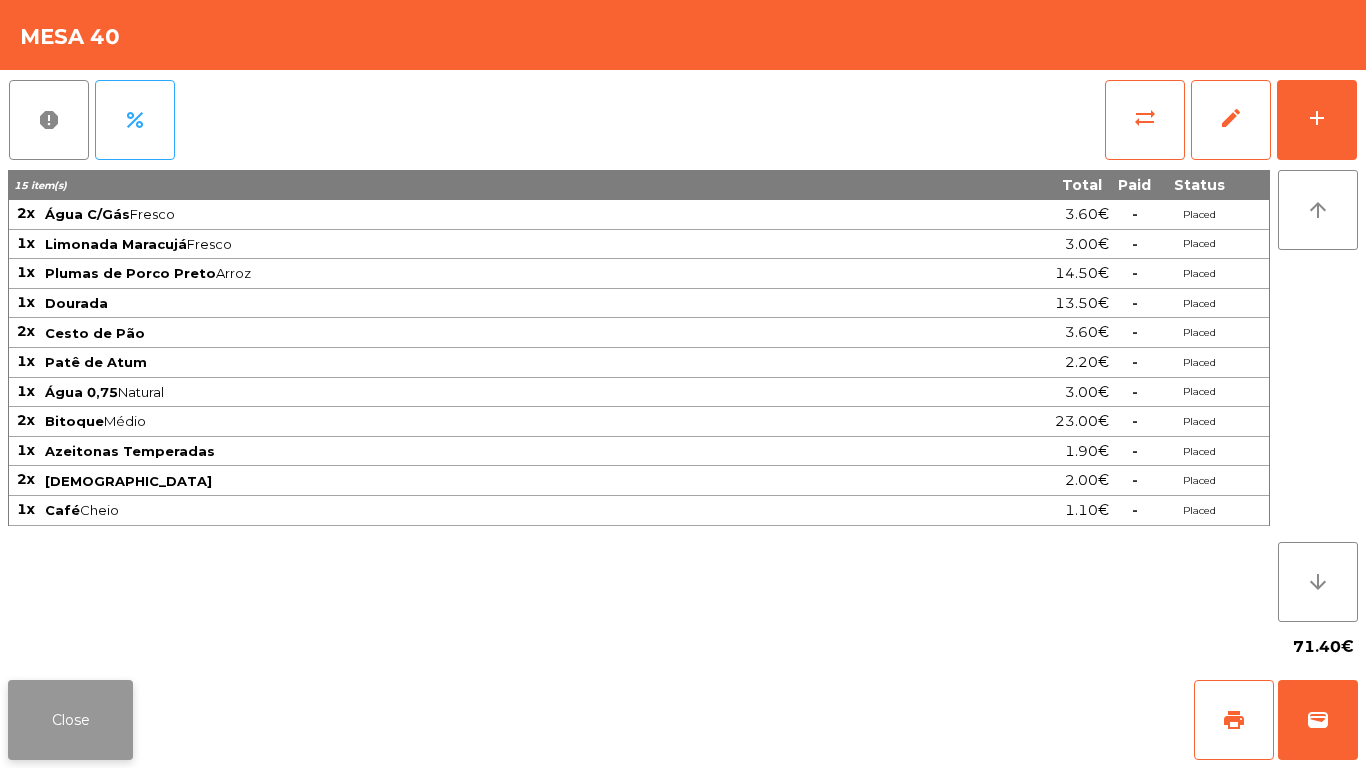 click on "Close" 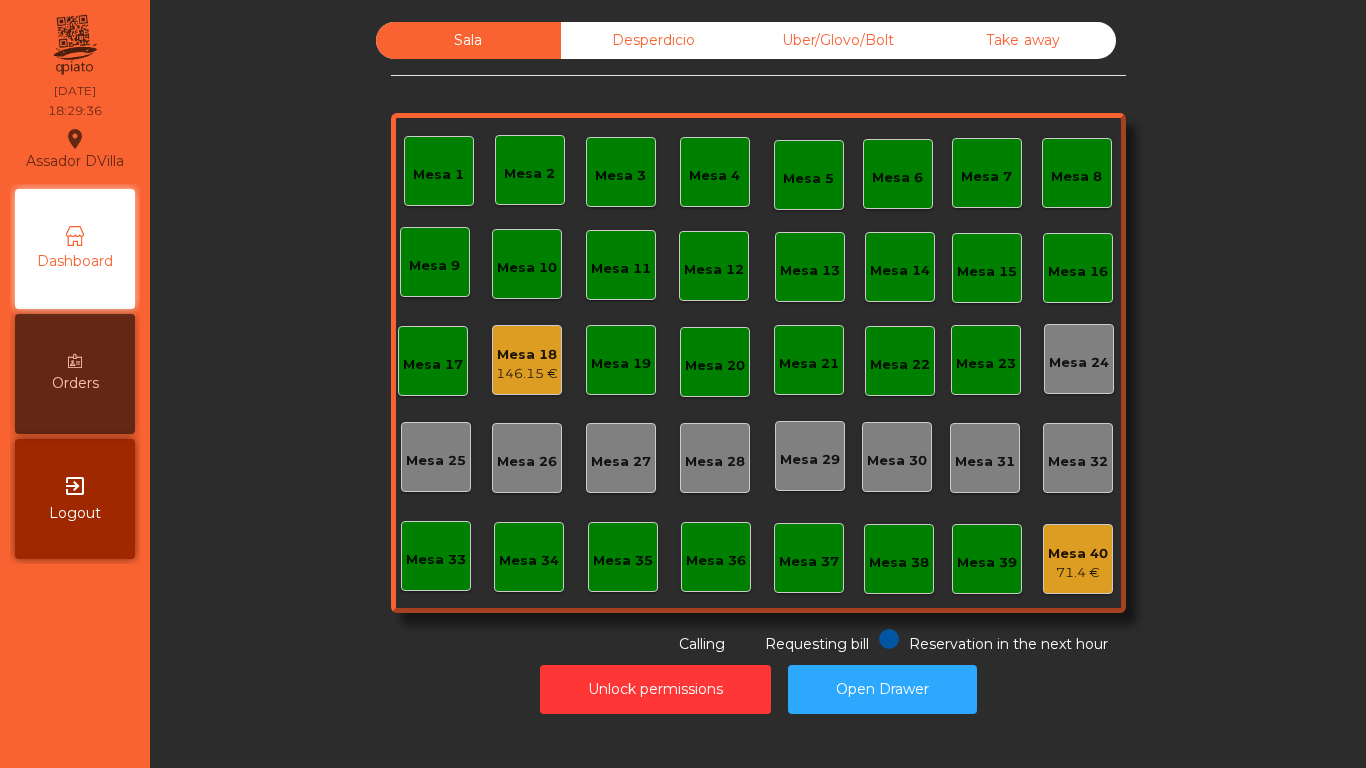 click on "Unlock permissions   Open Drawer" 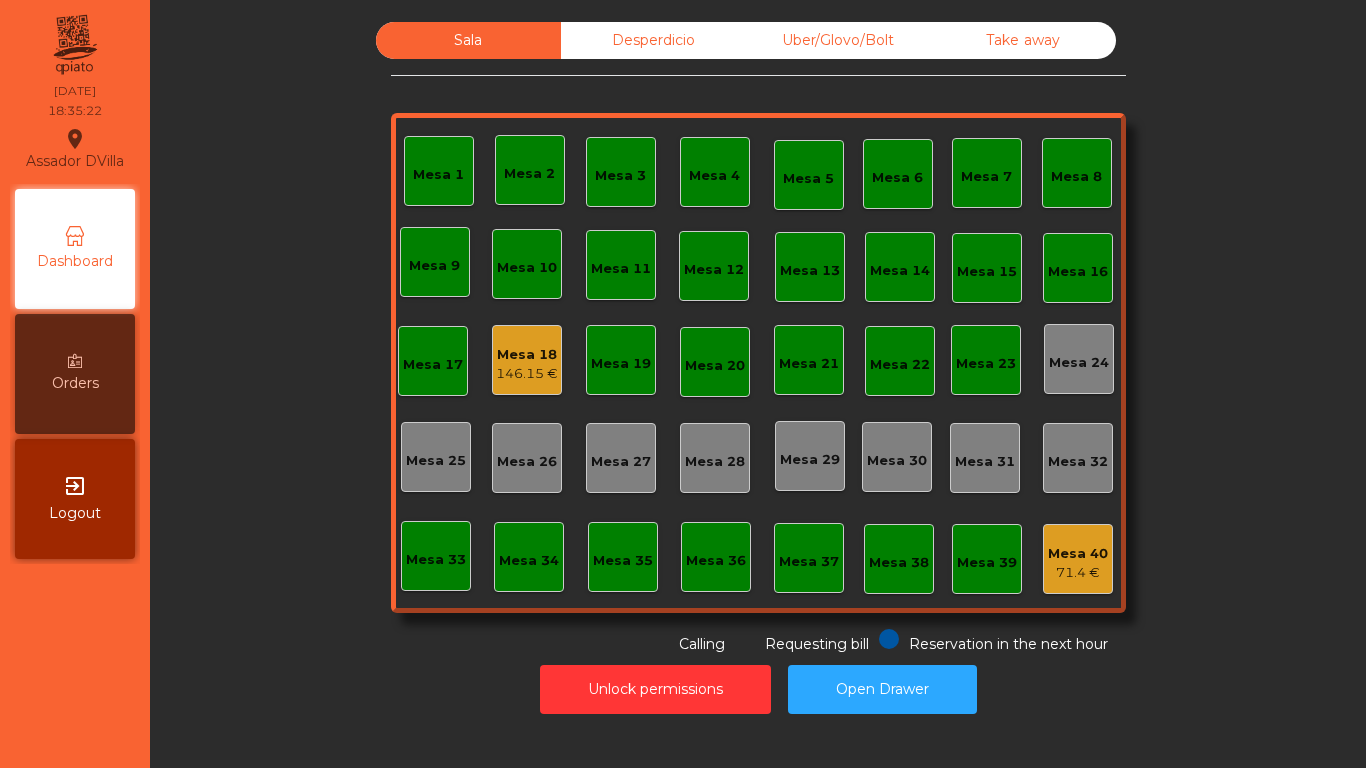 click on "146.15 €" 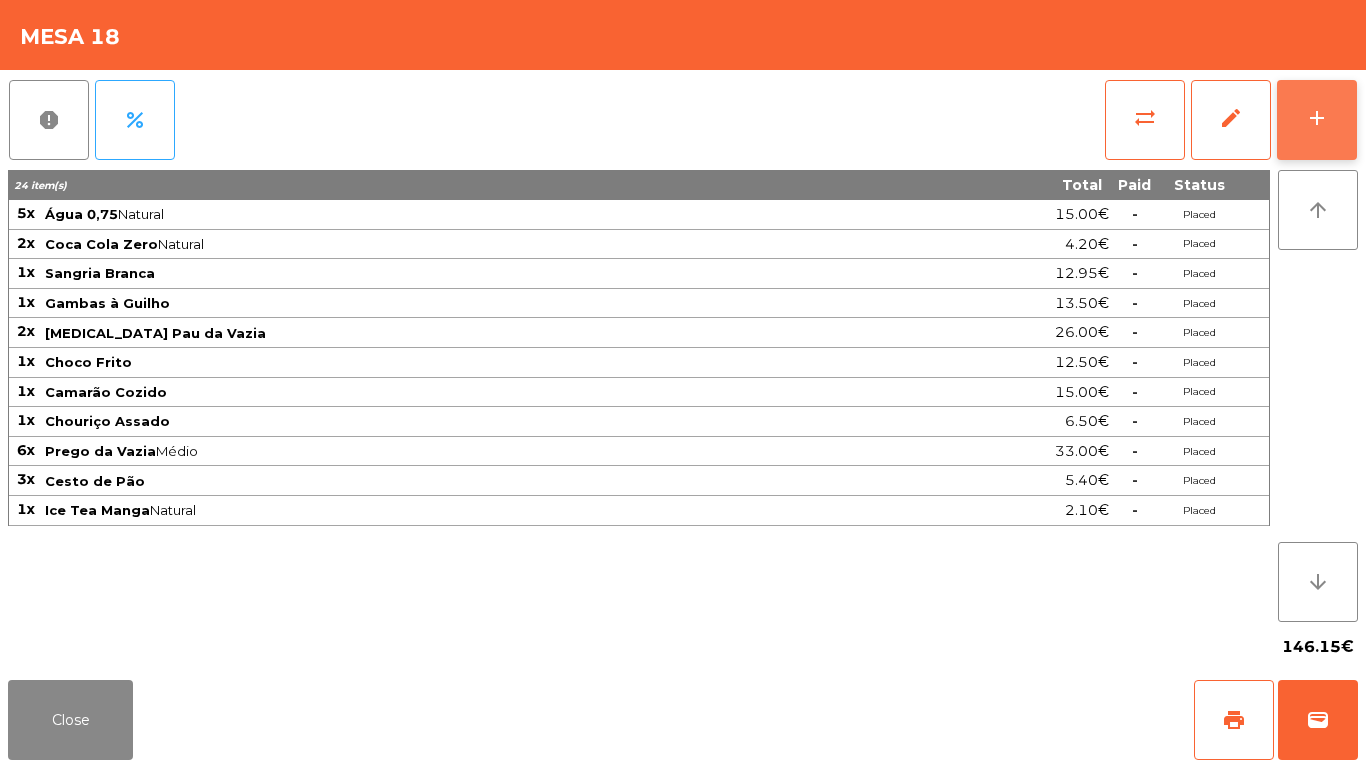 click on "add" 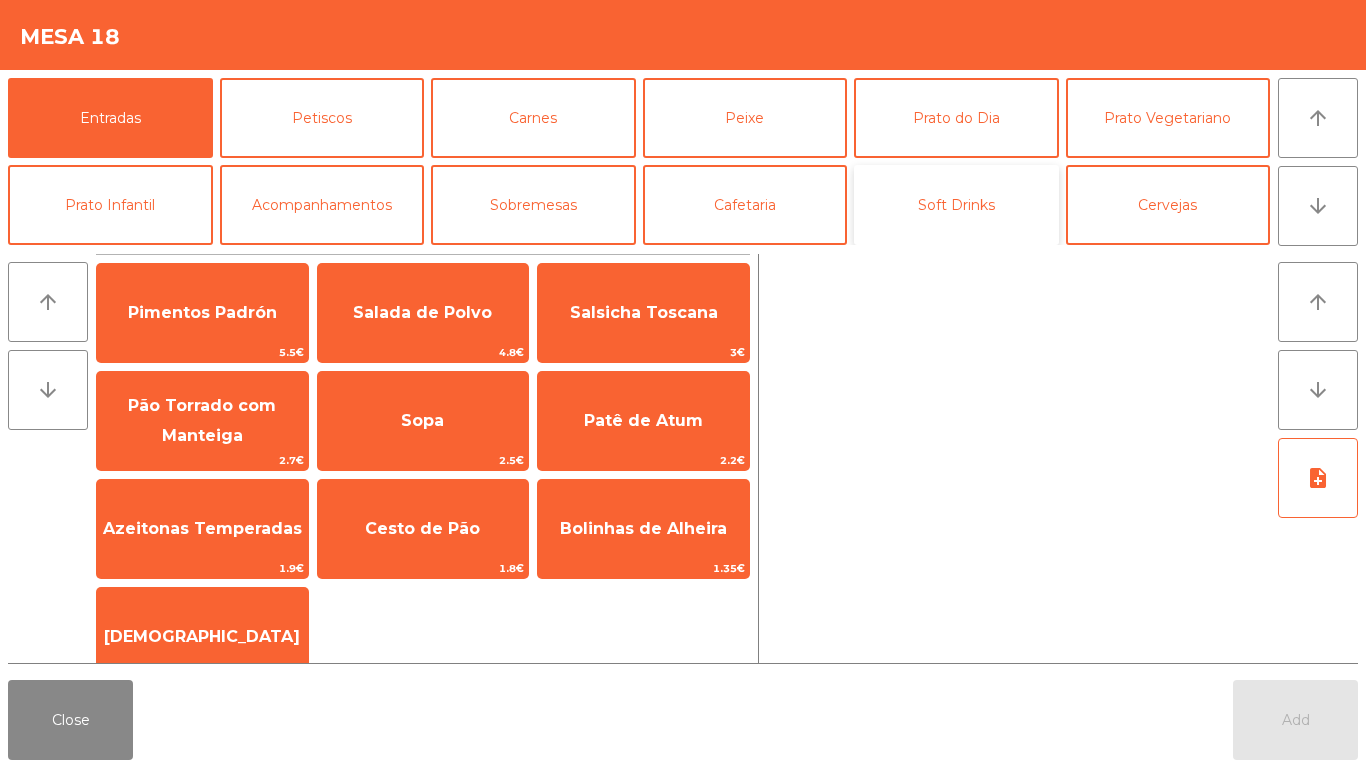 click on "Soft Drinks" 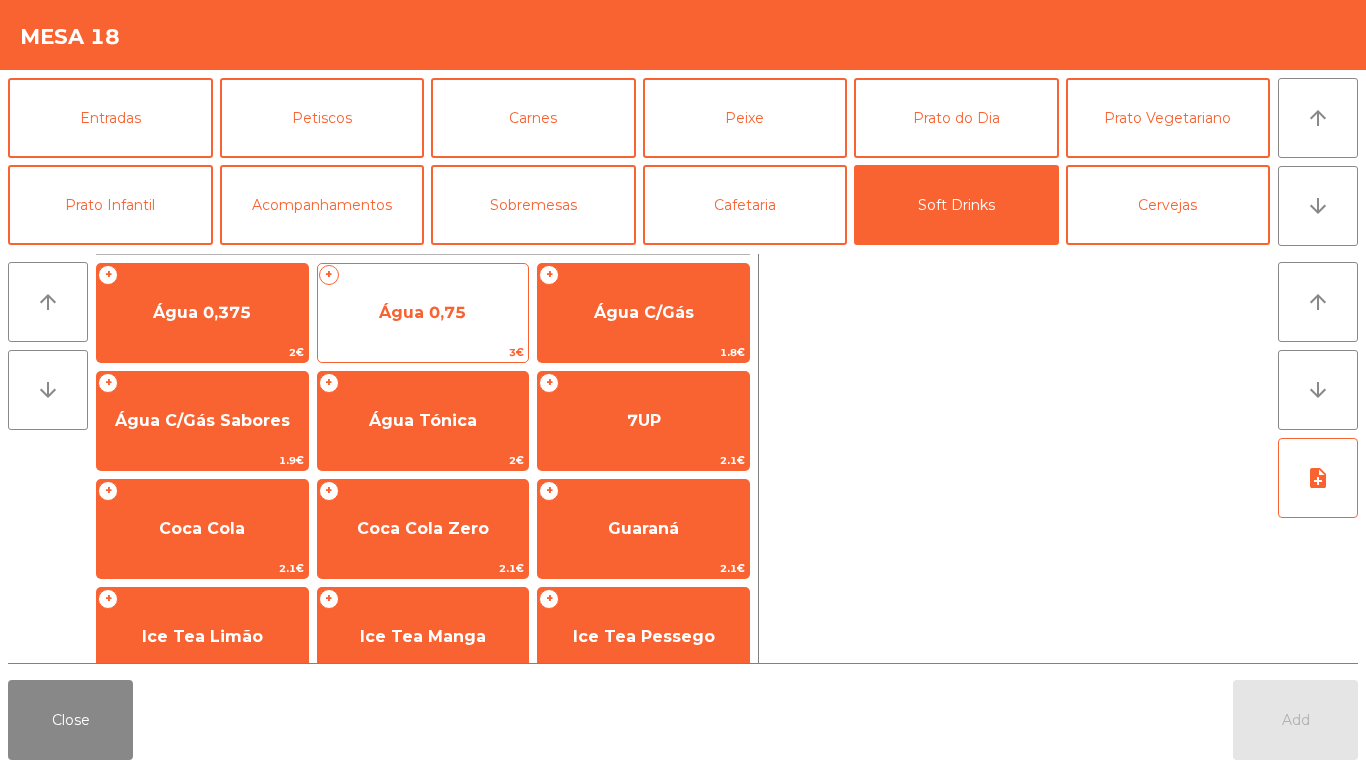 click on "Água 0,75" 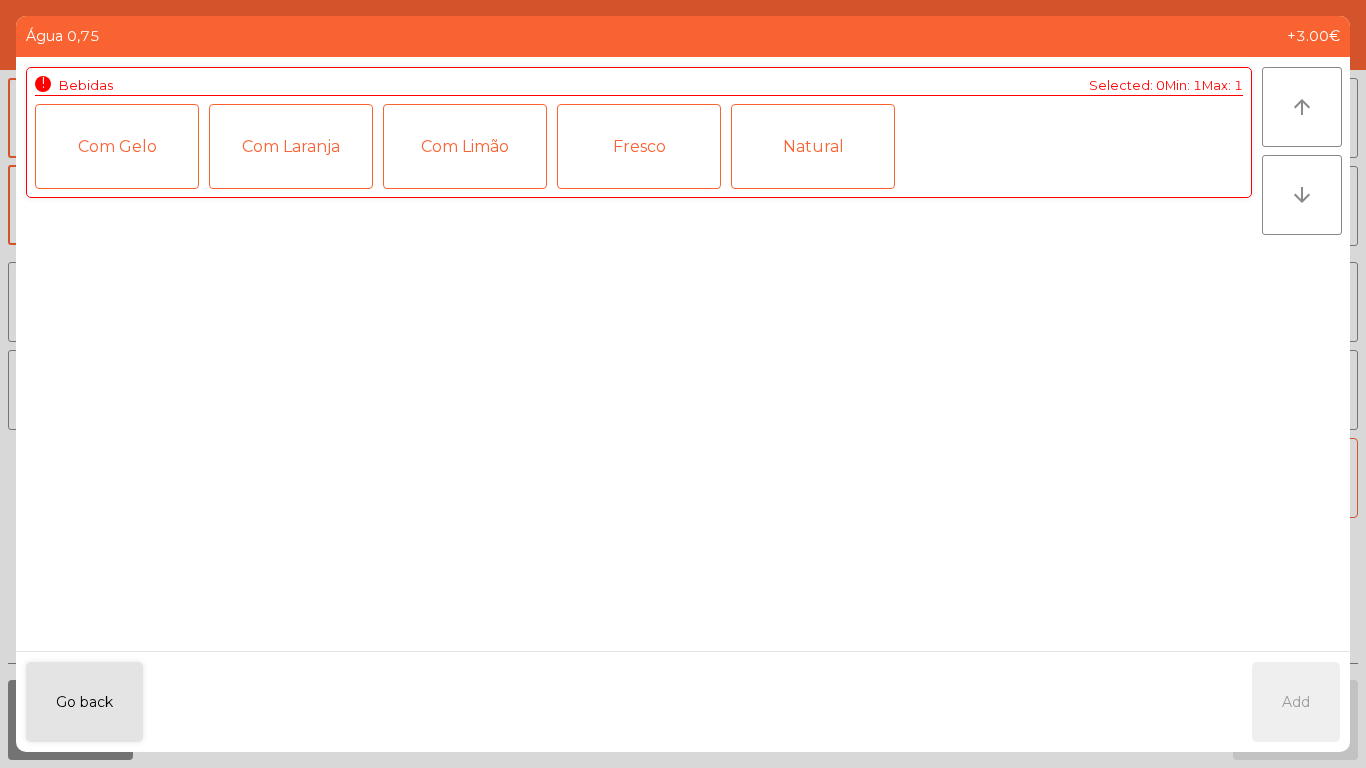 click on "Natural" 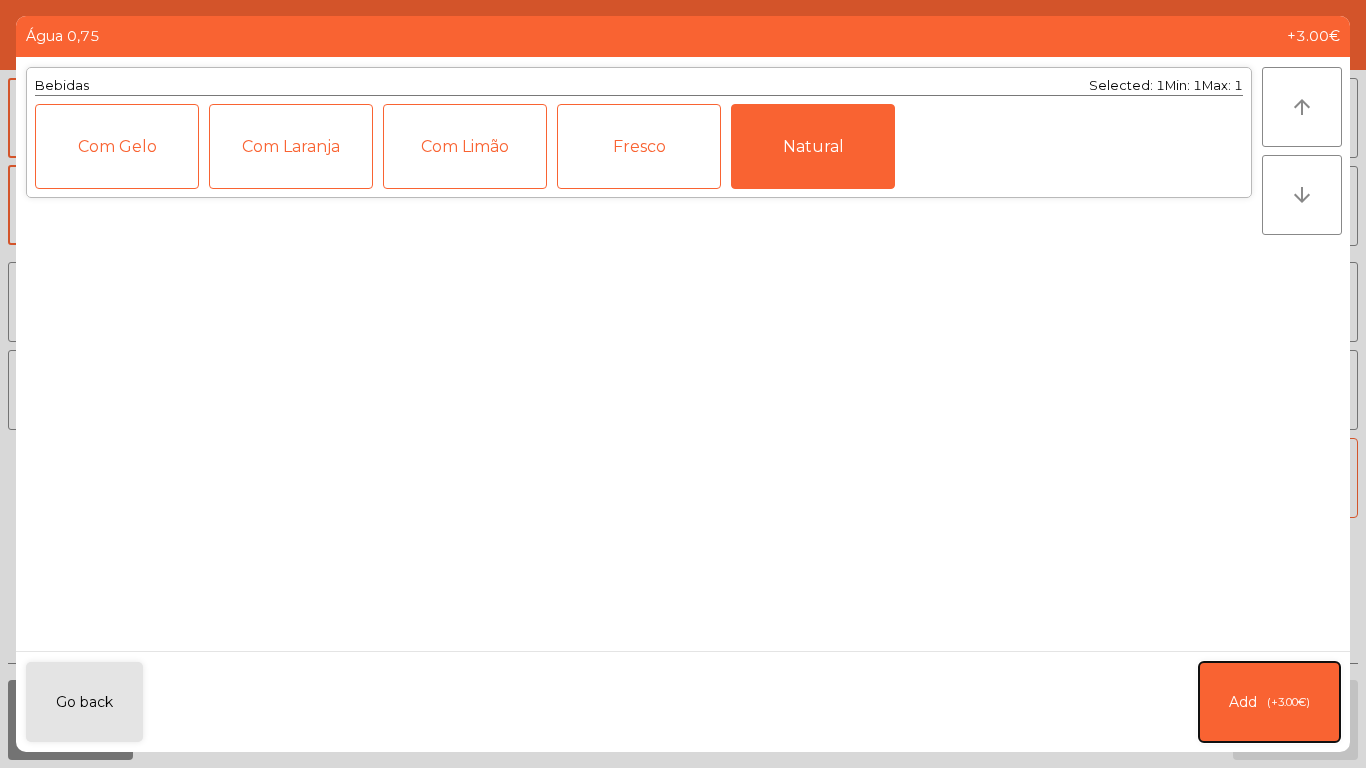 click on "Add   (+3.00€)" 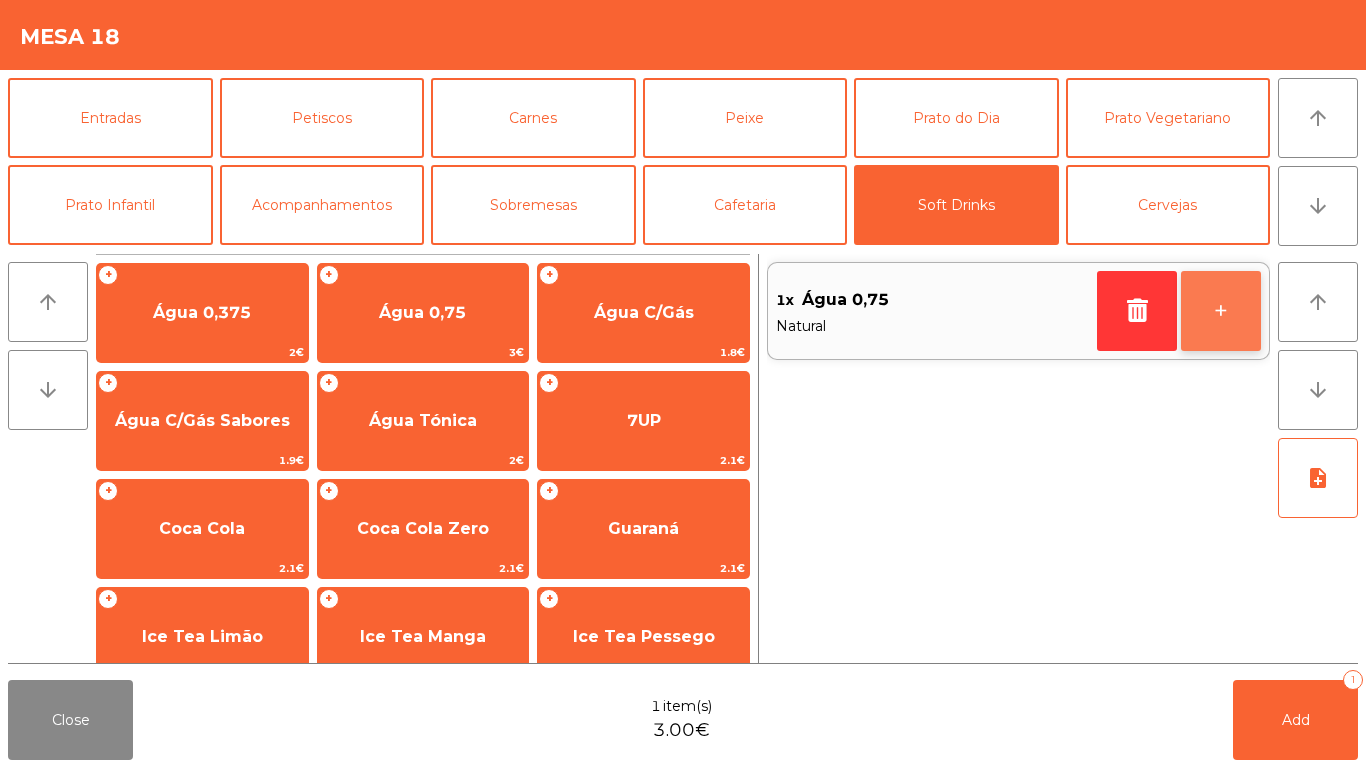 click on "+" 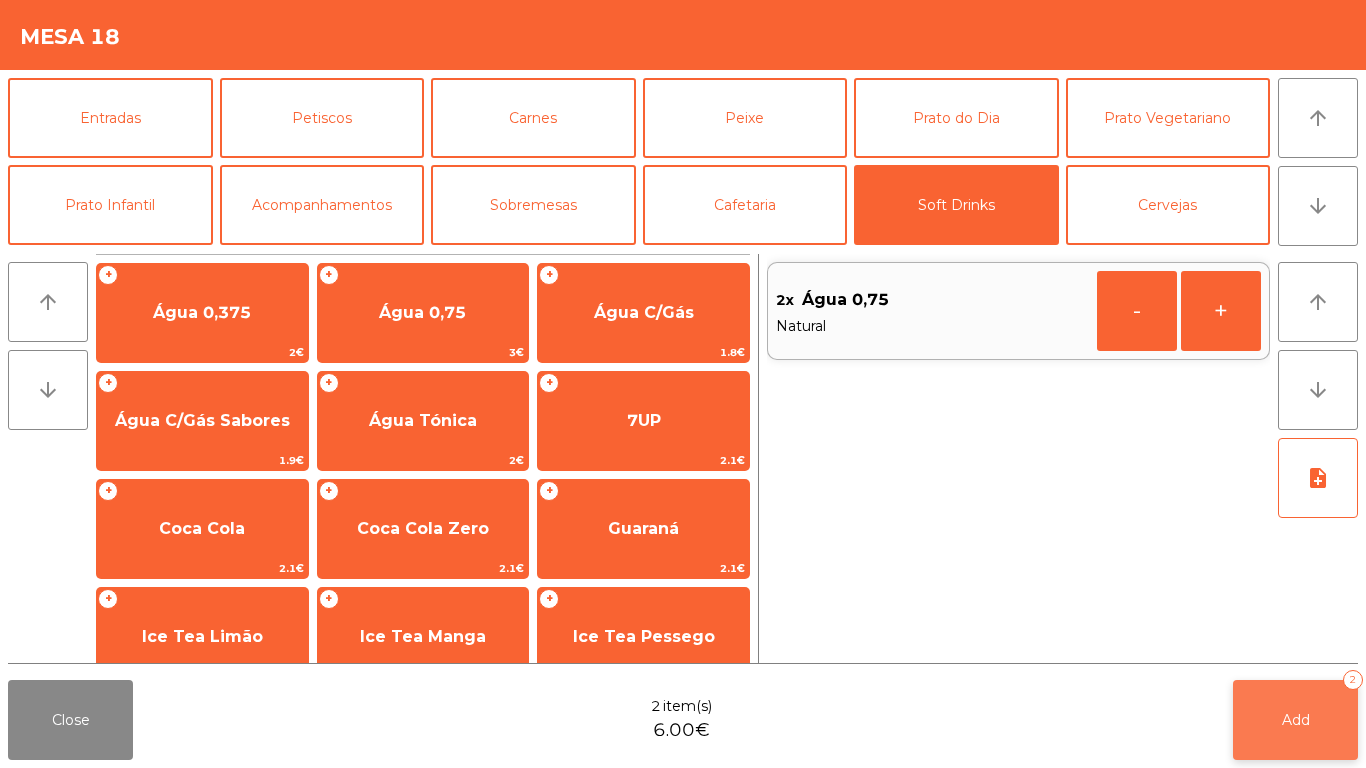 click on "Add   2" 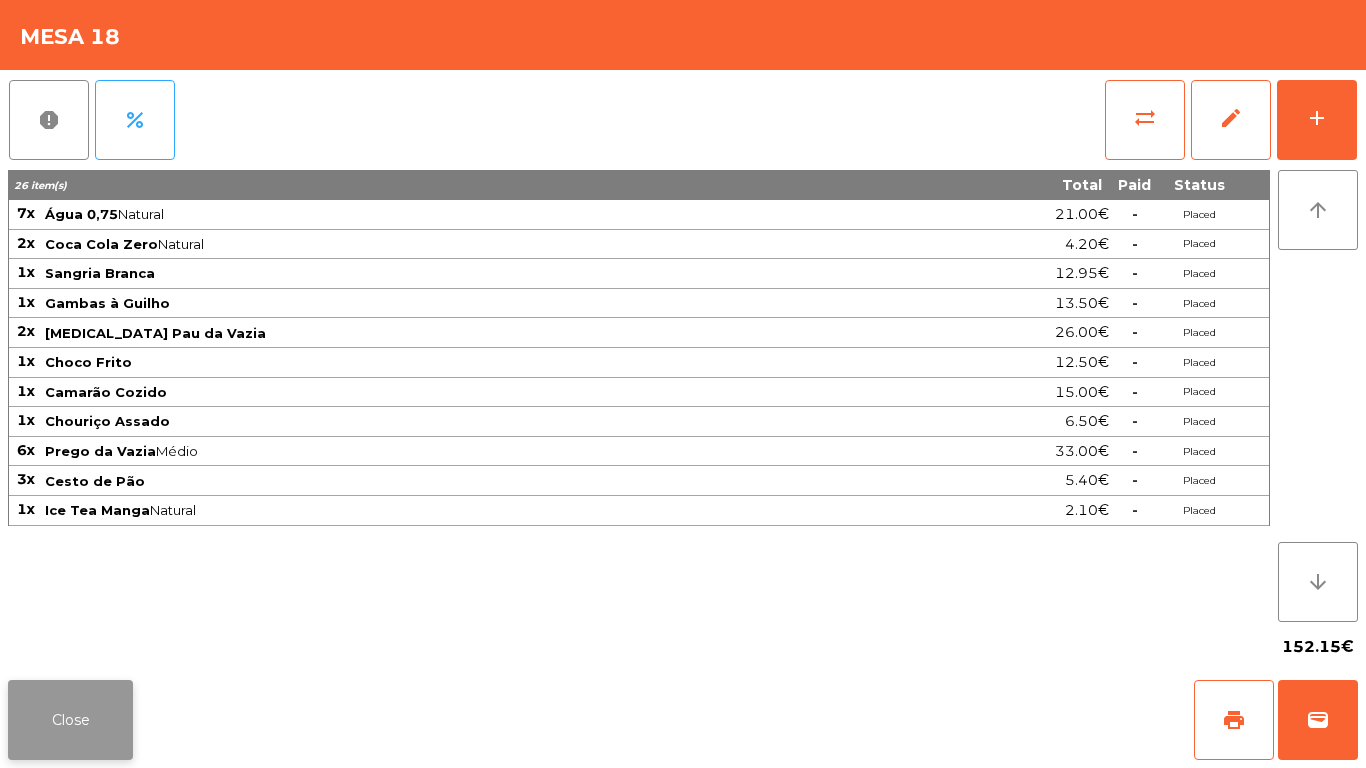 click on "Close" 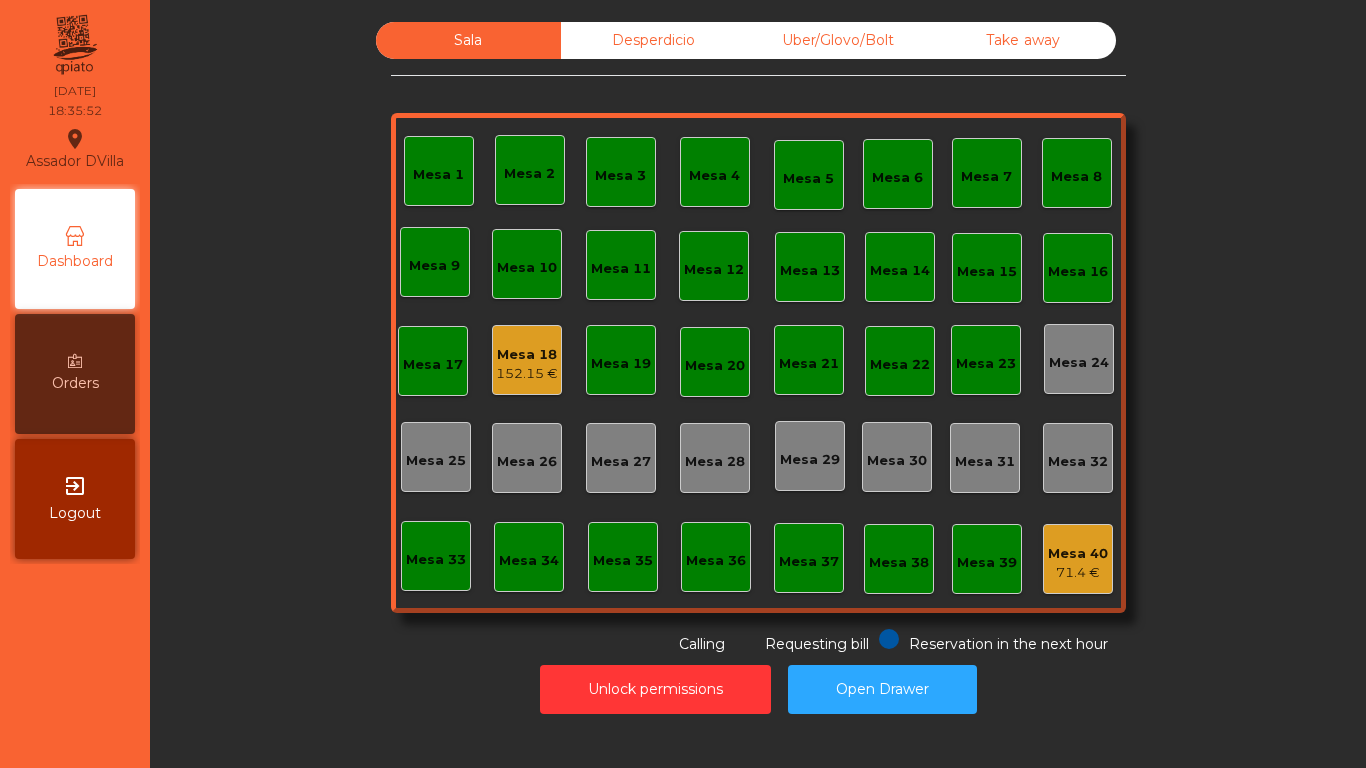 click on "Mesa 18" 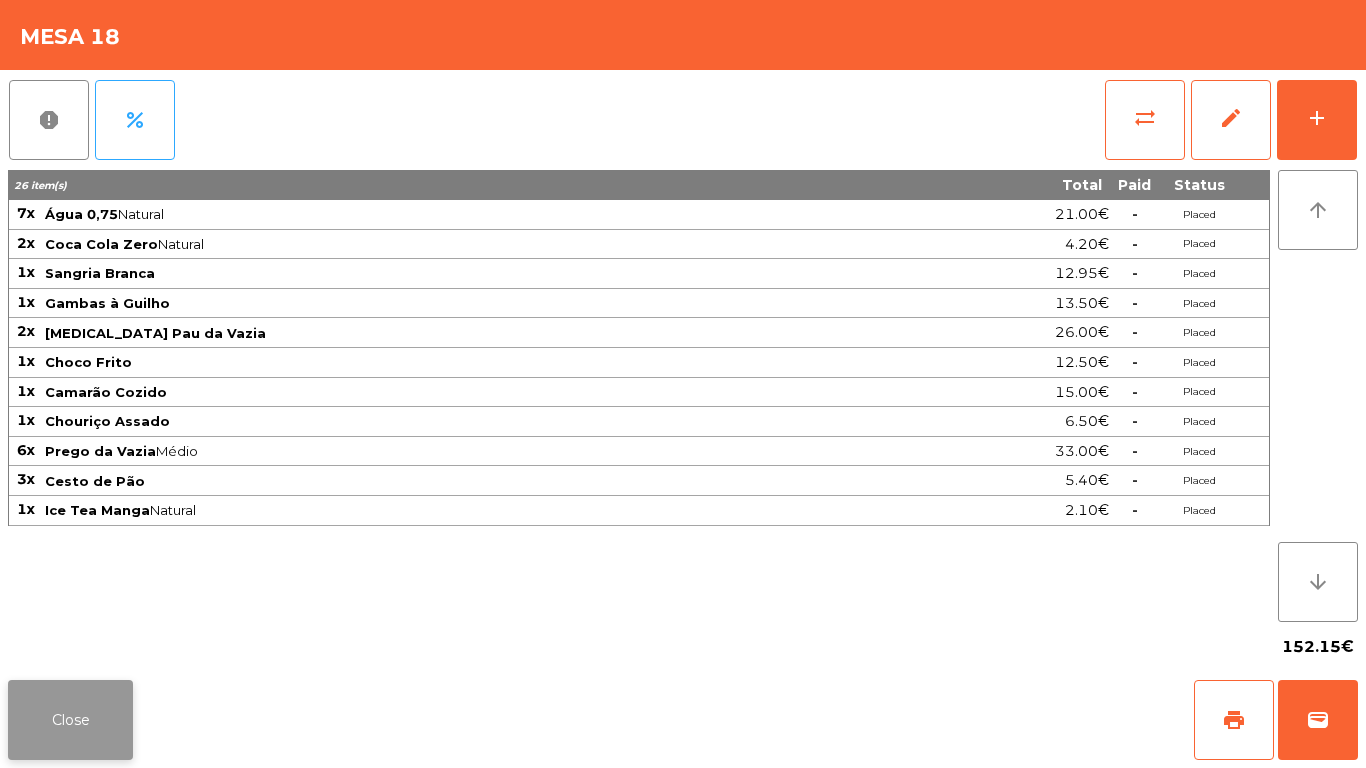 click on "Close" 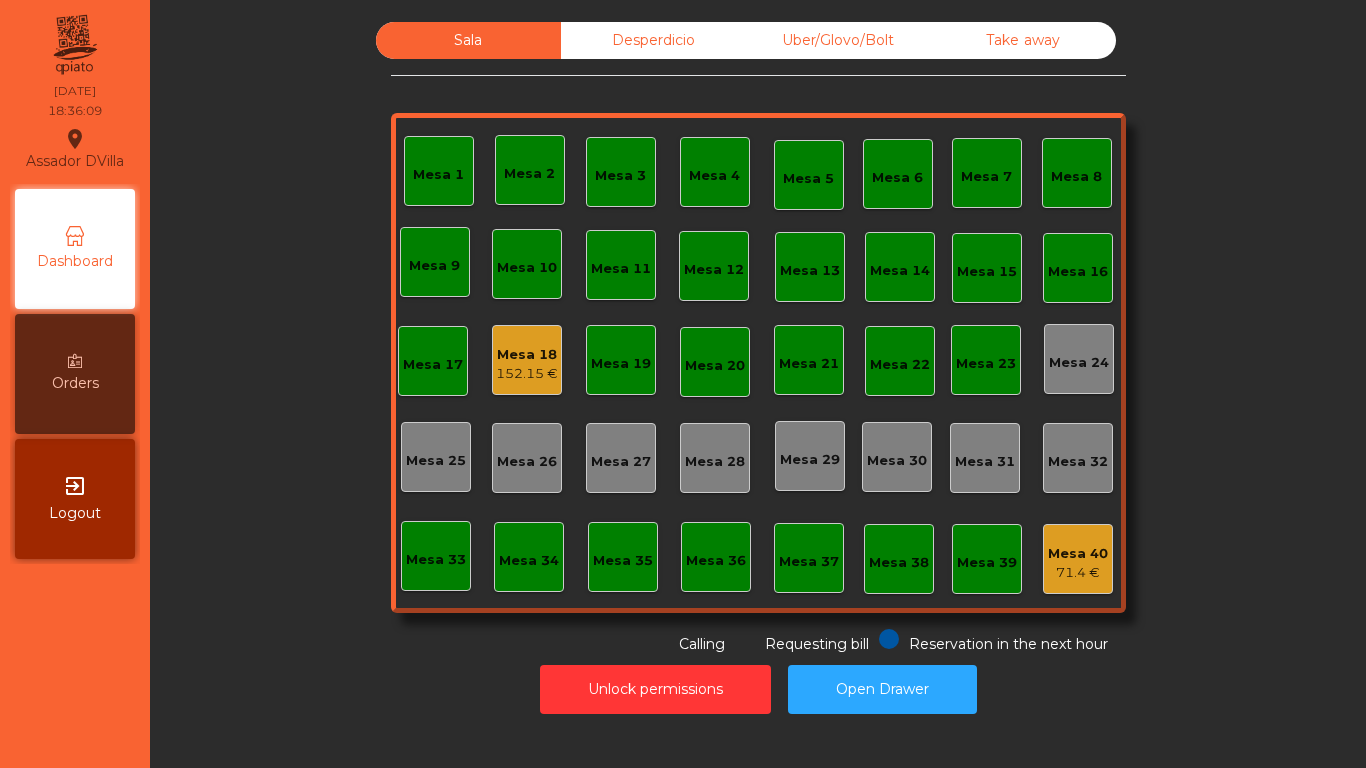 click on "Mesa 18   152.15 €" 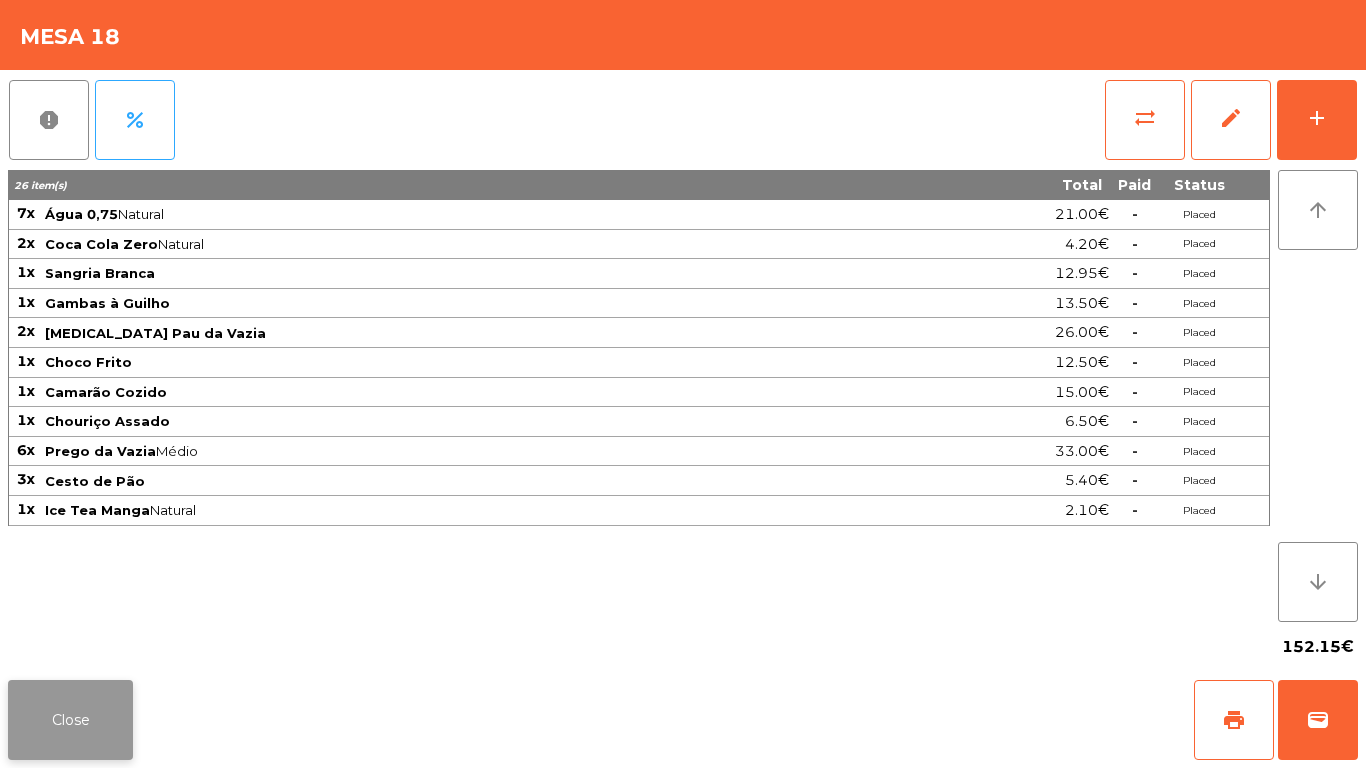 click on "Close" 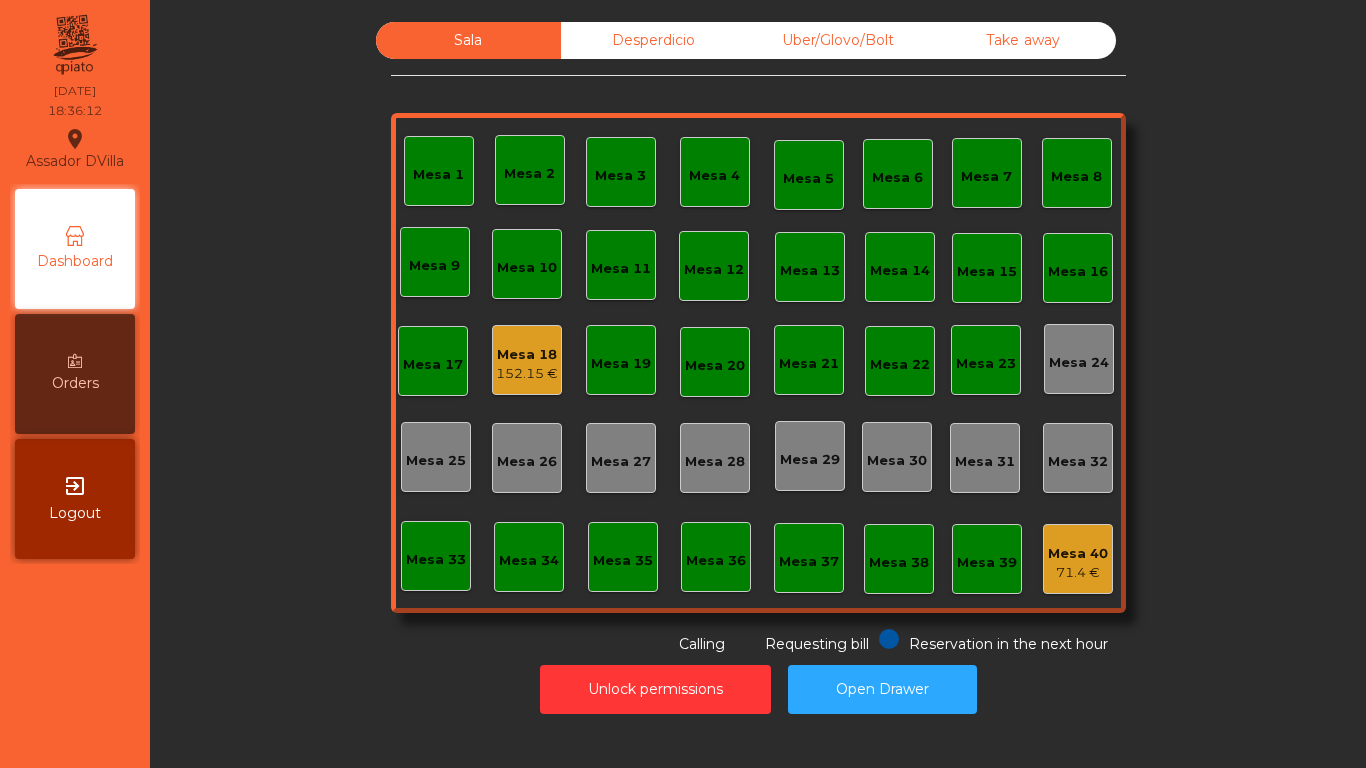 click on "Sala   Desperdicio   Uber/Glovo/Bolt   Take away   Mesa 1   Mesa 2   [GEOGRAPHIC_DATA] 4   Mesa 5   Mesa 6   [GEOGRAPHIC_DATA] 8   [GEOGRAPHIC_DATA] 10   [GEOGRAPHIC_DATA] 12   [GEOGRAPHIC_DATA] [GEOGRAPHIC_DATA] 15   [GEOGRAPHIC_DATA] 17   [GEOGRAPHIC_DATA] 18   152.15 €   [GEOGRAPHIC_DATA] [GEOGRAPHIC_DATA] 20   [GEOGRAPHIC_DATA] 22   [GEOGRAPHIC_DATA] 24   [GEOGRAPHIC_DATA] 25   [GEOGRAPHIC_DATA] 27   [GEOGRAPHIC_DATA] 28   [GEOGRAPHIC_DATA] 29   [GEOGRAPHIC_DATA] 30   [GEOGRAPHIC_DATA] [GEOGRAPHIC_DATA] 32   [GEOGRAPHIC_DATA] 33   [GEOGRAPHIC_DATA] 34   [GEOGRAPHIC_DATA] 35   [GEOGRAPHIC_DATA] 37   [GEOGRAPHIC_DATA] 40   71.4 €  Reservation in the next hour Requesting bill Calling" 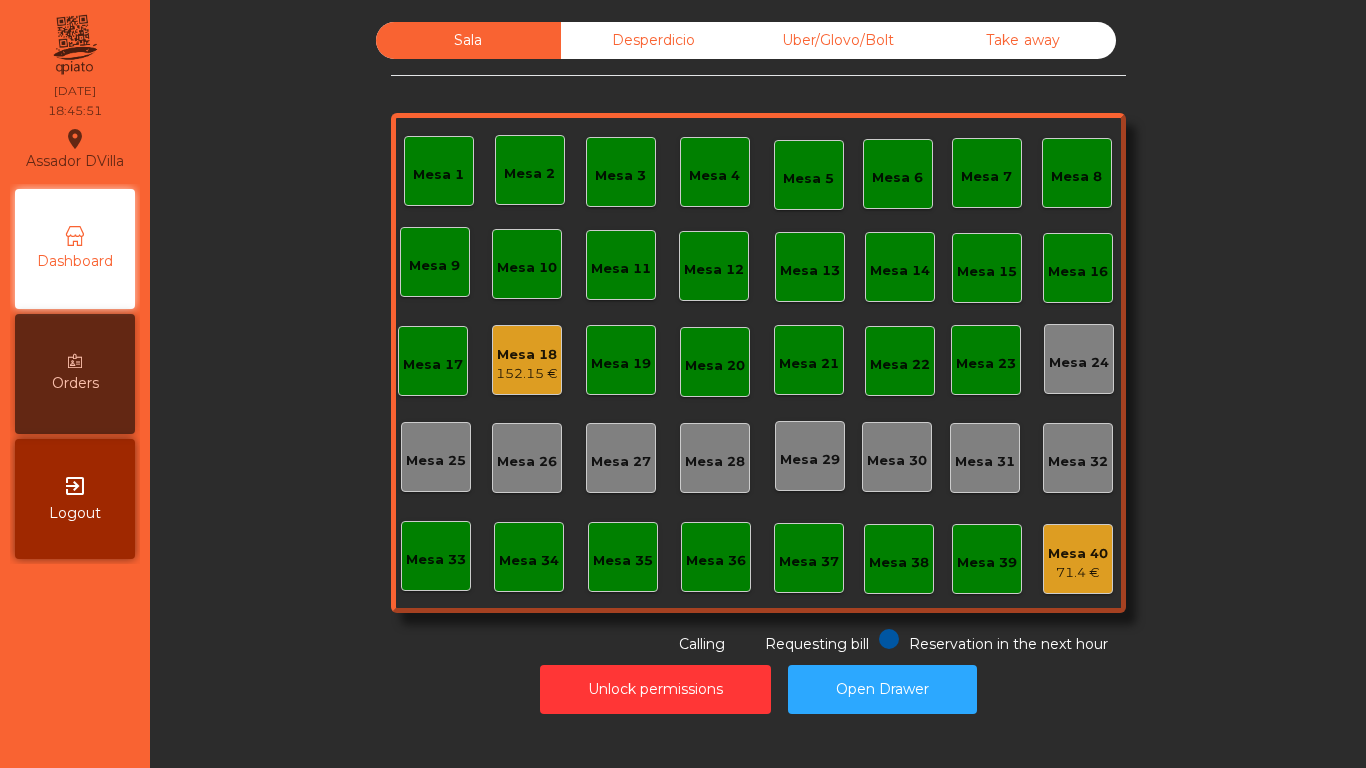 click on "152.15 €" 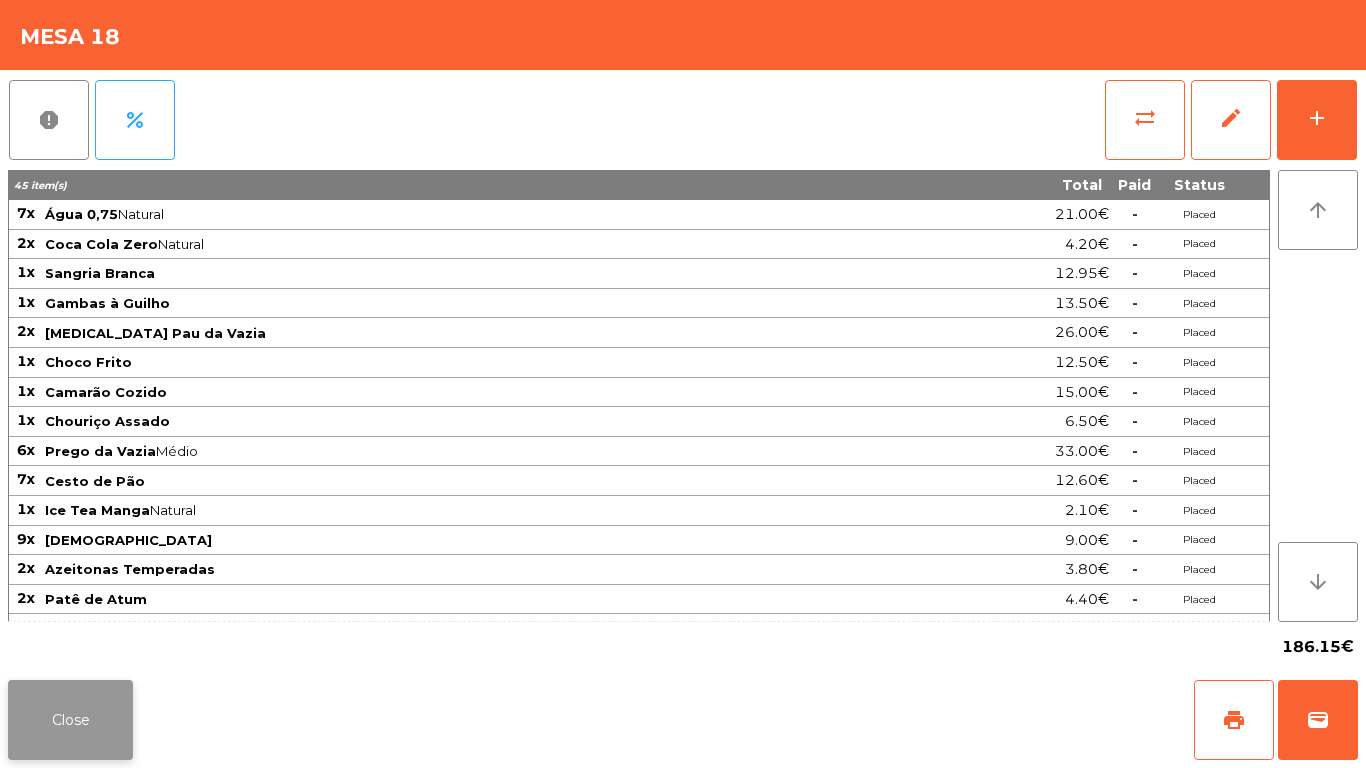 click on "Close" 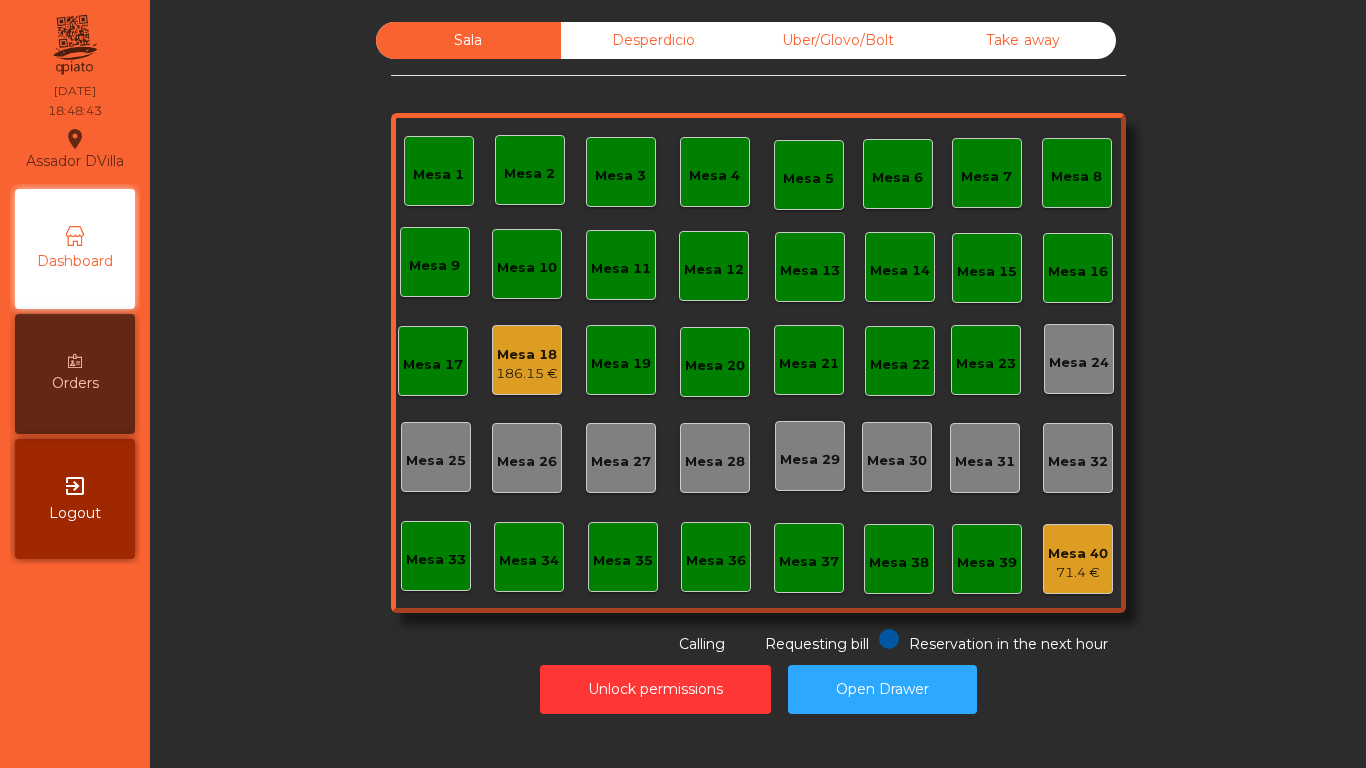 click on "Unlock permissions   Open Drawer" 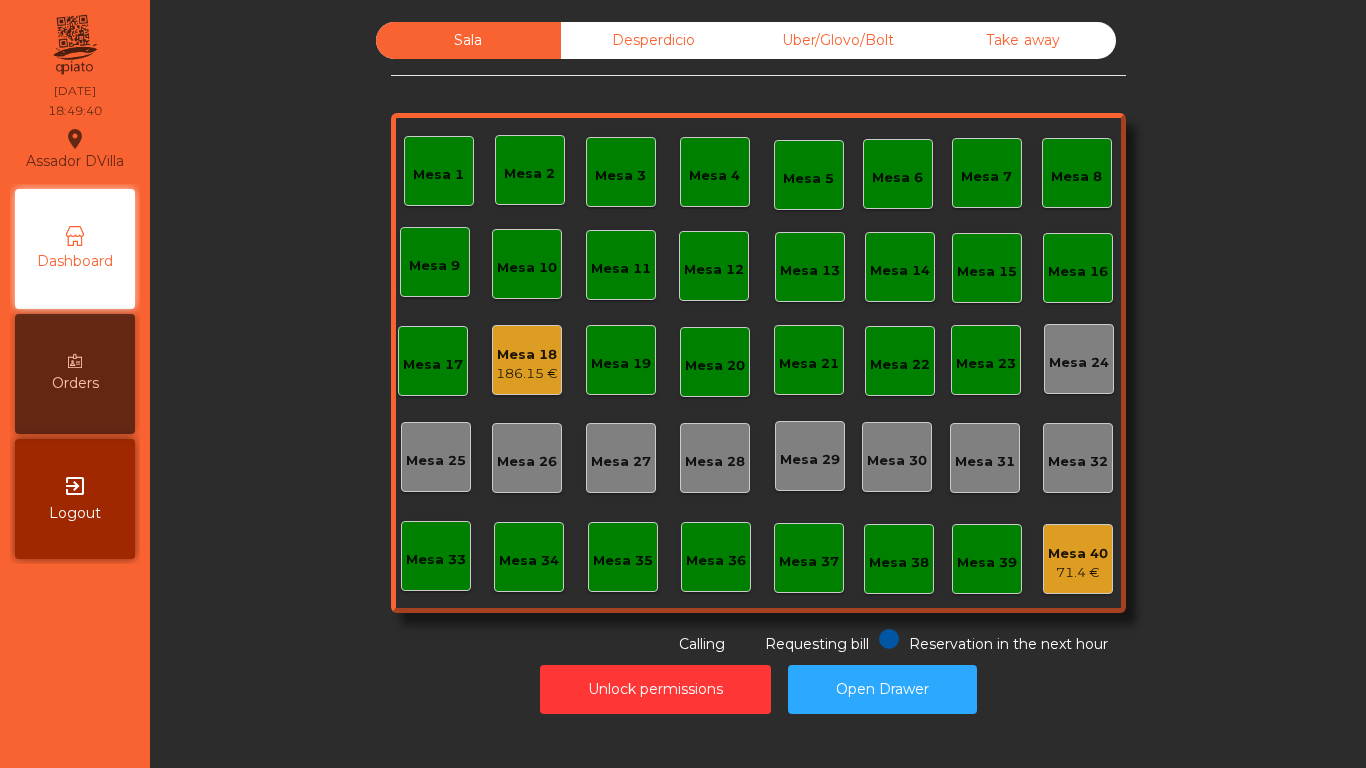 click on "Mesa 17" 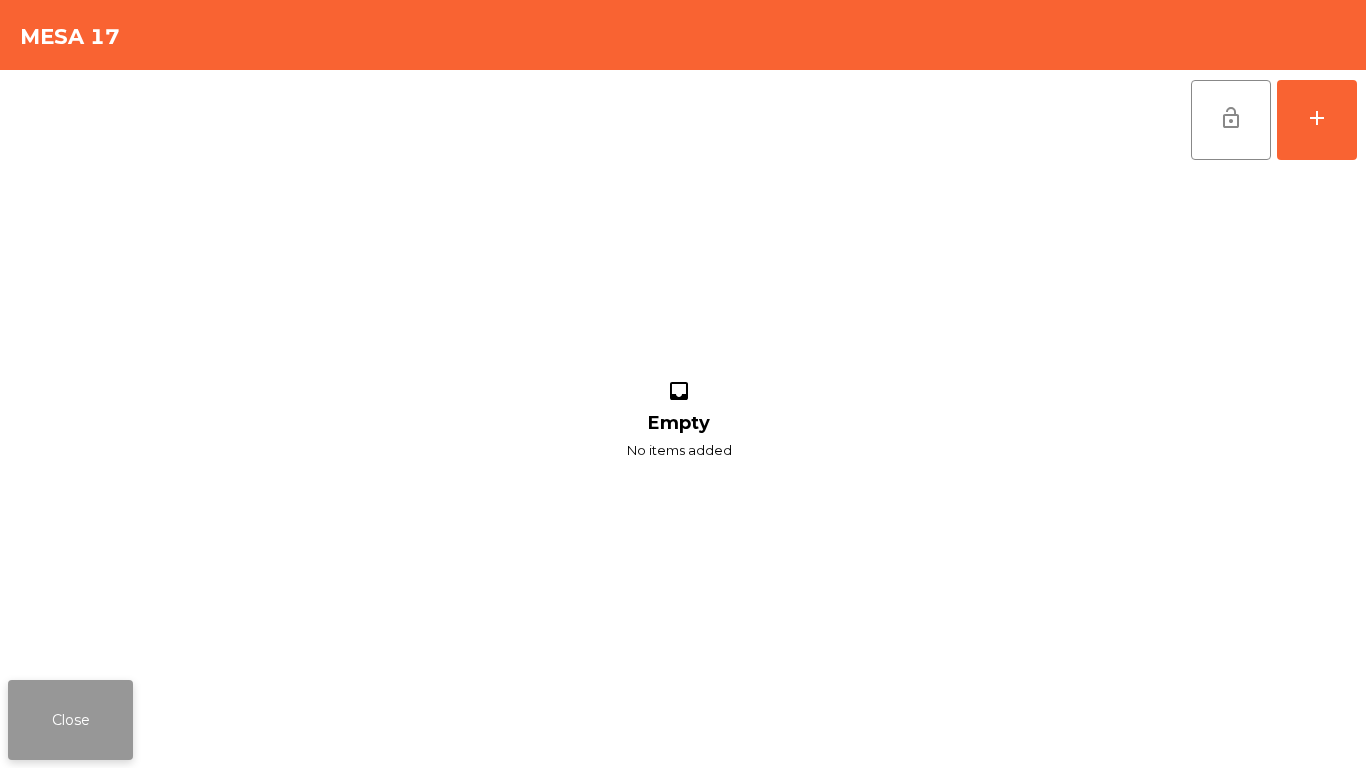 click on "Close" 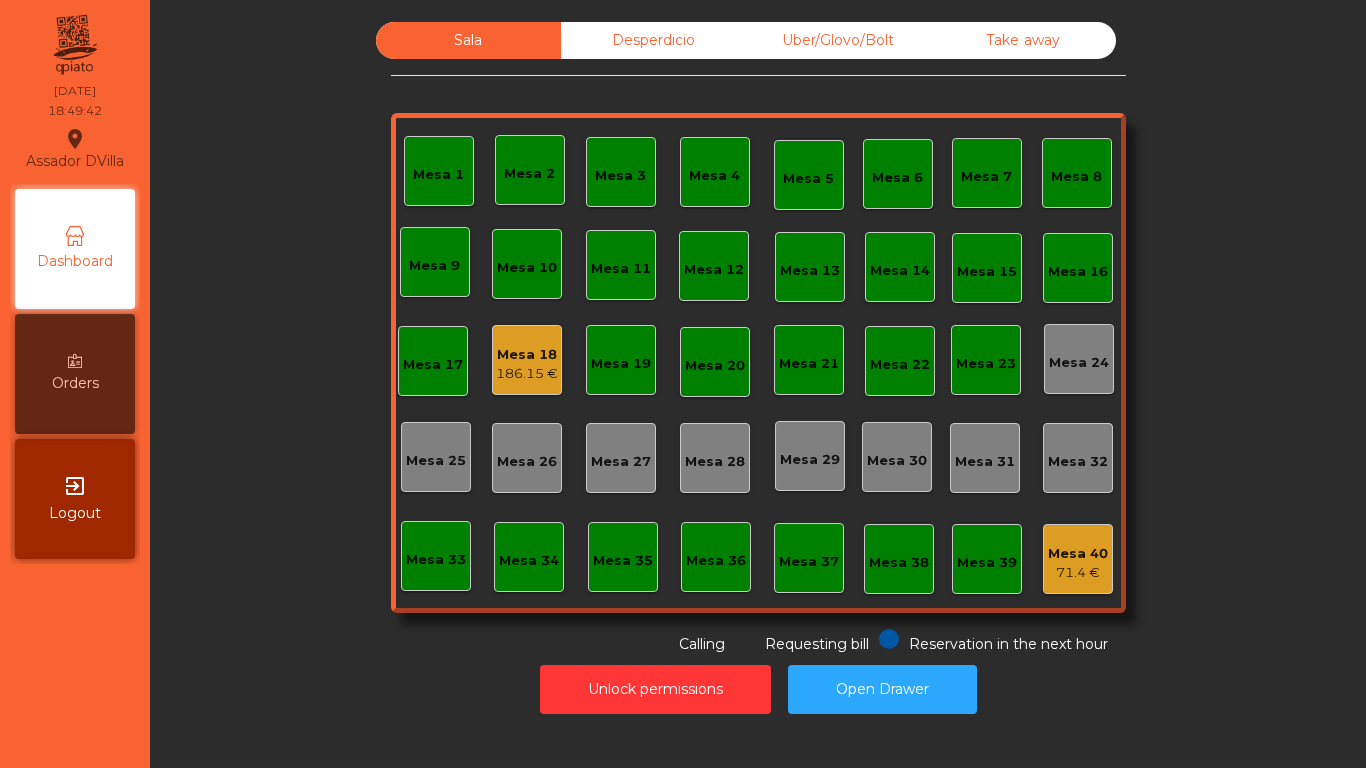 click on "Mesa 18   186.15 €" 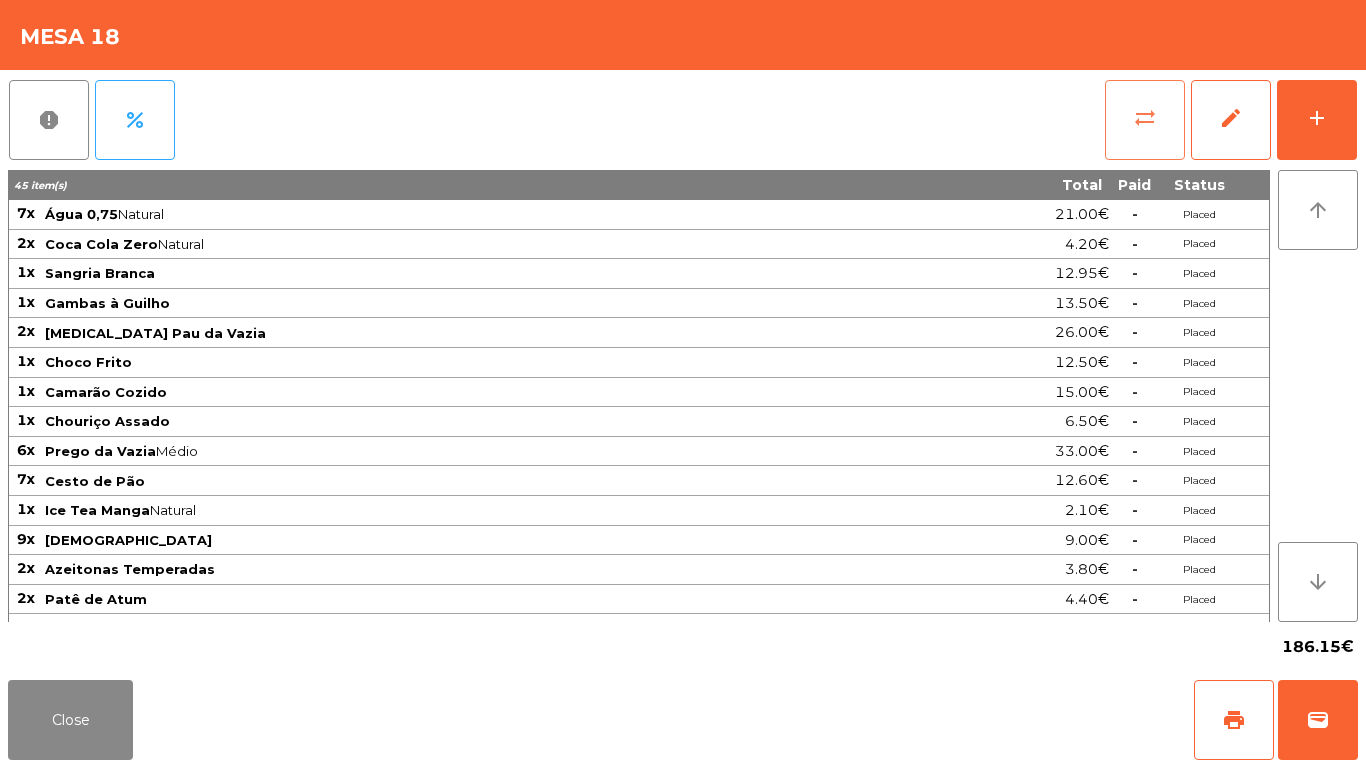 click on "sync_alt" 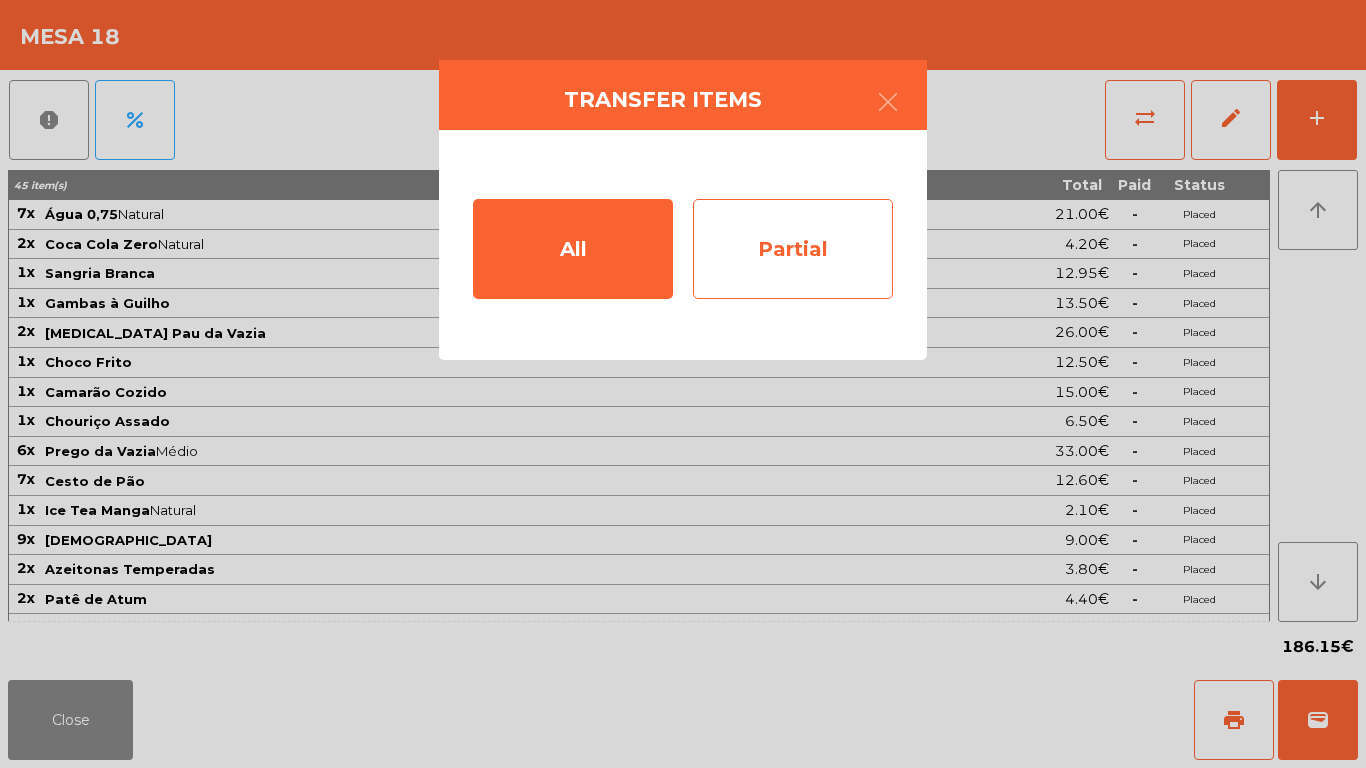 click on "Partial" 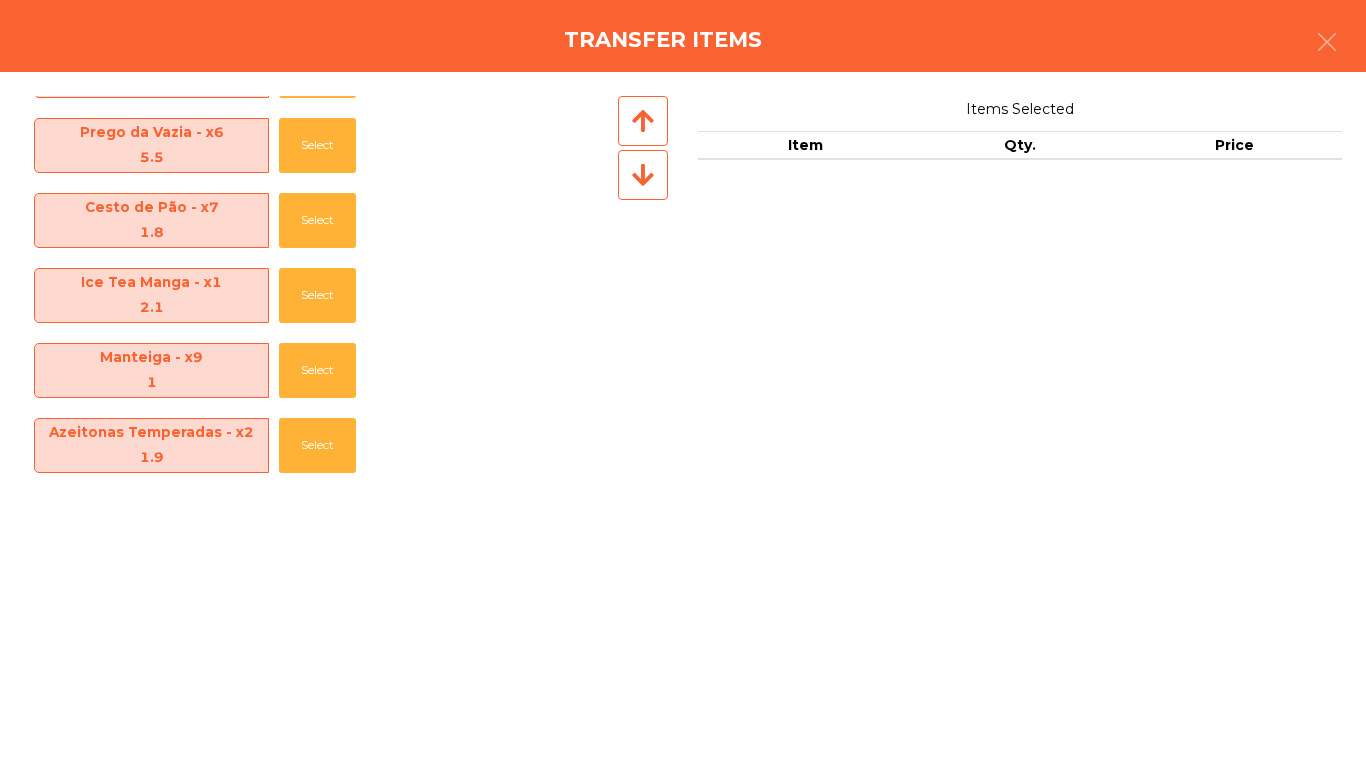 scroll, scrollTop: 591, scrollLeft: 0, axis: vertical 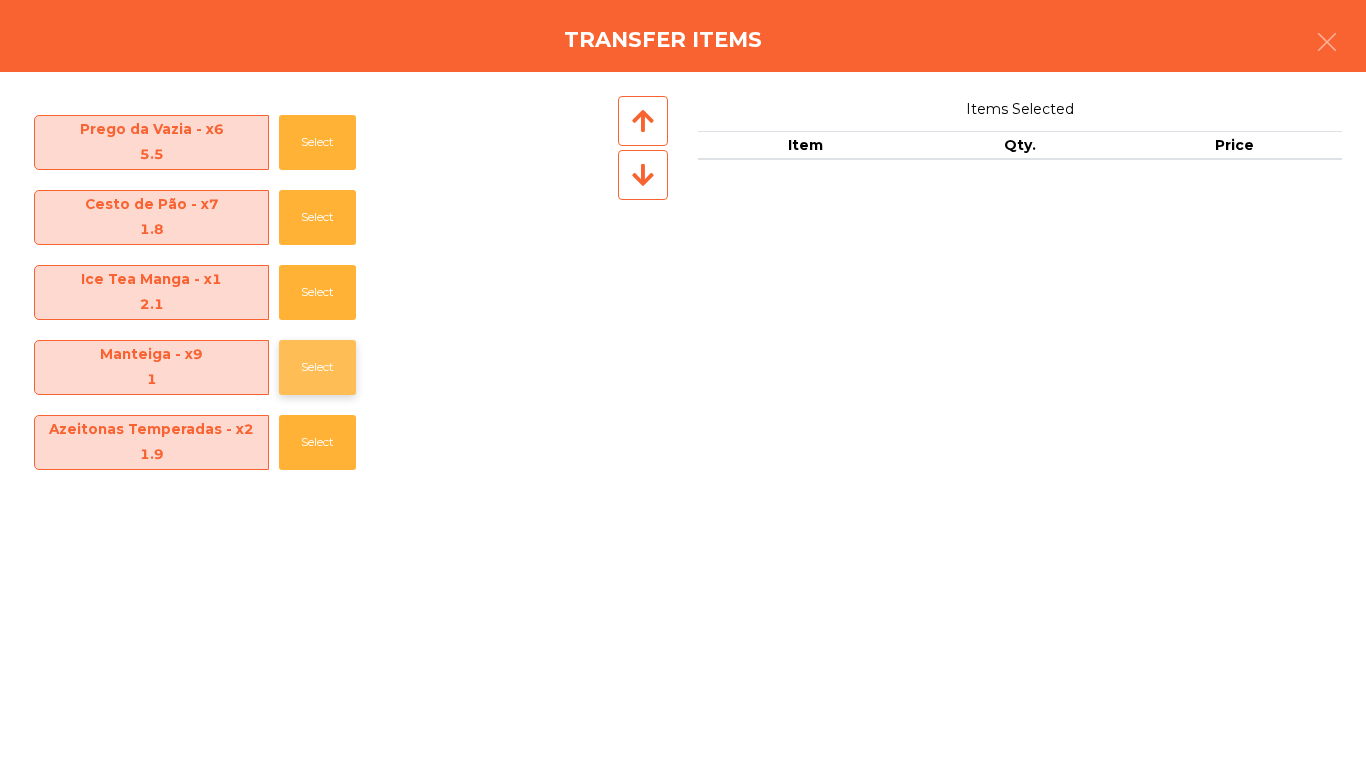 click on "Select" 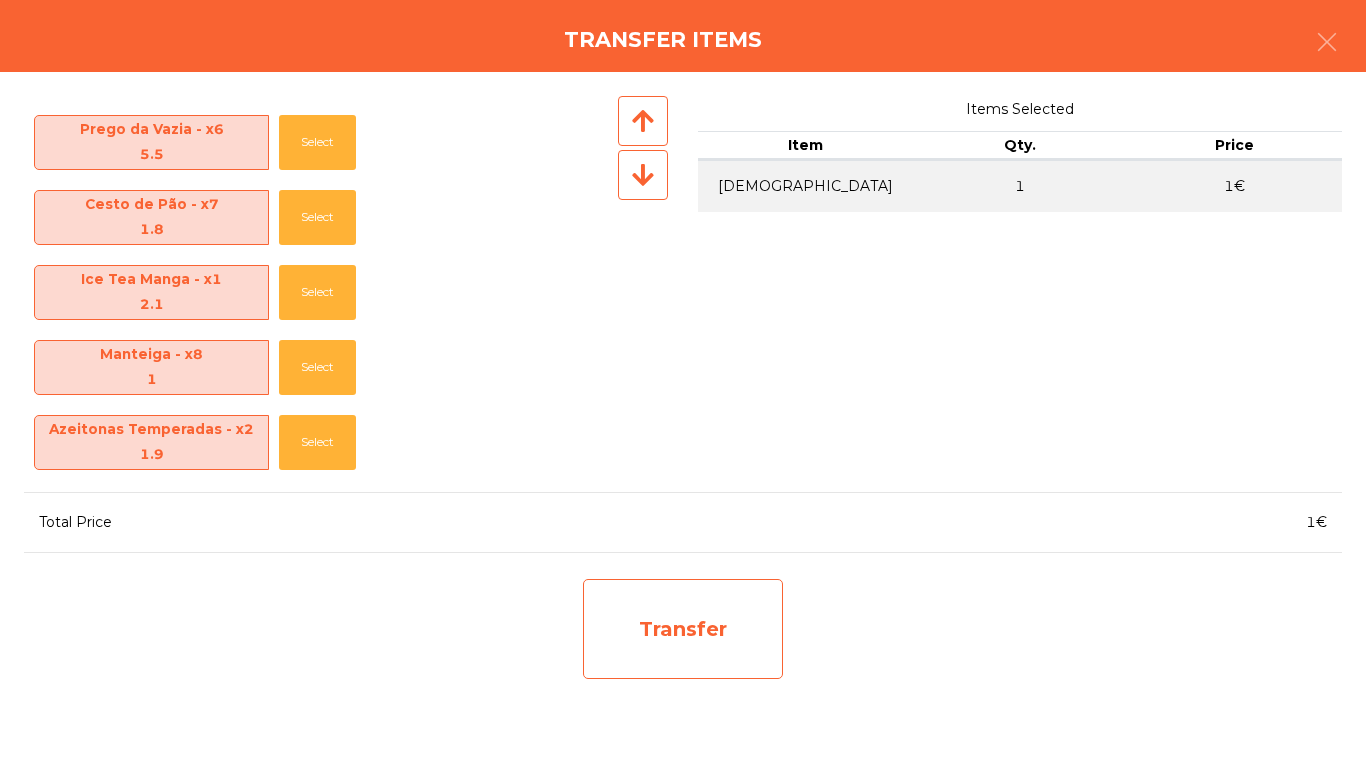 click on "Transfer" 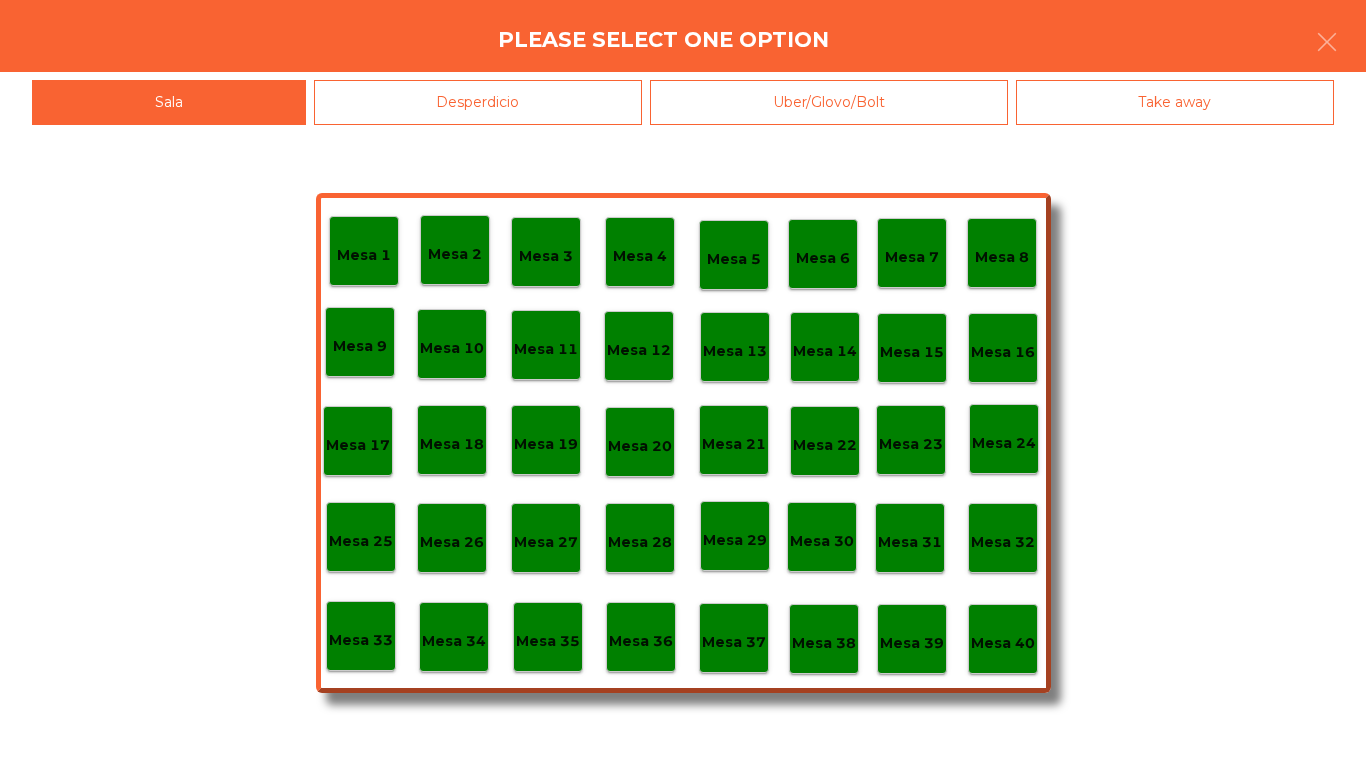 click on "Desperdicio" 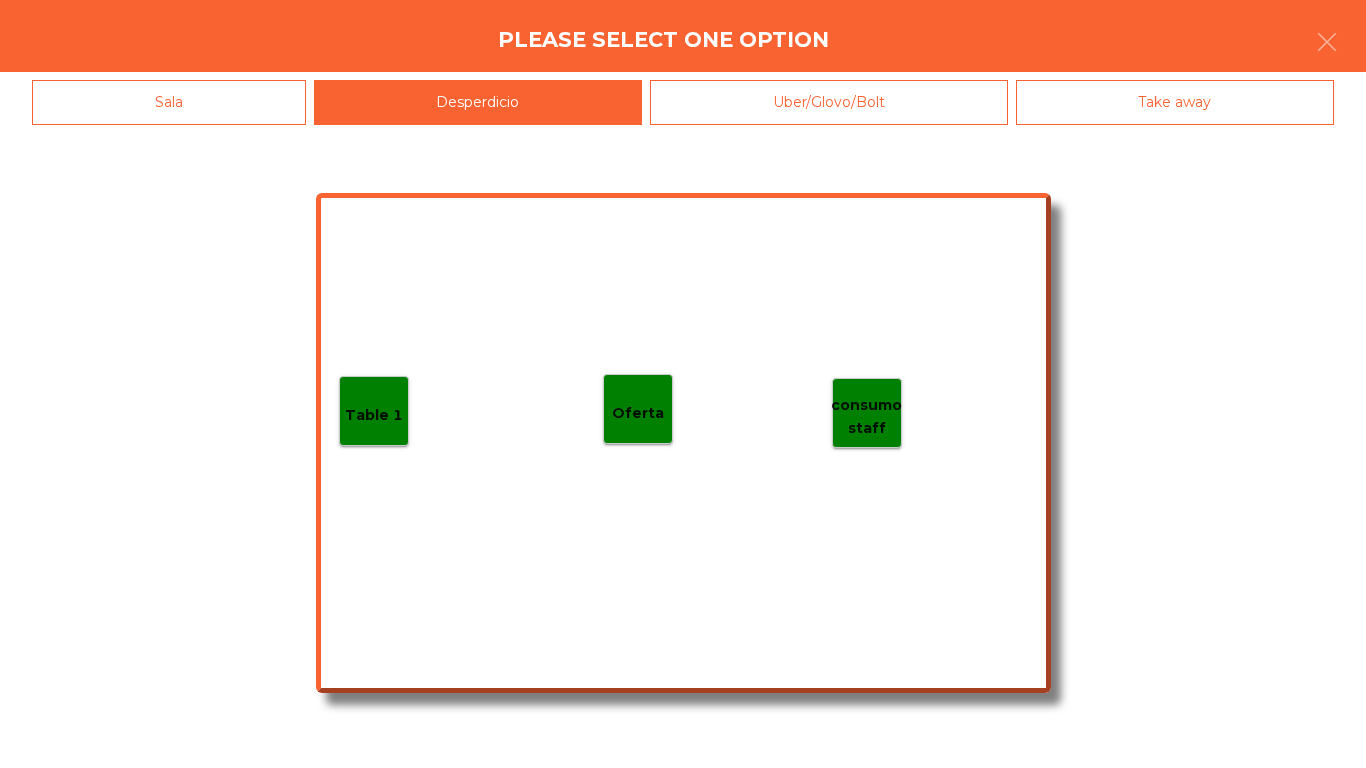 click on "Table 1" 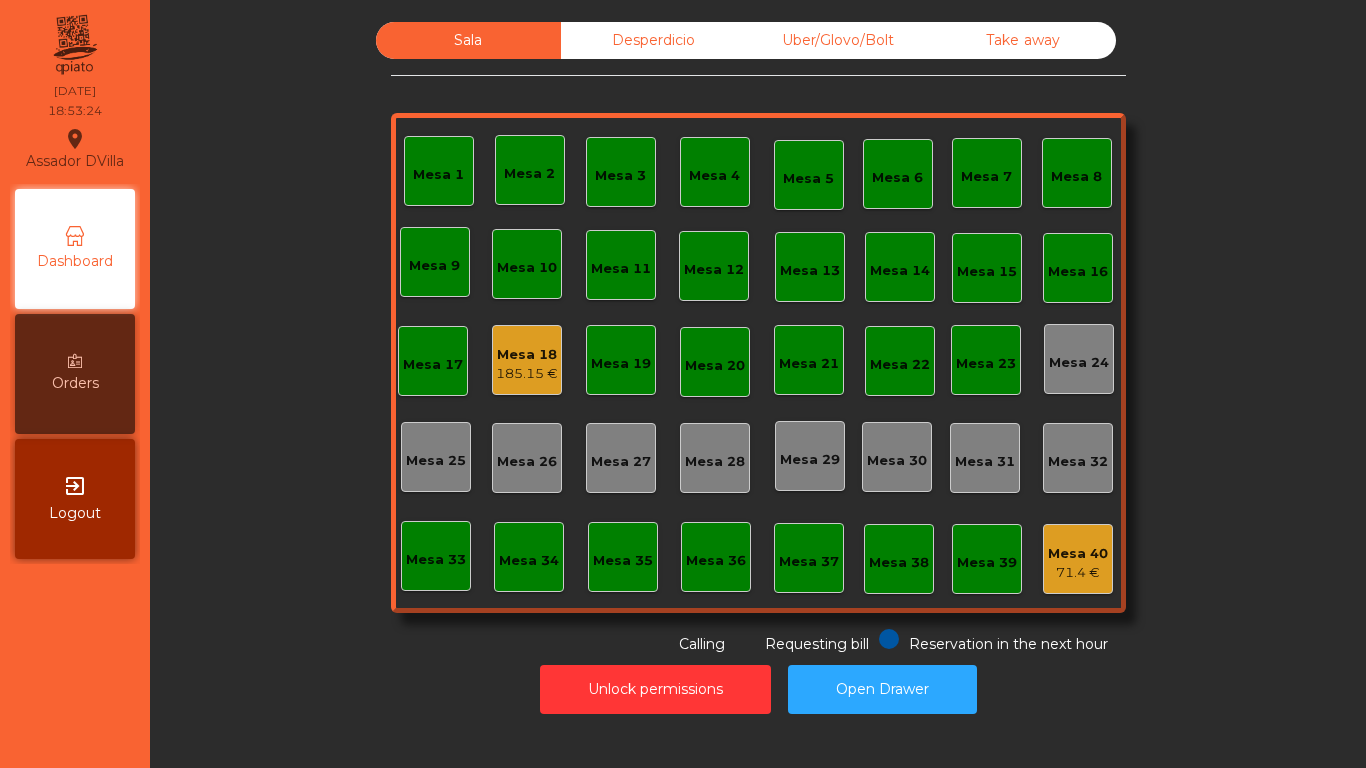 click on "Mesa 18" 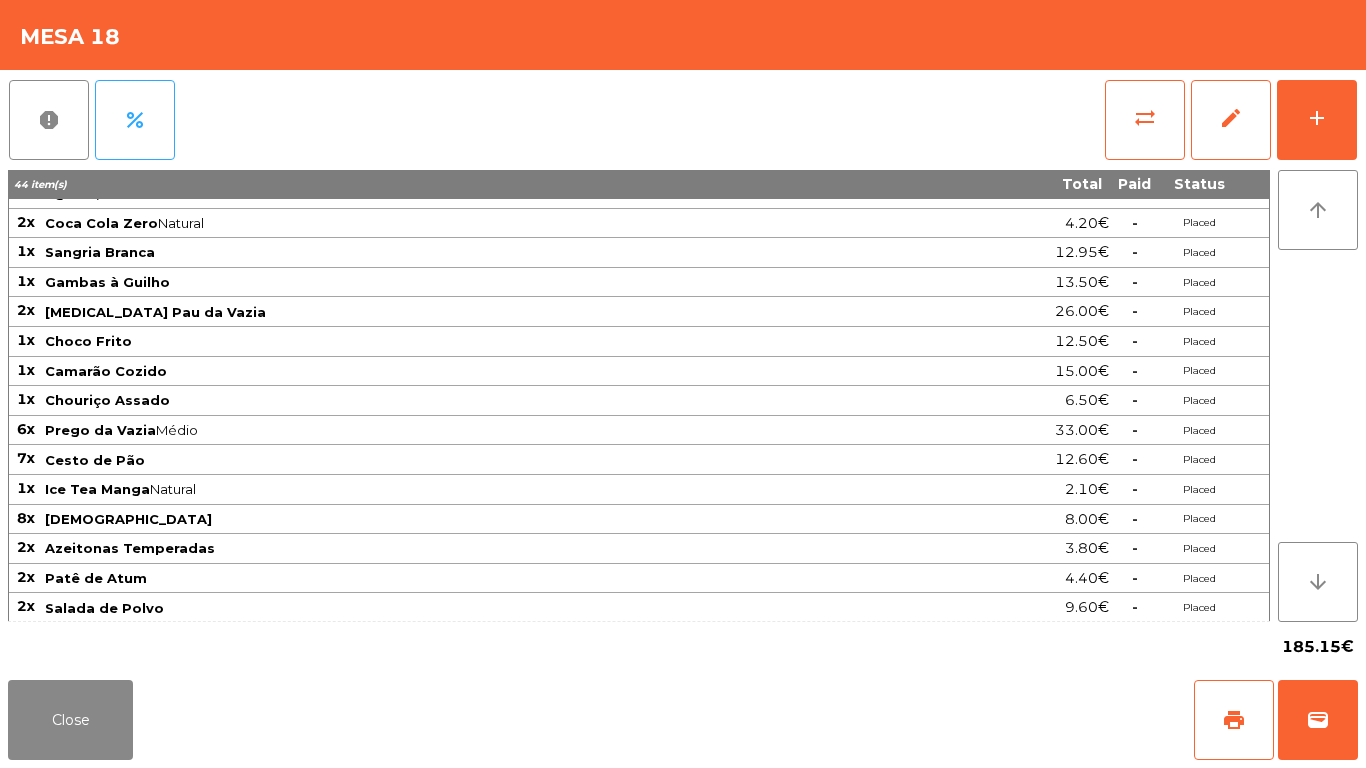 scroll, scrollTop: 23, scrollLeft: 0, axis: vertical 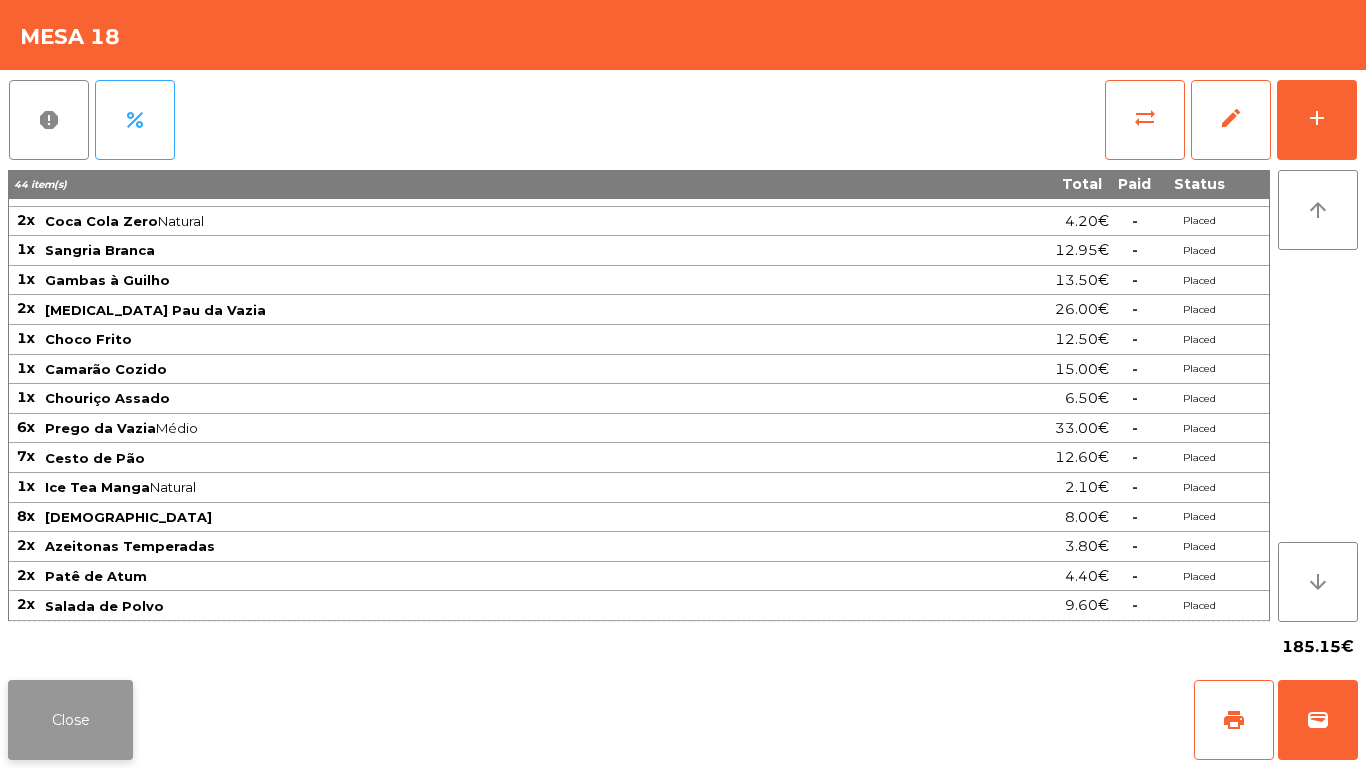 click on "Close" 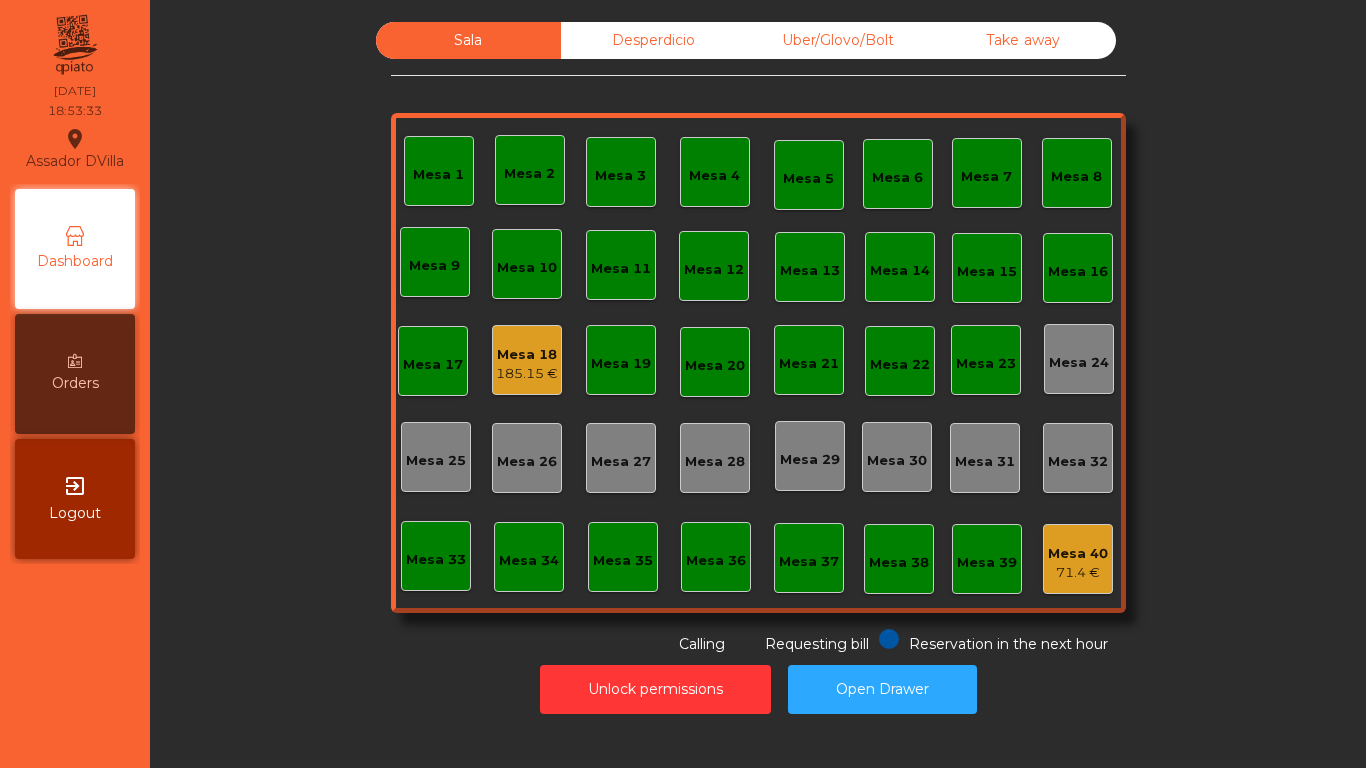 click on "Desperdicio" 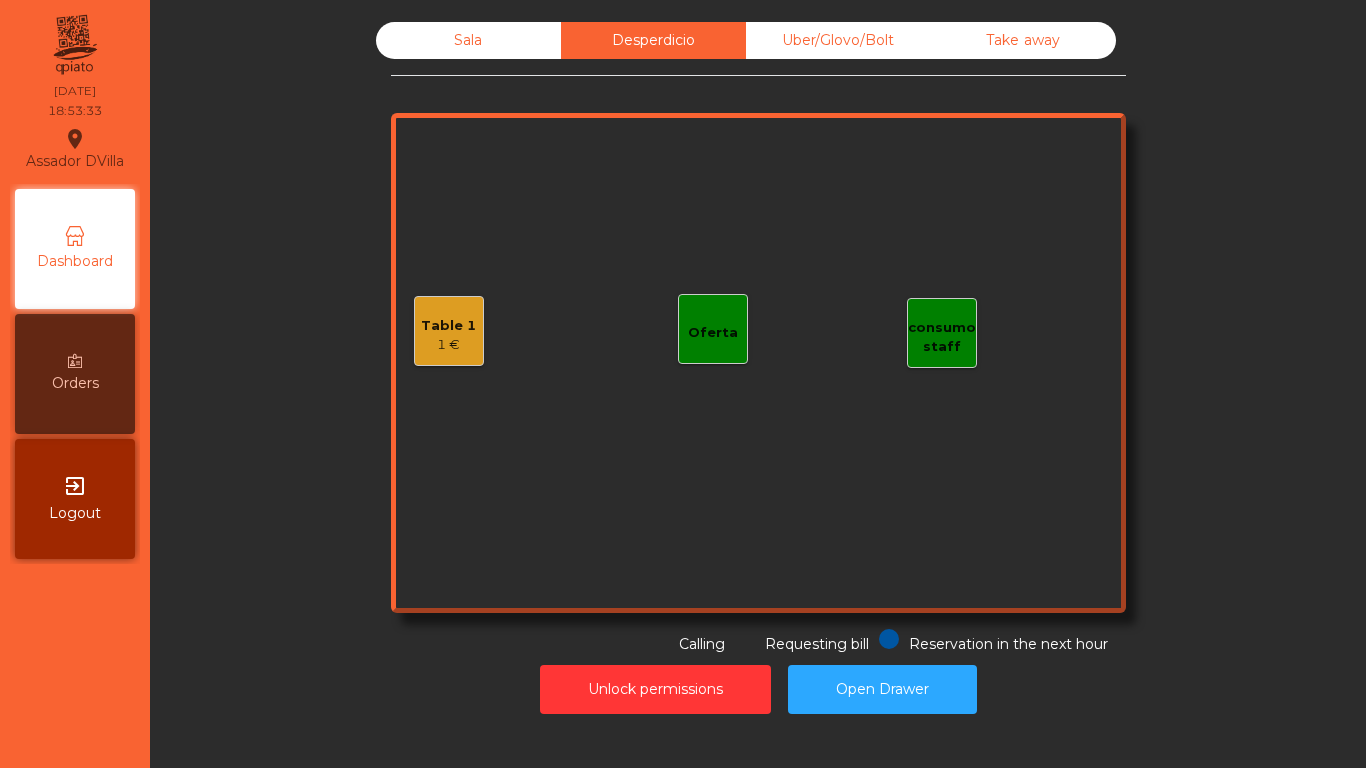 click on "Uber/Glovo/Bolt" 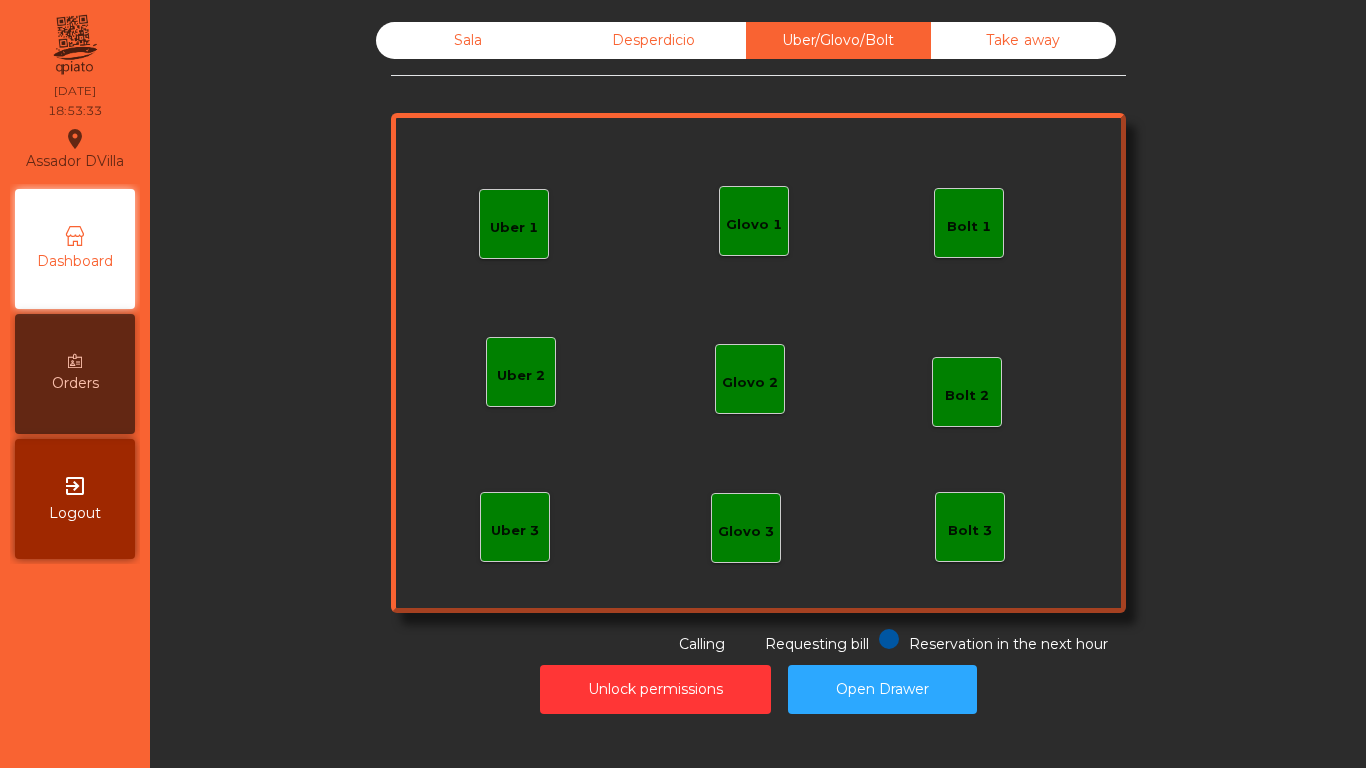 click on "Take away" 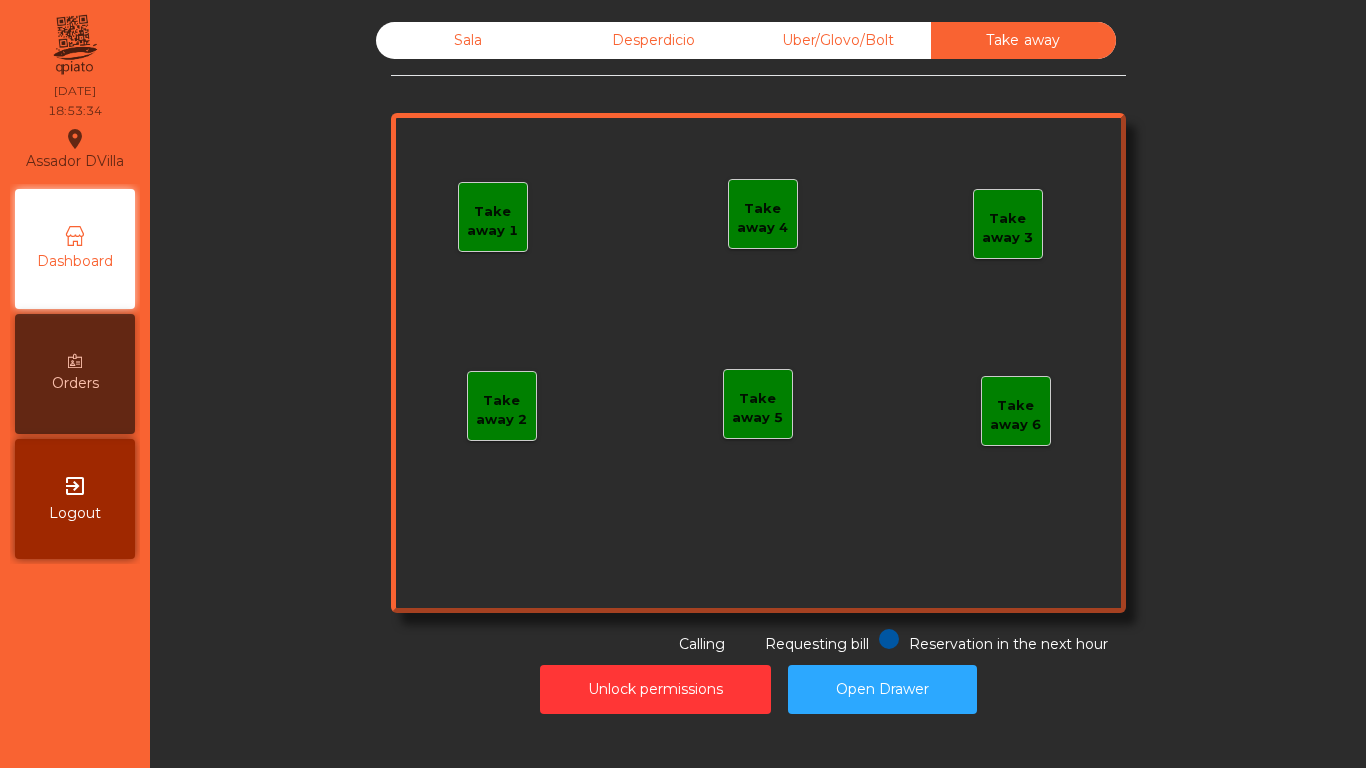click on "Desperdicio" 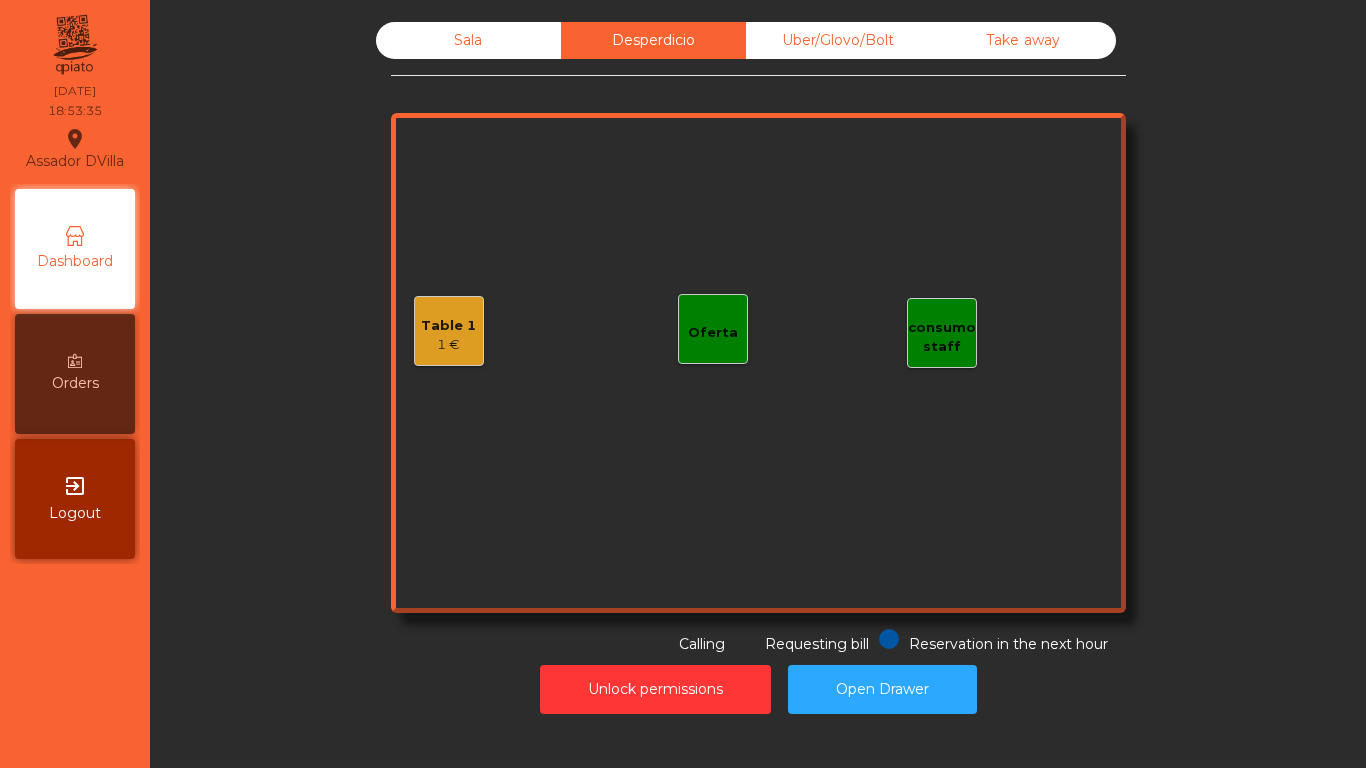 click on "Sala" 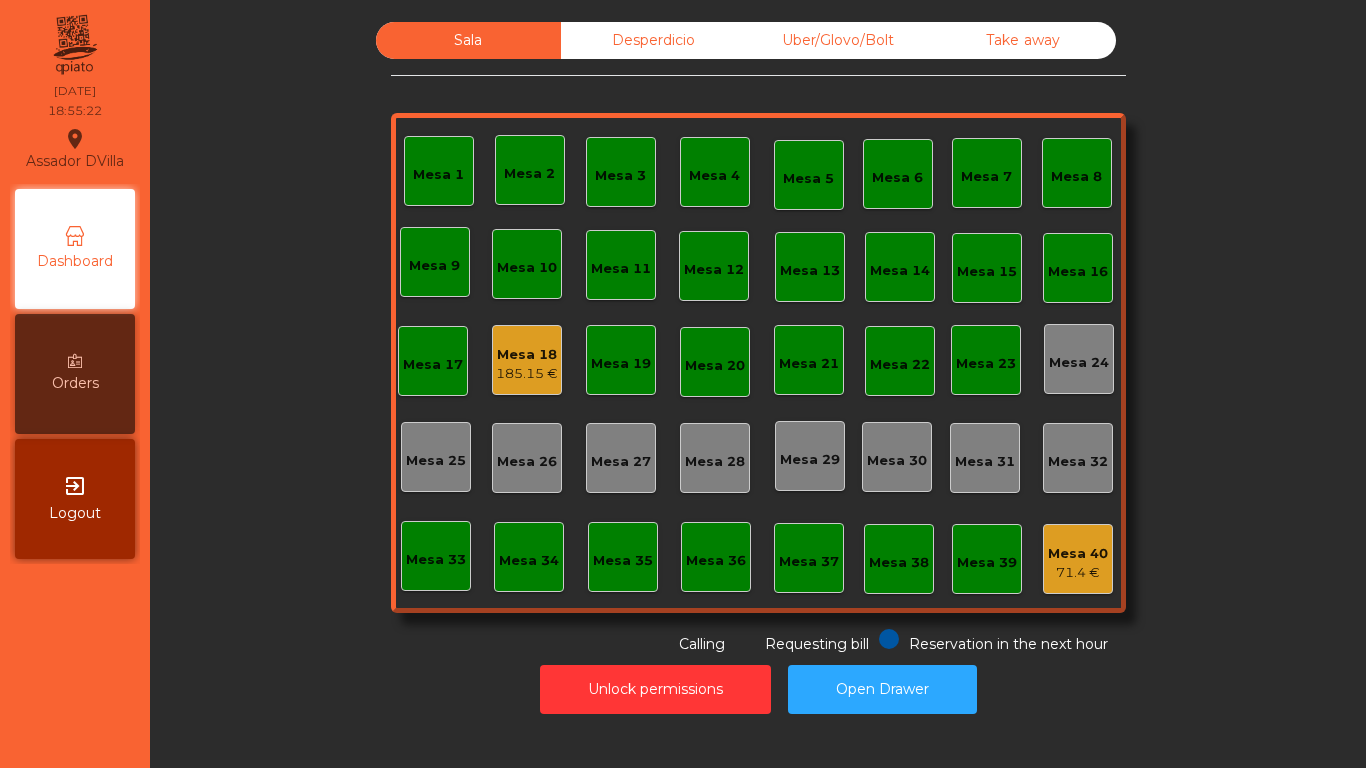 click on "185.15 €" 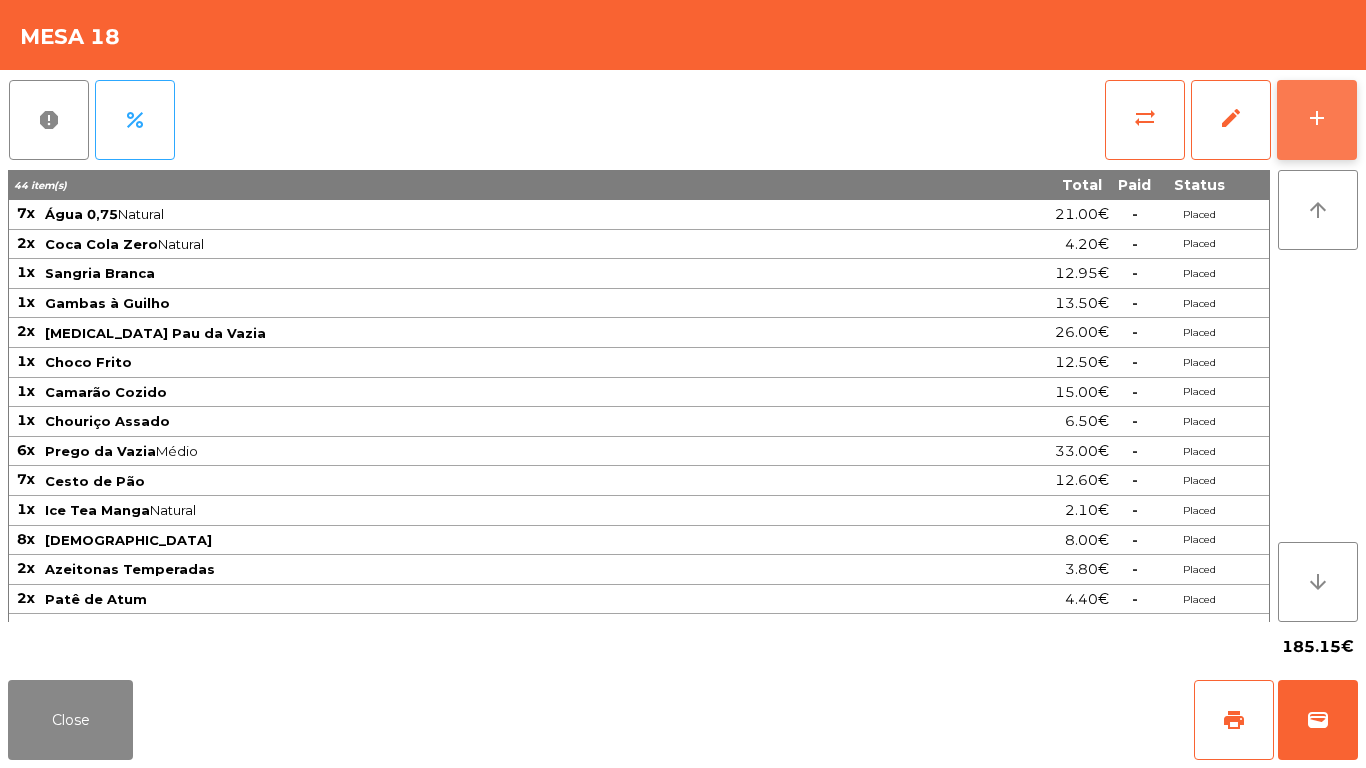 click on "add" 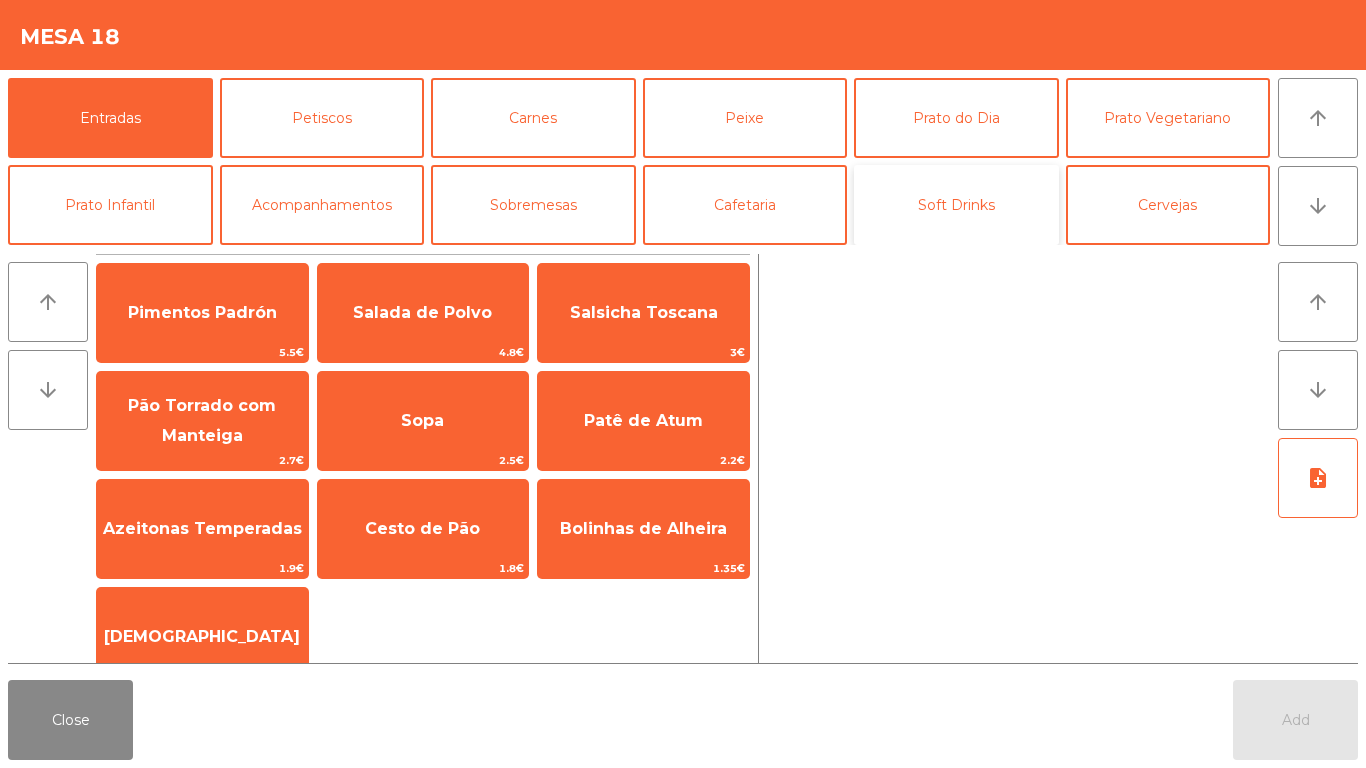 click on "Soft Drinks" 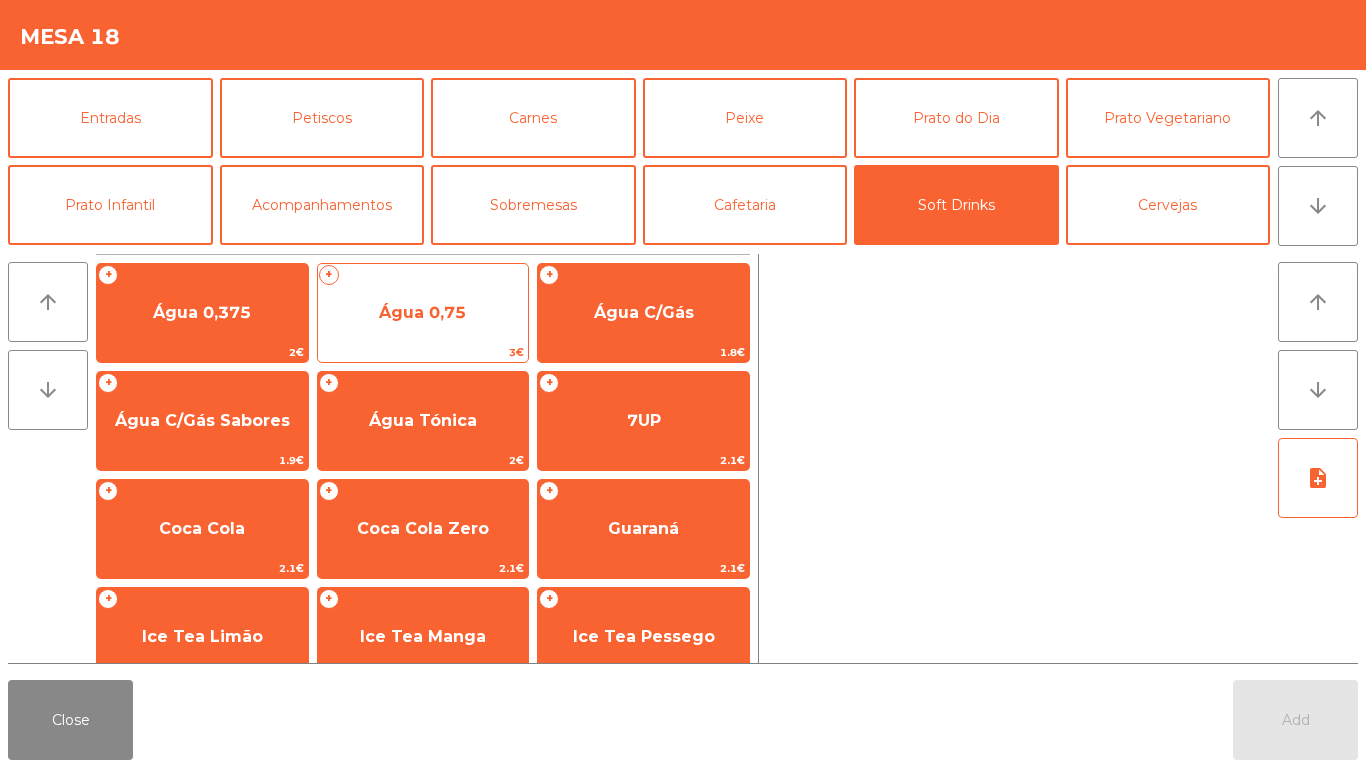 click on "Água 0,75" 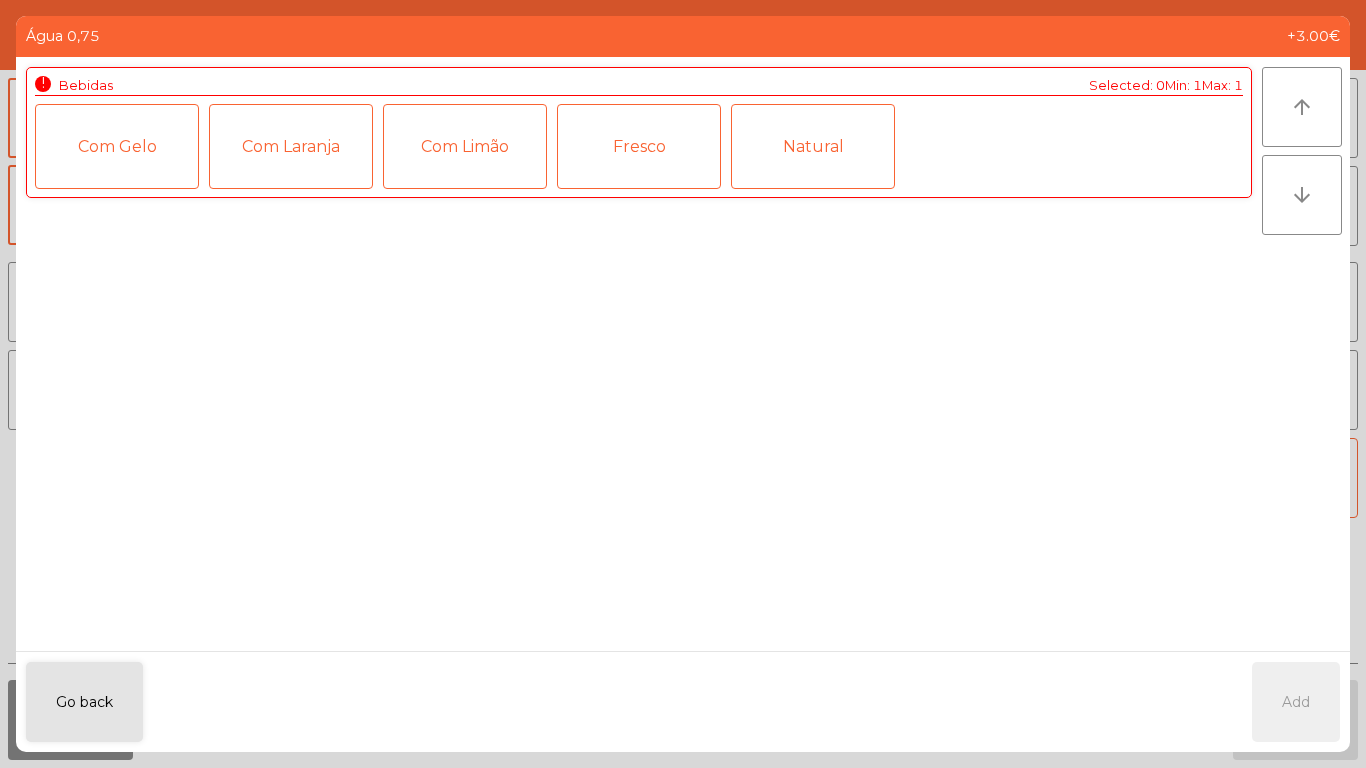 click on "Go back   Add" 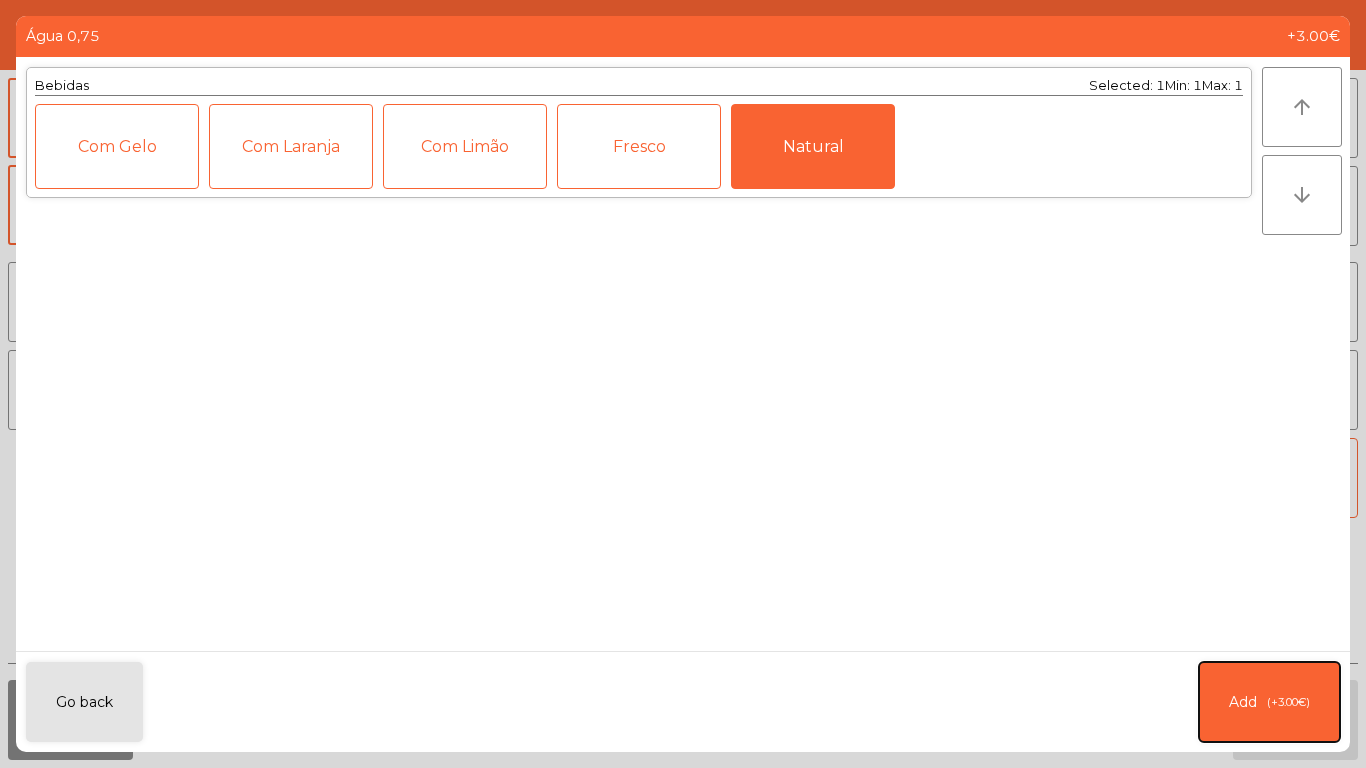 click on "Add   (+3.00€)" 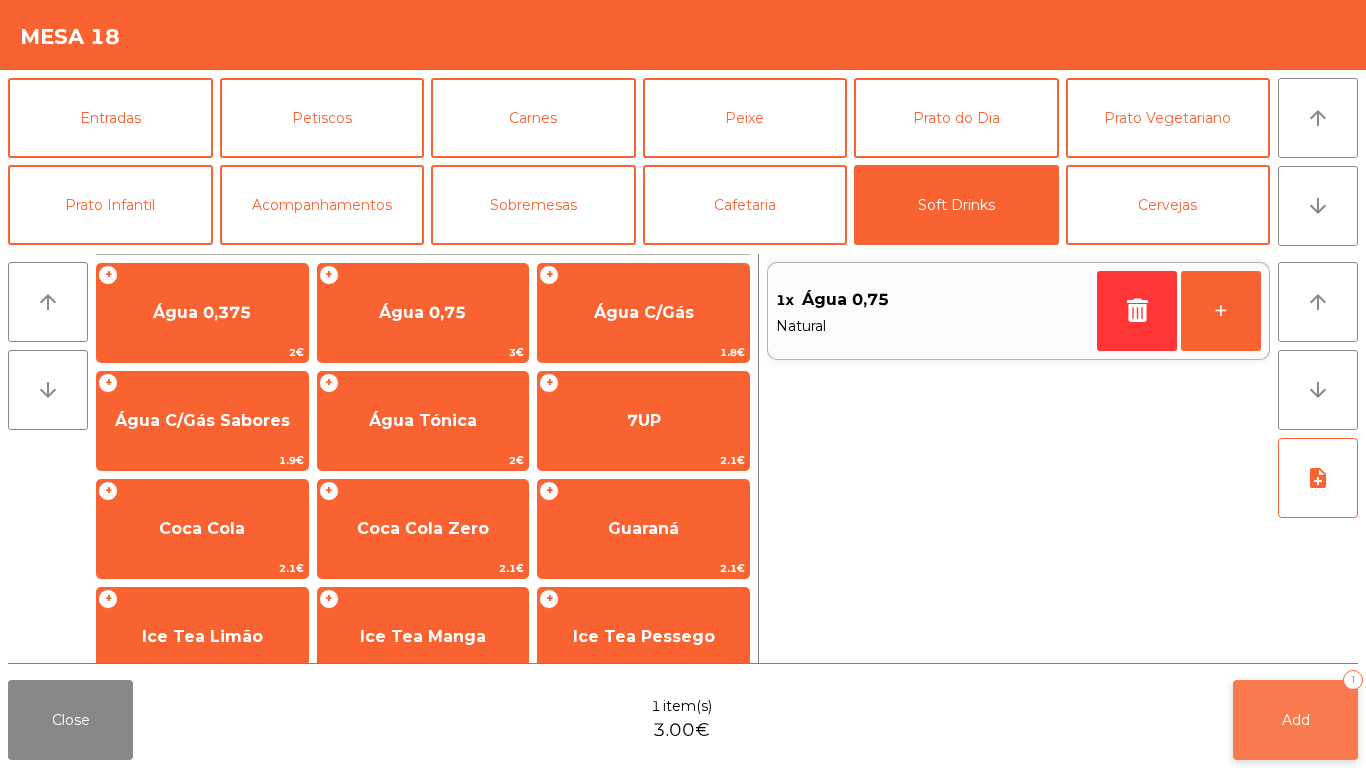 click on "Add   1" 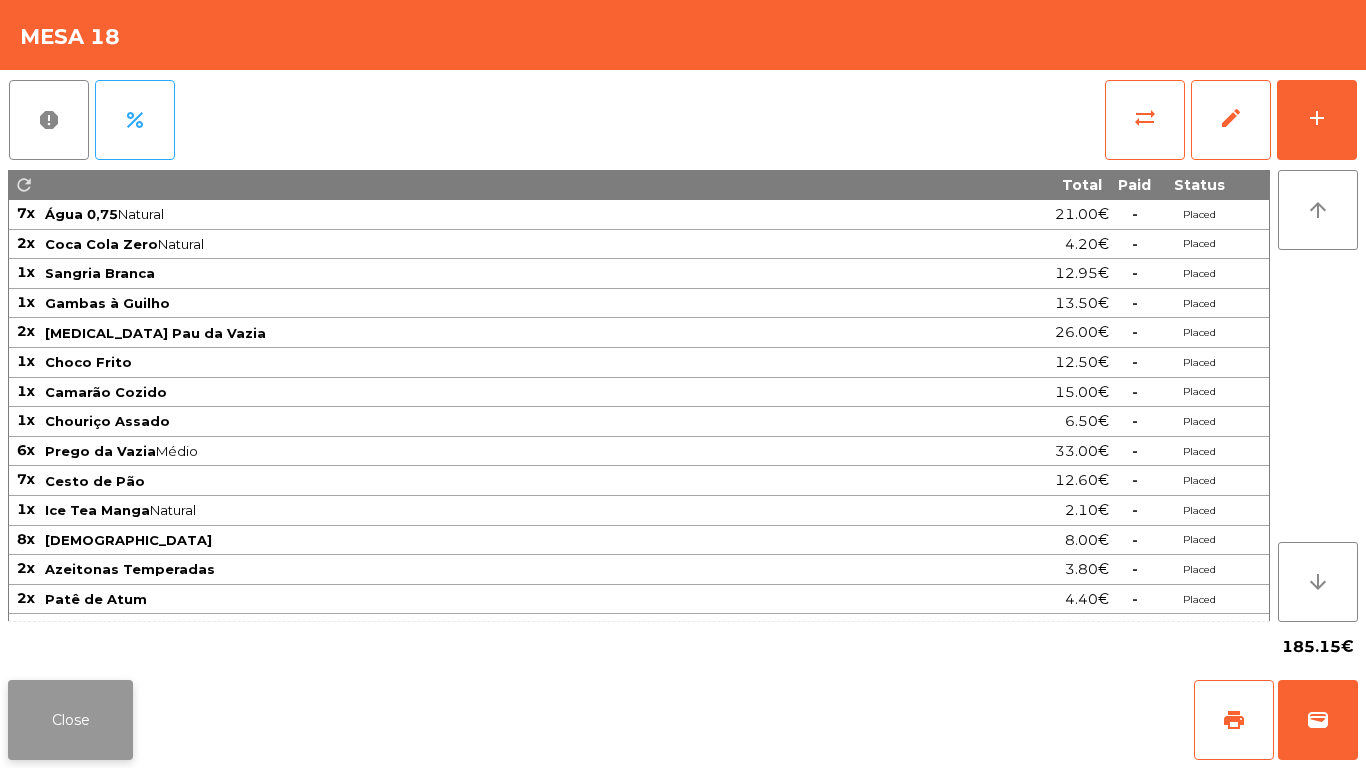 click on "Close" 